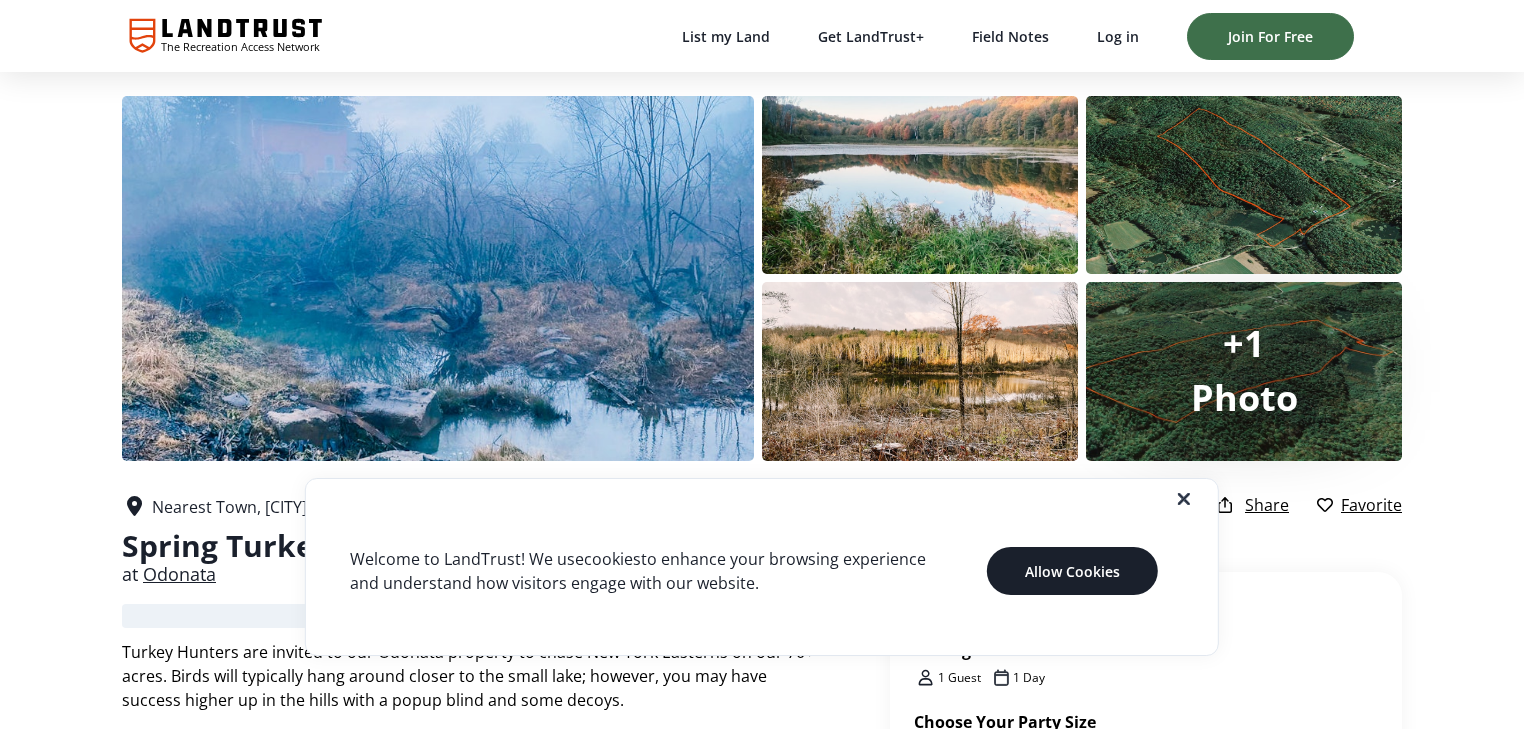 scroll, scrollTop: 80, scrollLeft: 0, axis: vertical 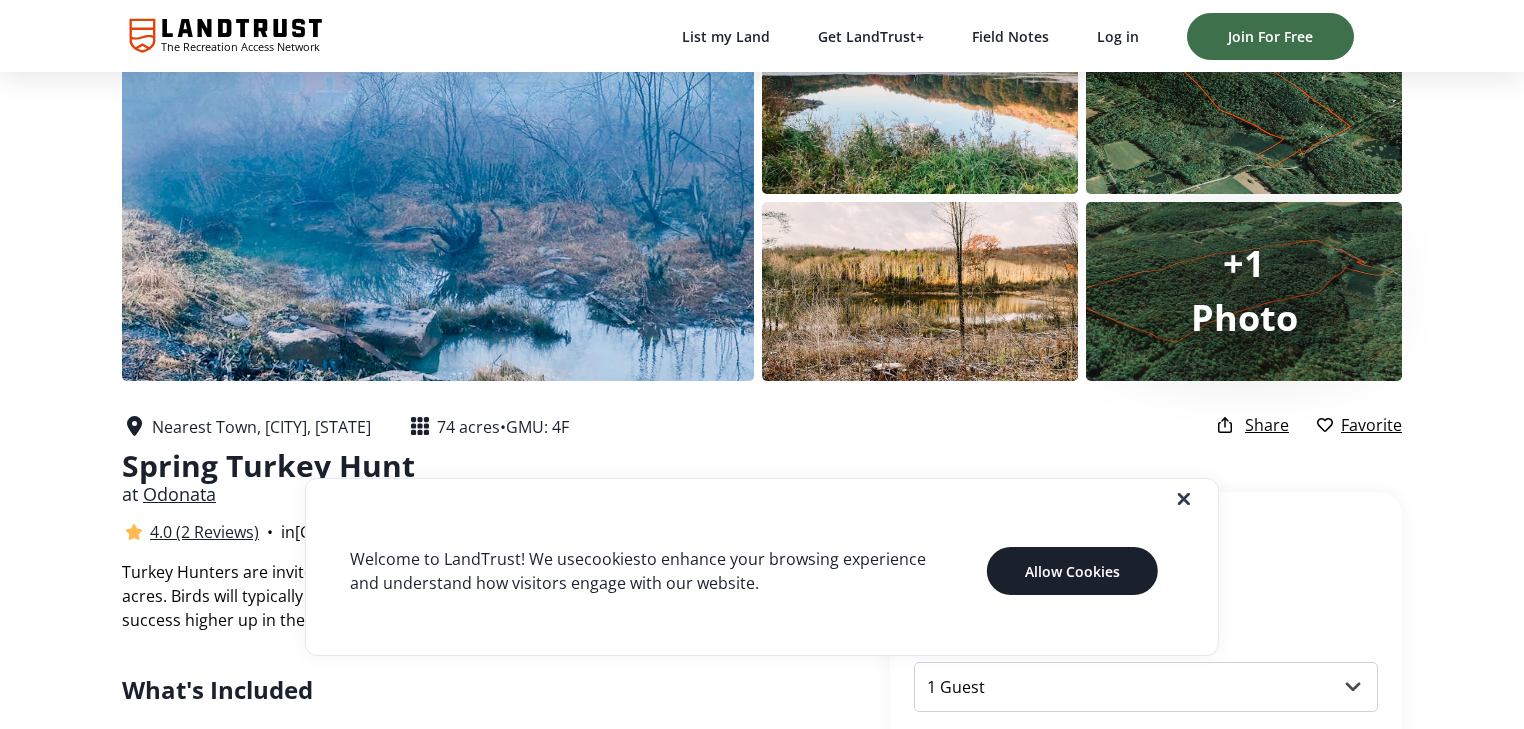 click 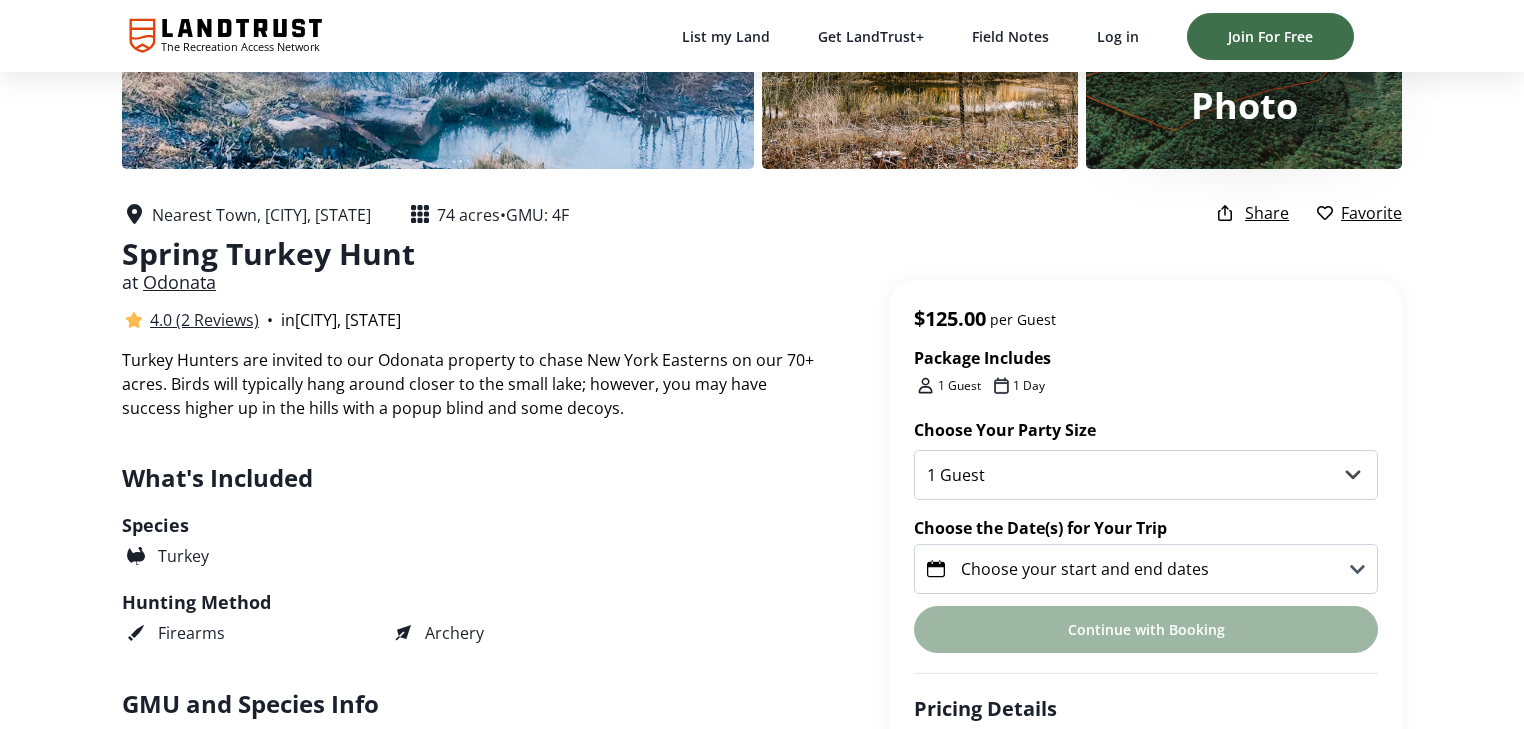 scroll, scrollTop: 320, scrollLeft: 0, axis: vertical 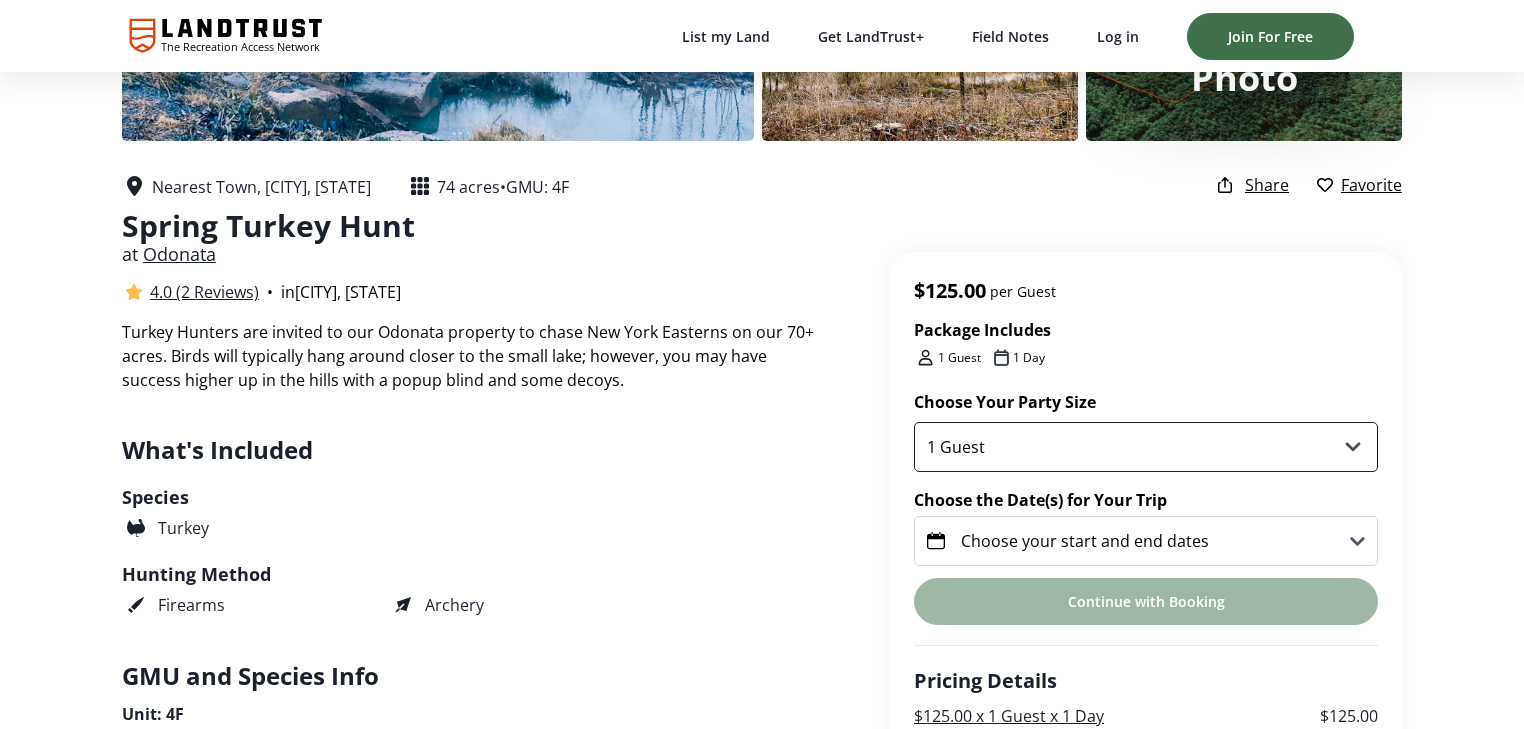 click on "1  Guest 2  Guests 3  Guests 4  Guests" at bounding box center (1146, 447) 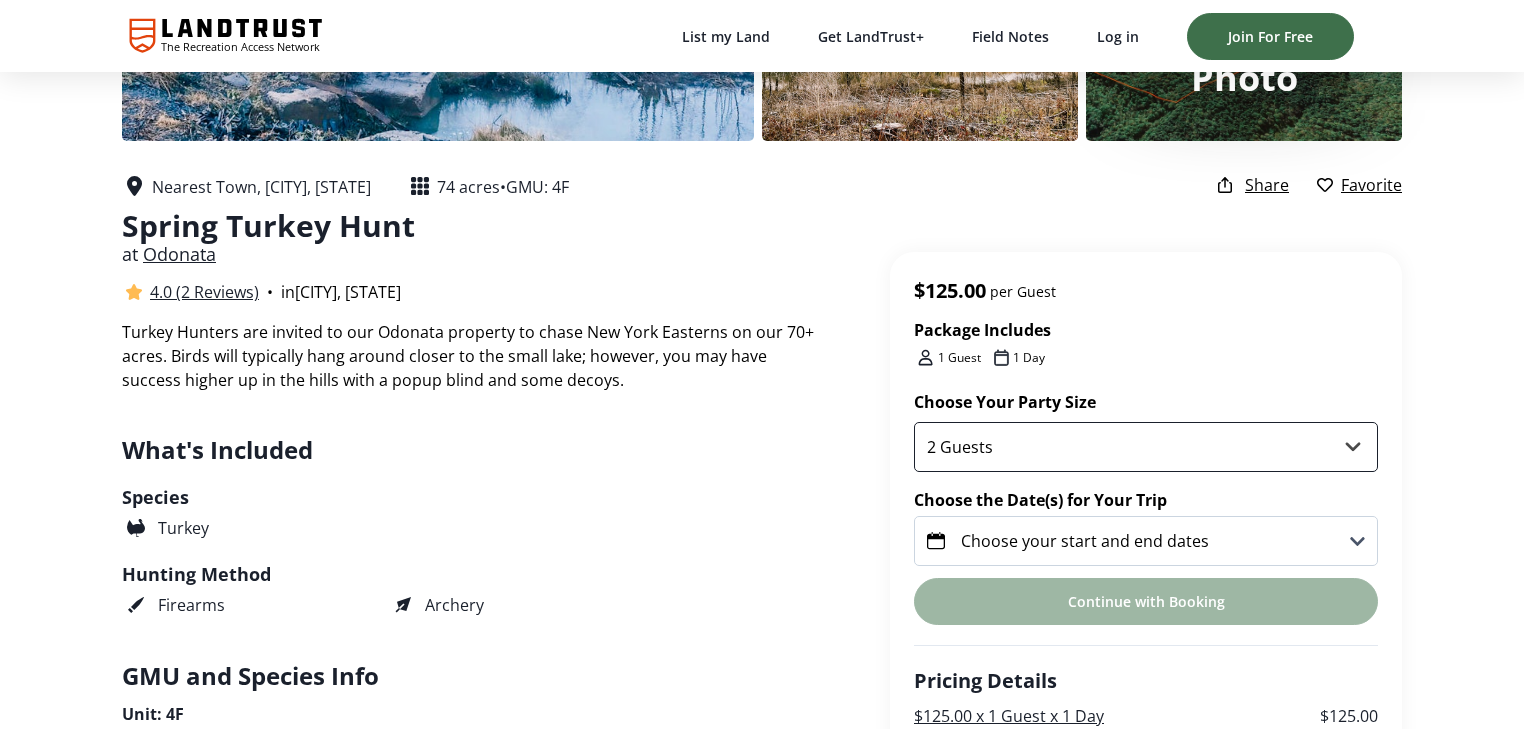 click on "1  Guest 2  Guests 3  Guests 4  Guests" at bounding box center (1146, 447) 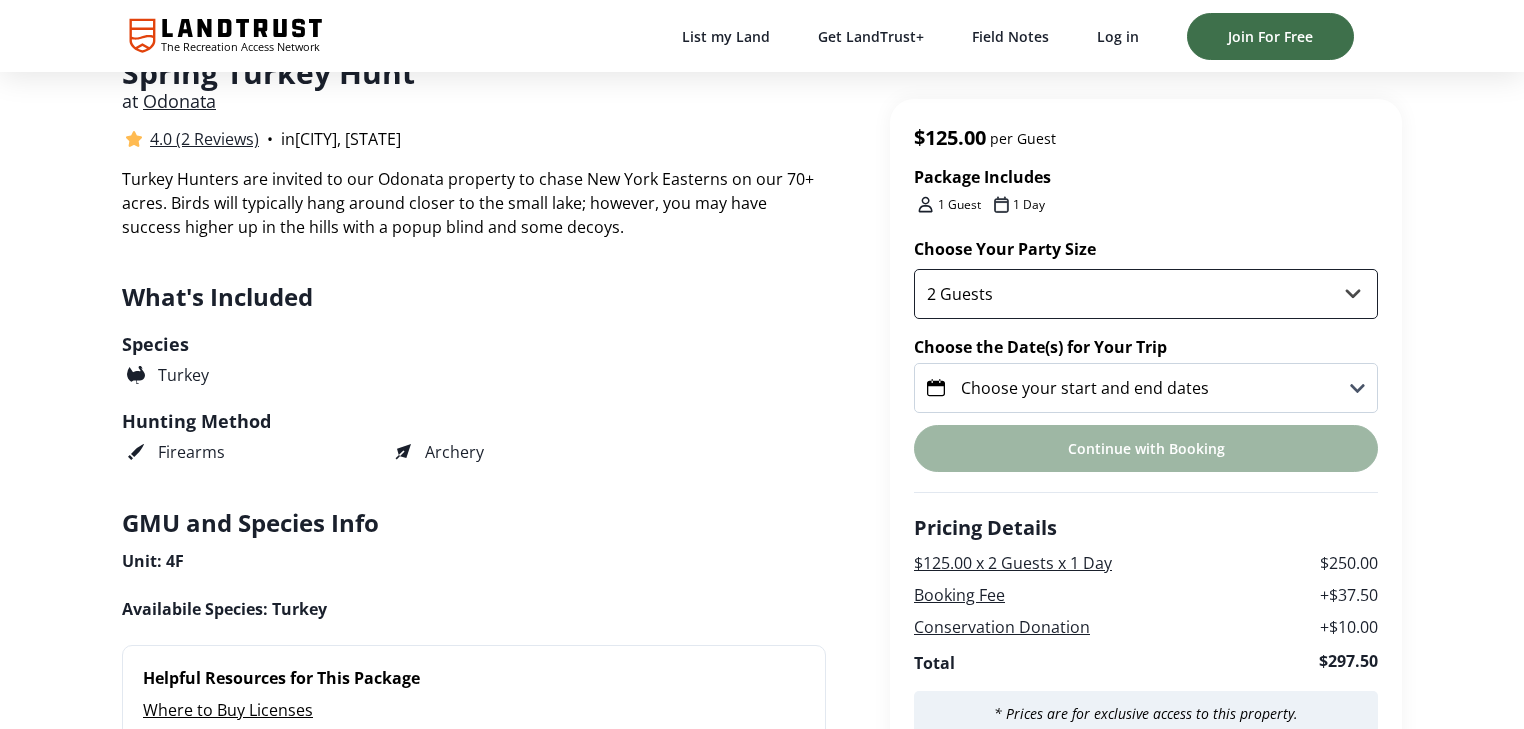 scroll, scrollTop: 480, scrollLeft: 0, axis: vertical 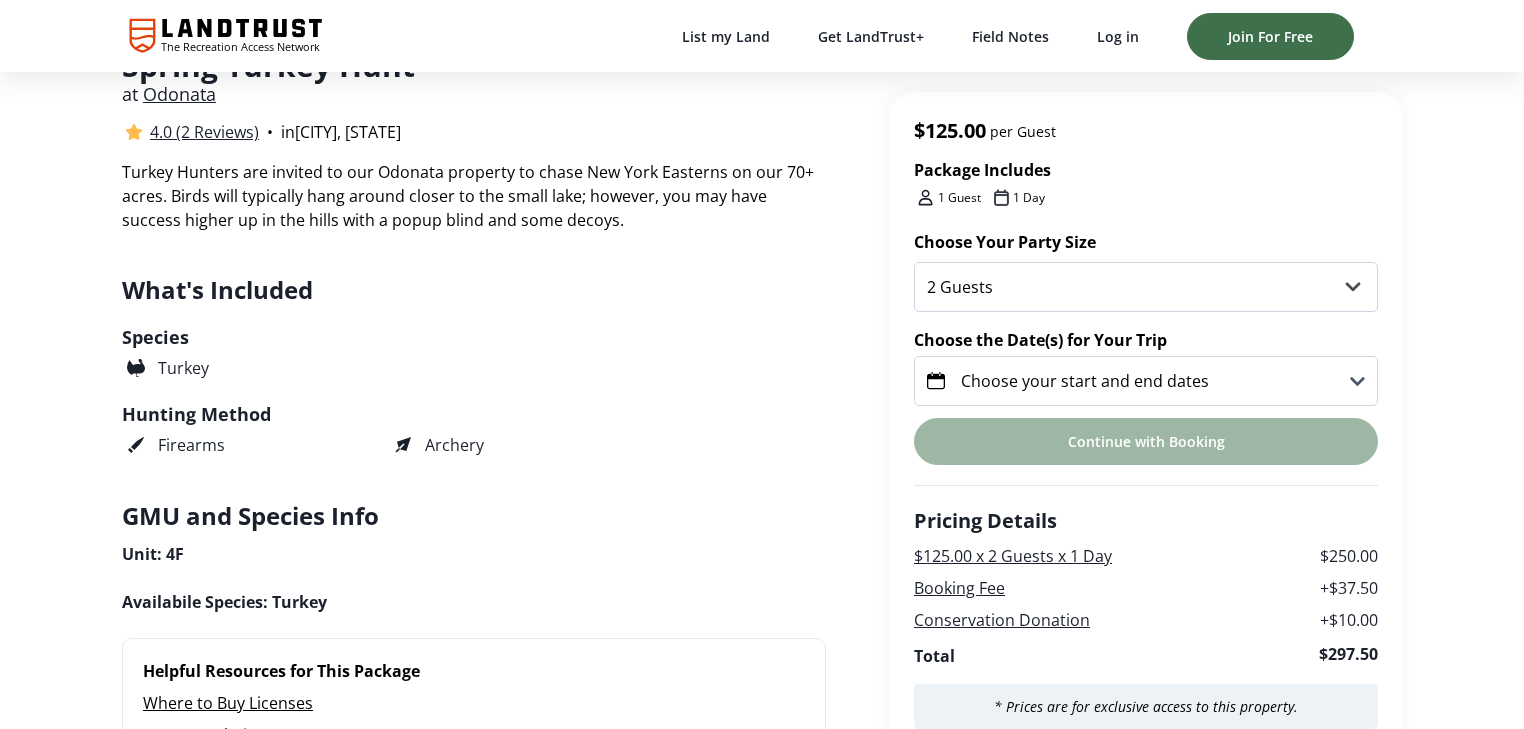 click 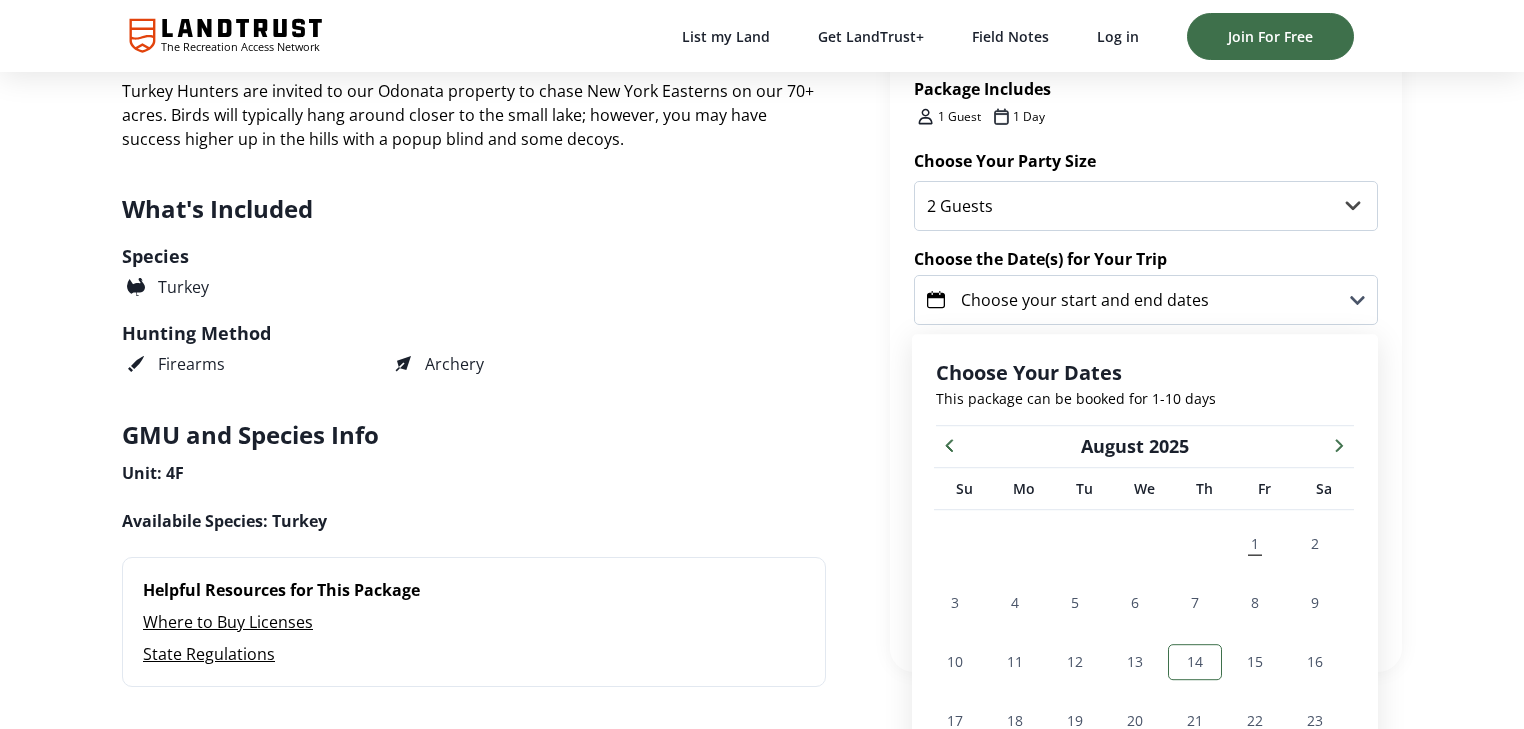 scroll, scrollTop: 784, scrollLeft: 0, axis: vertical 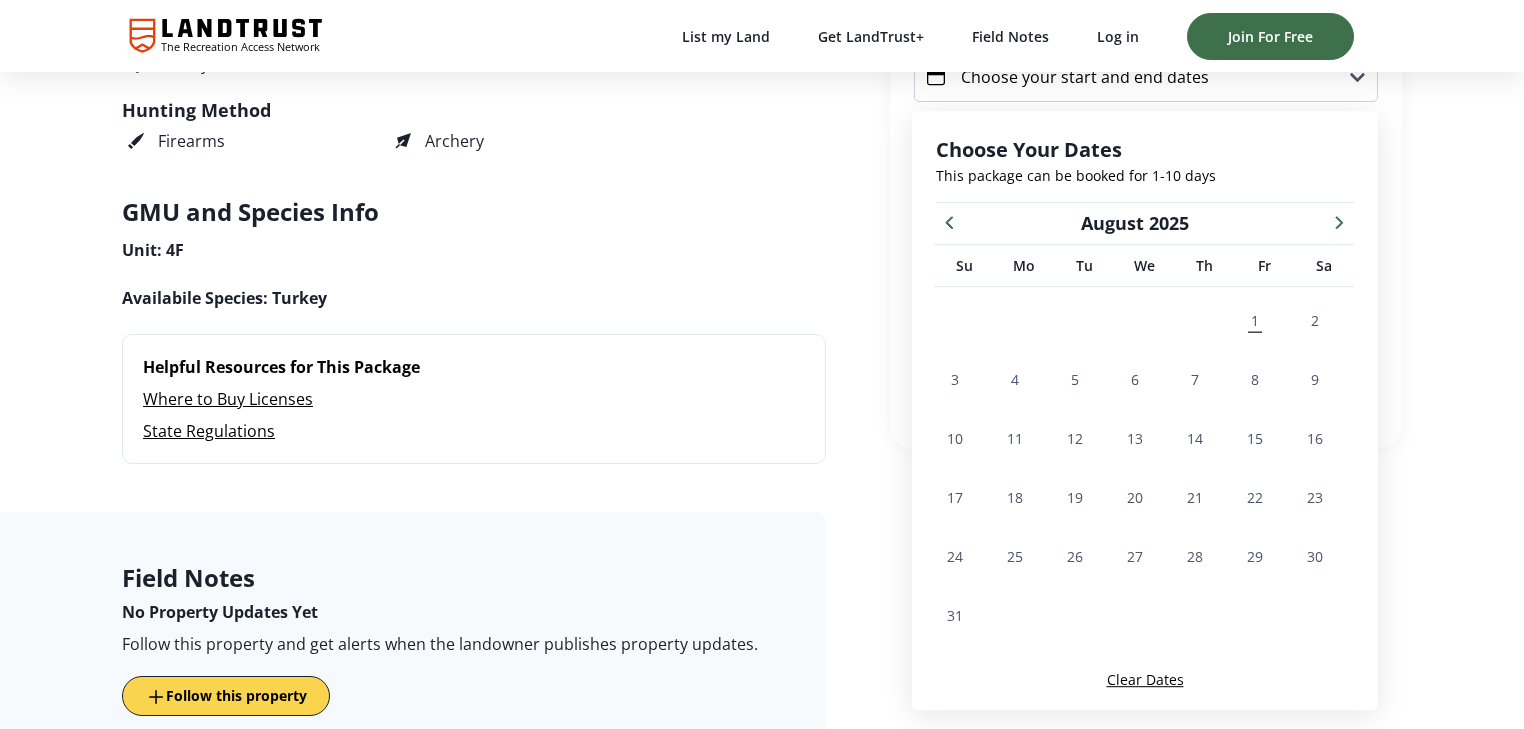 click 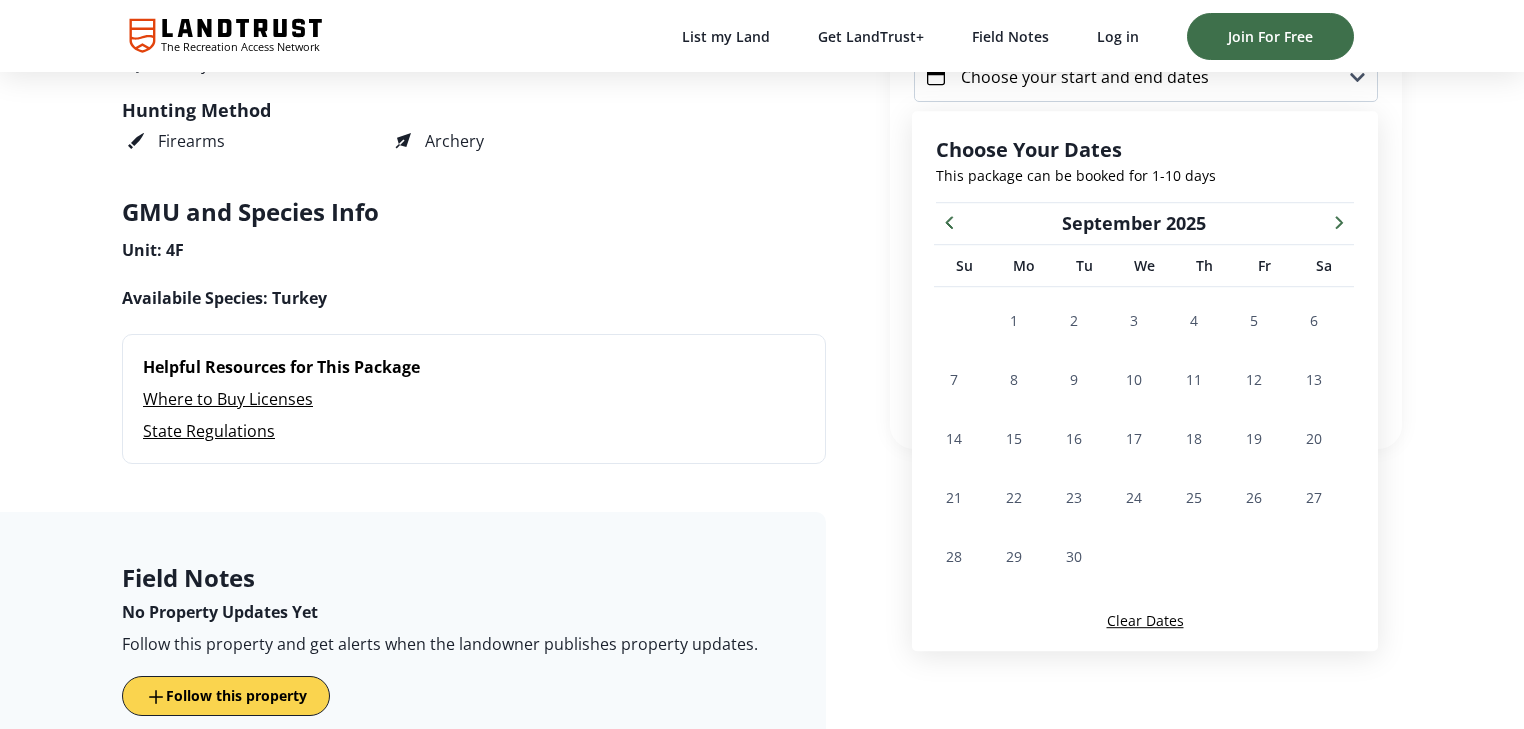 click 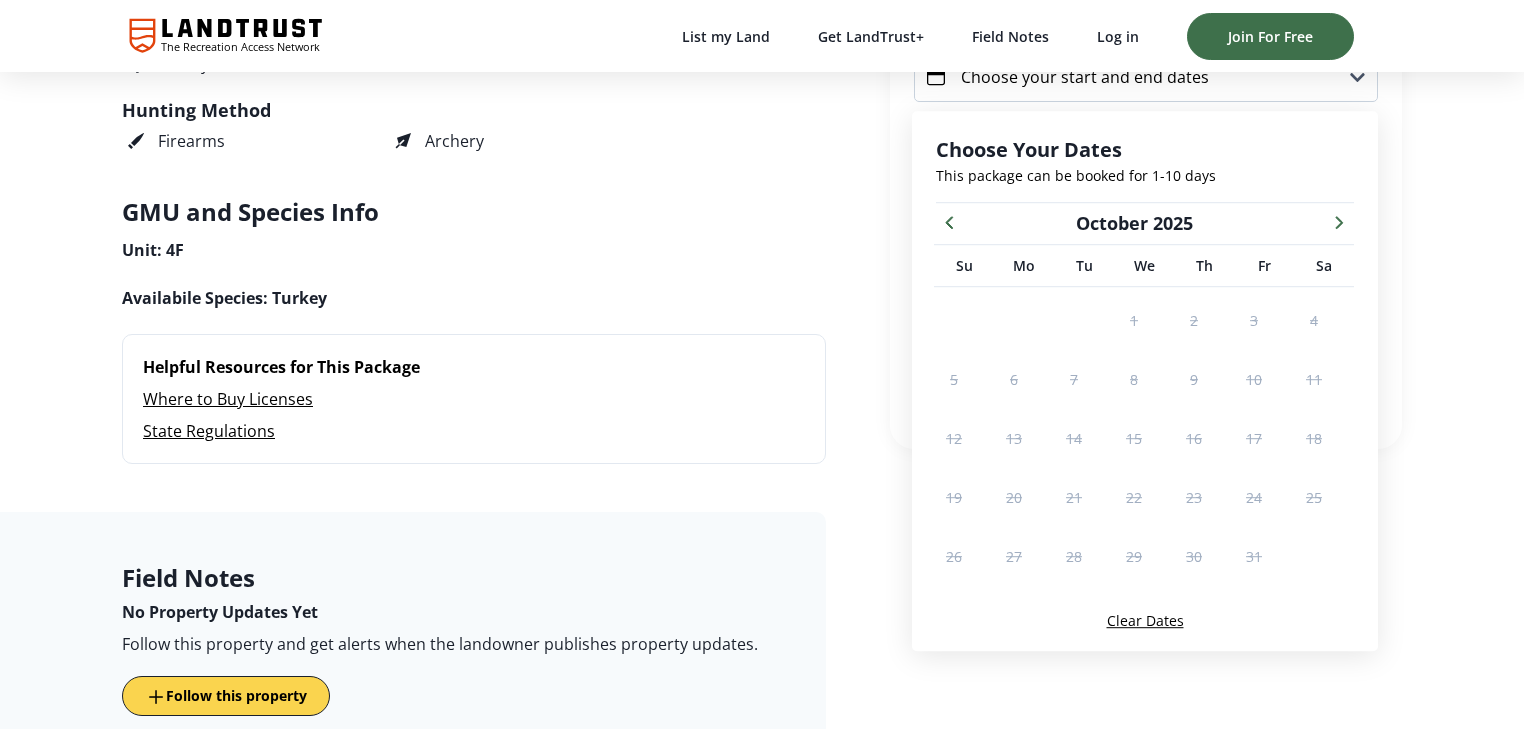 click 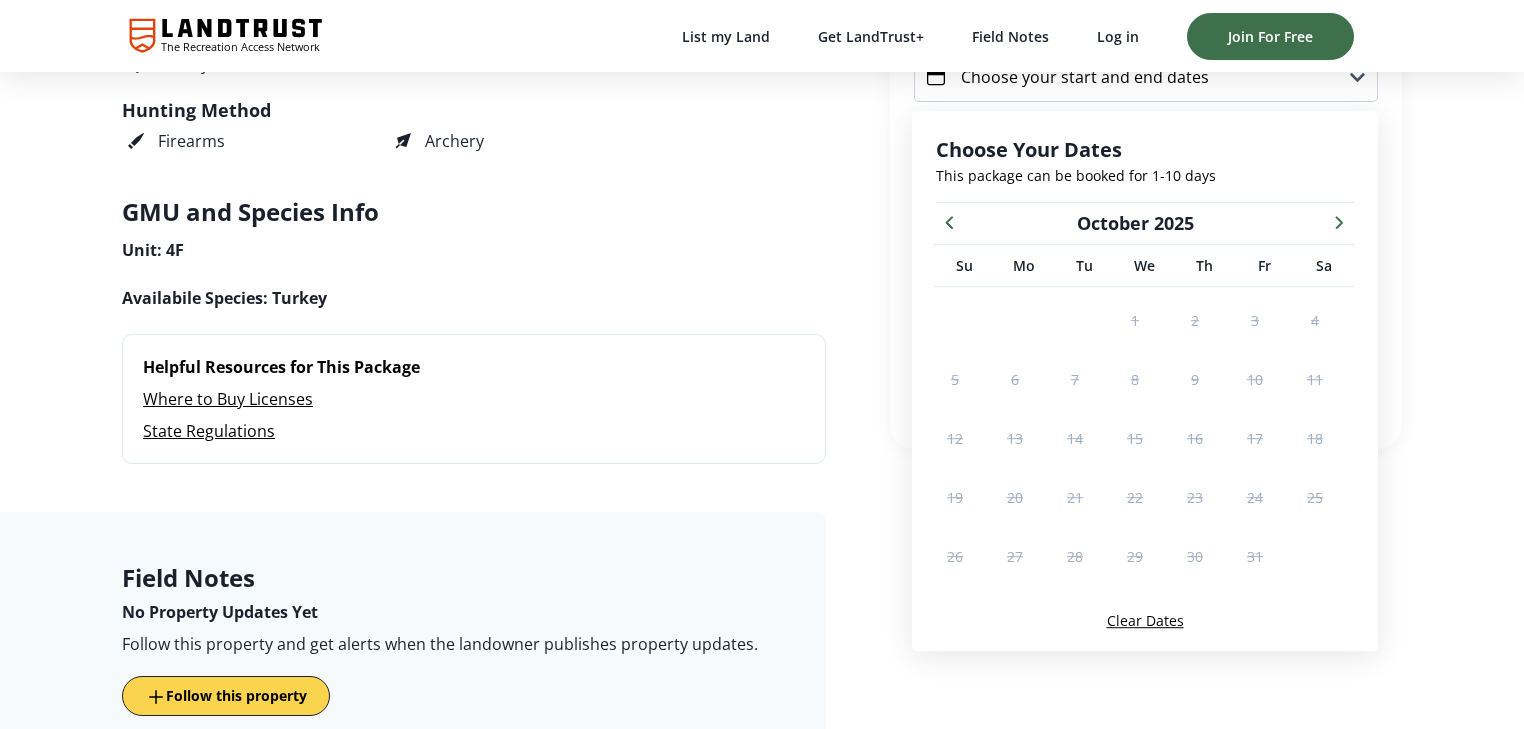 click 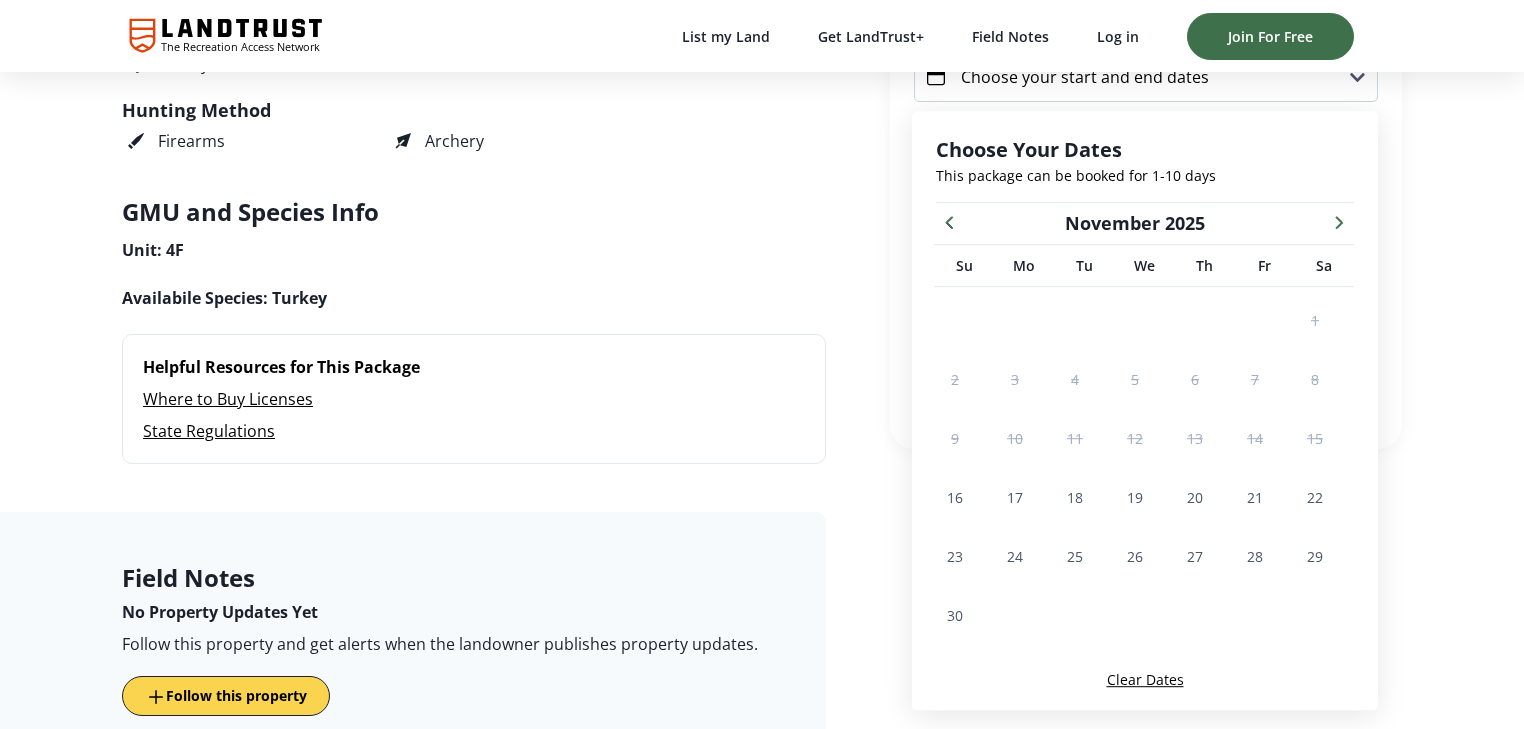 click 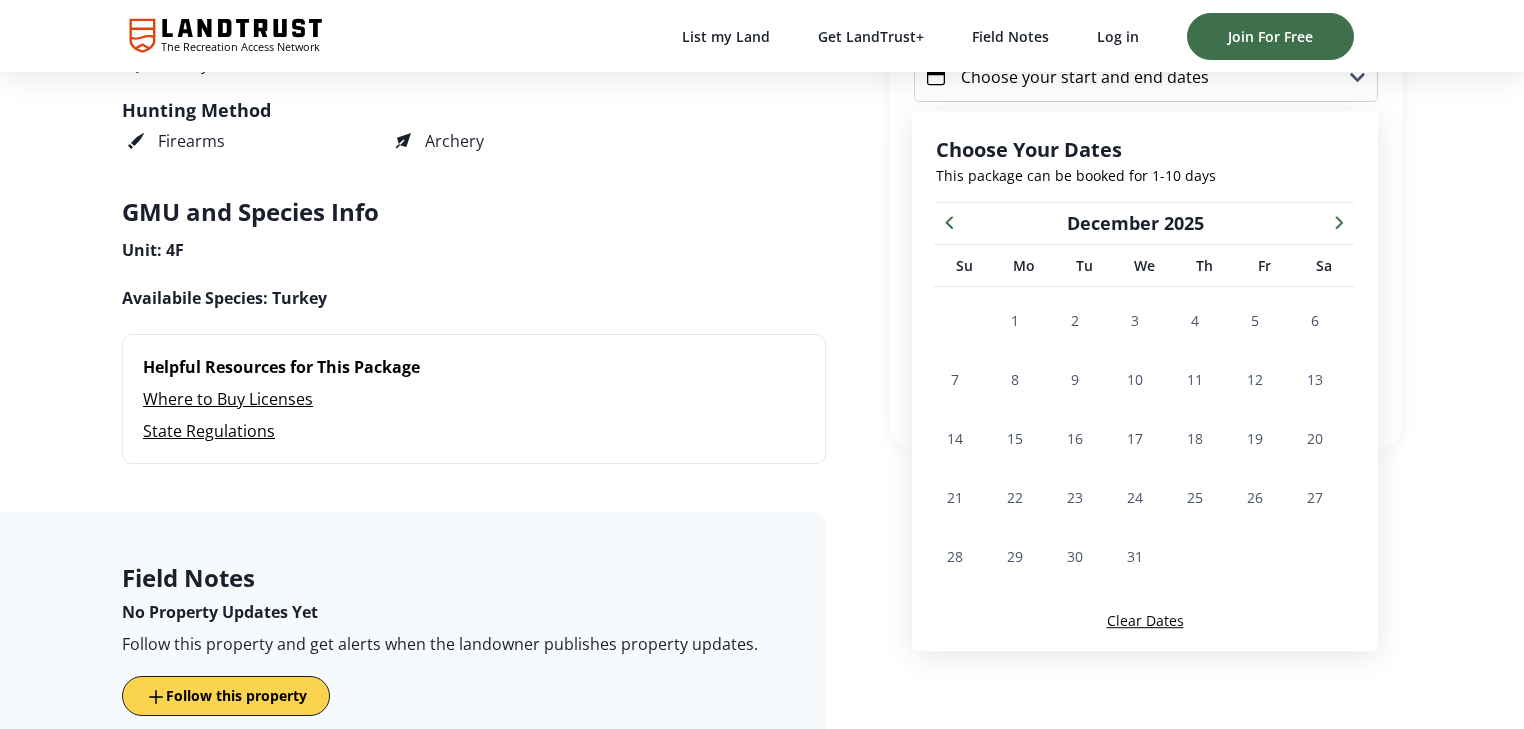click 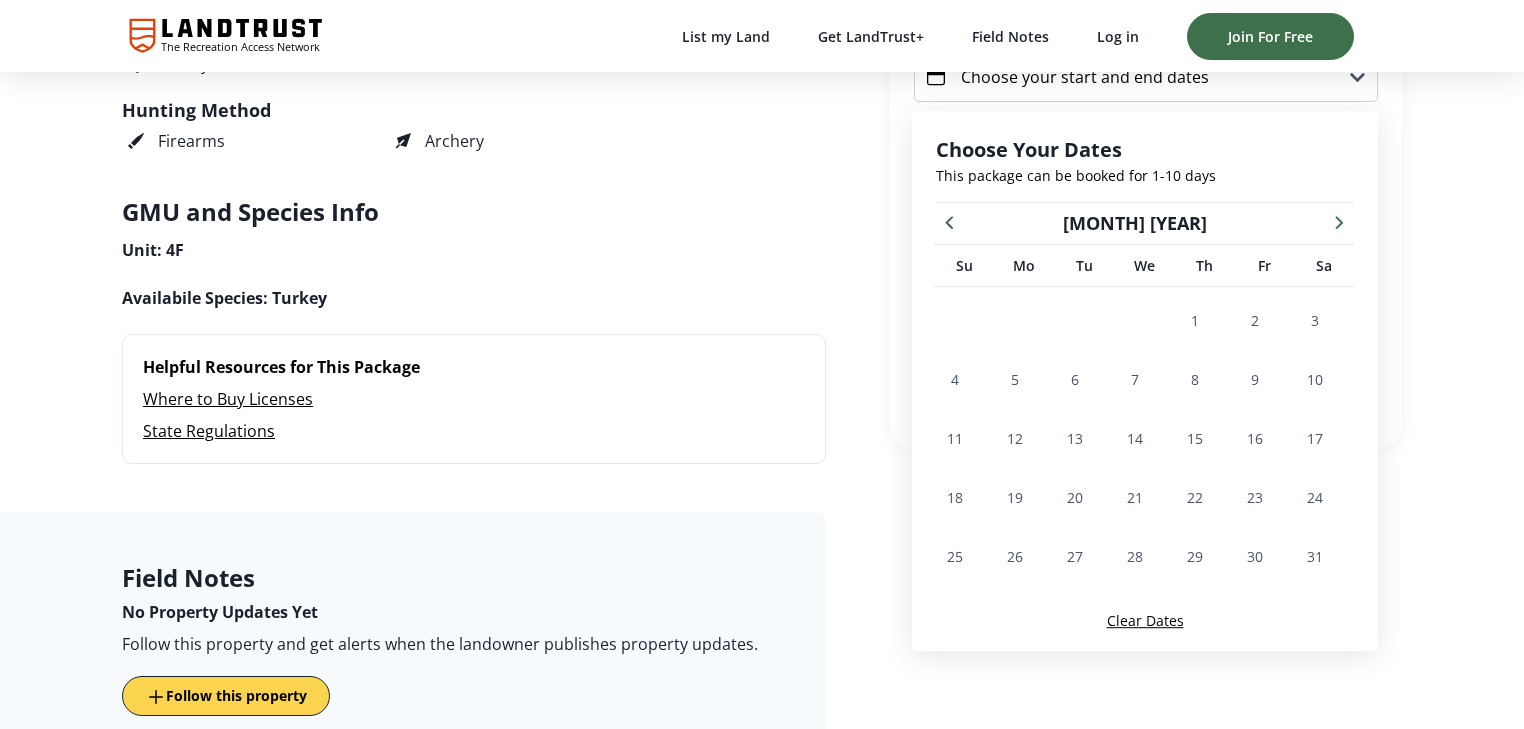 click 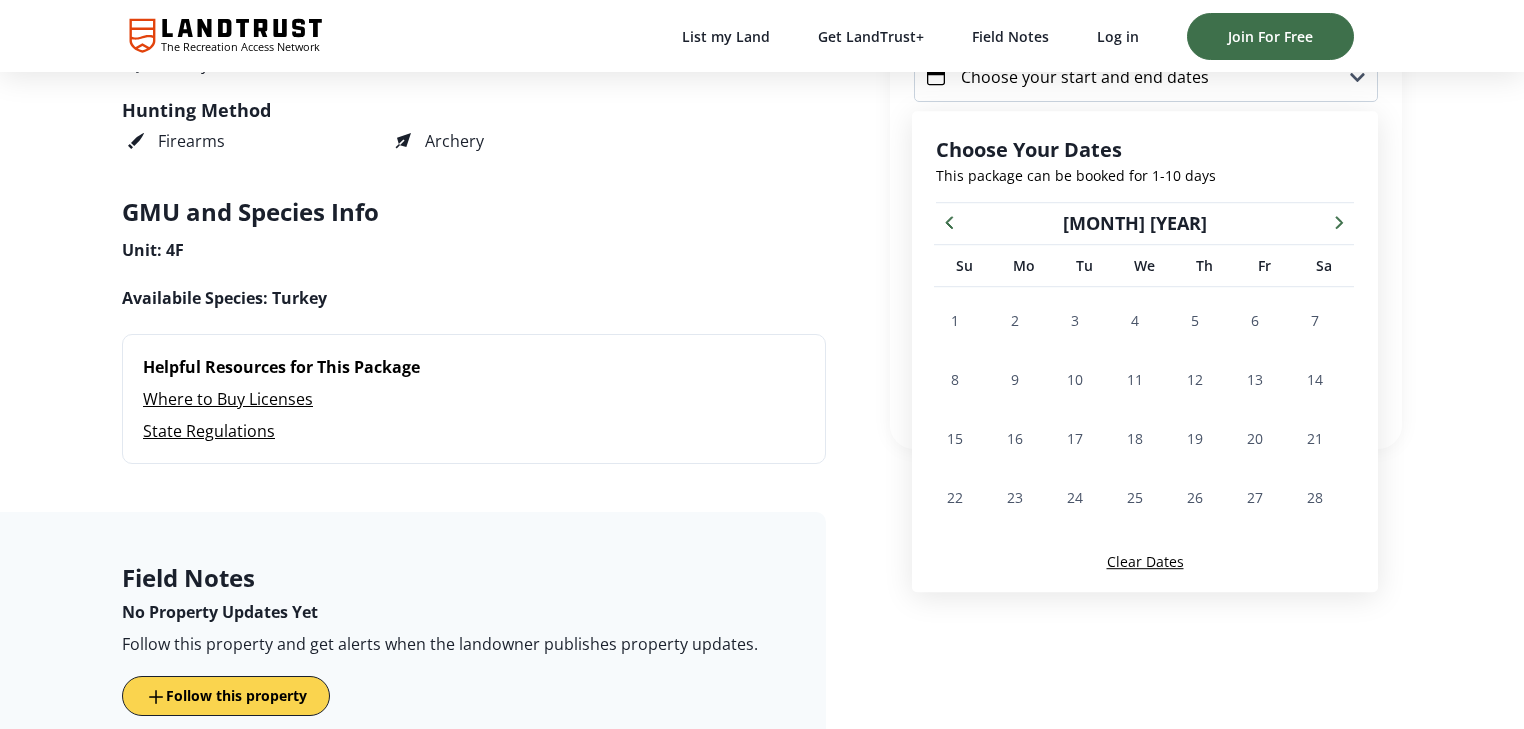click 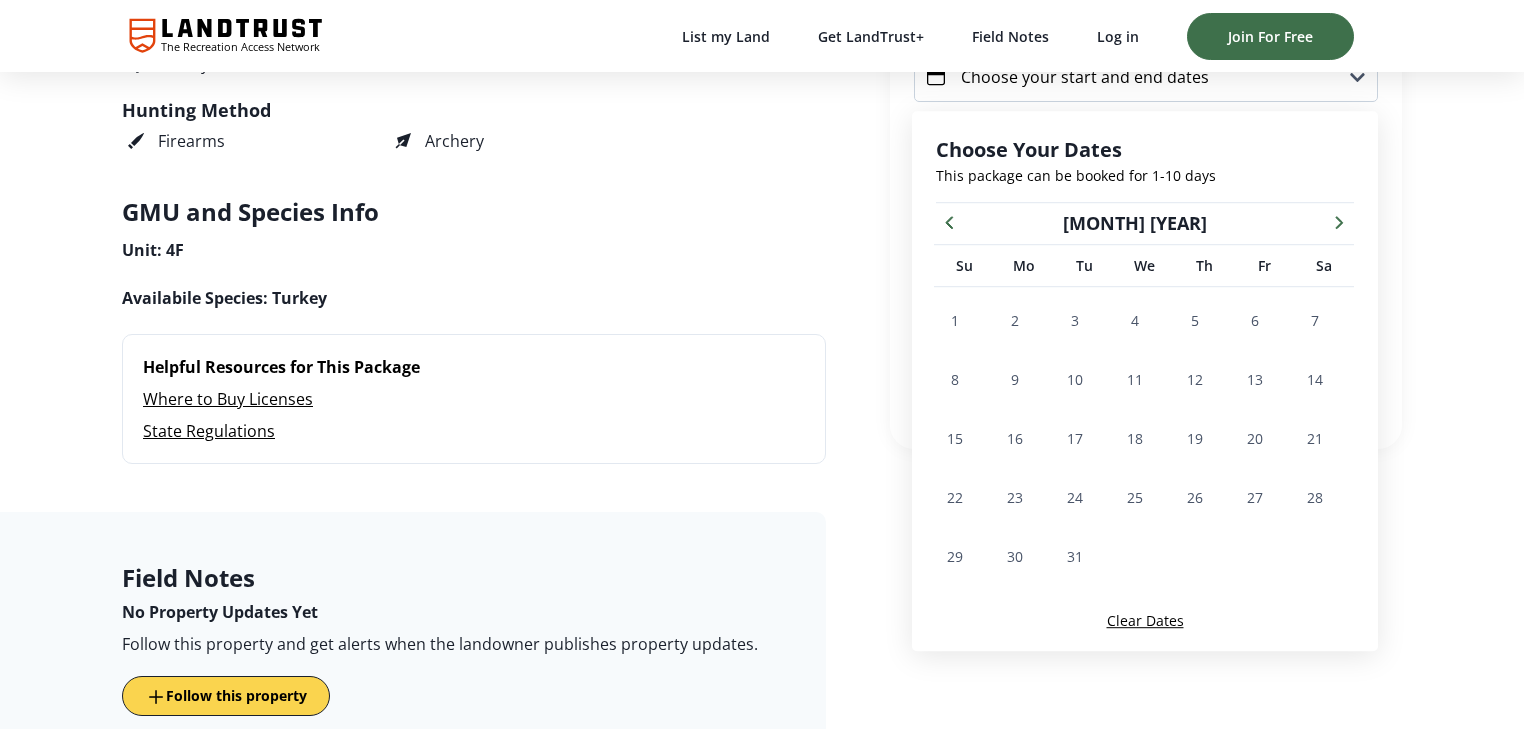 click 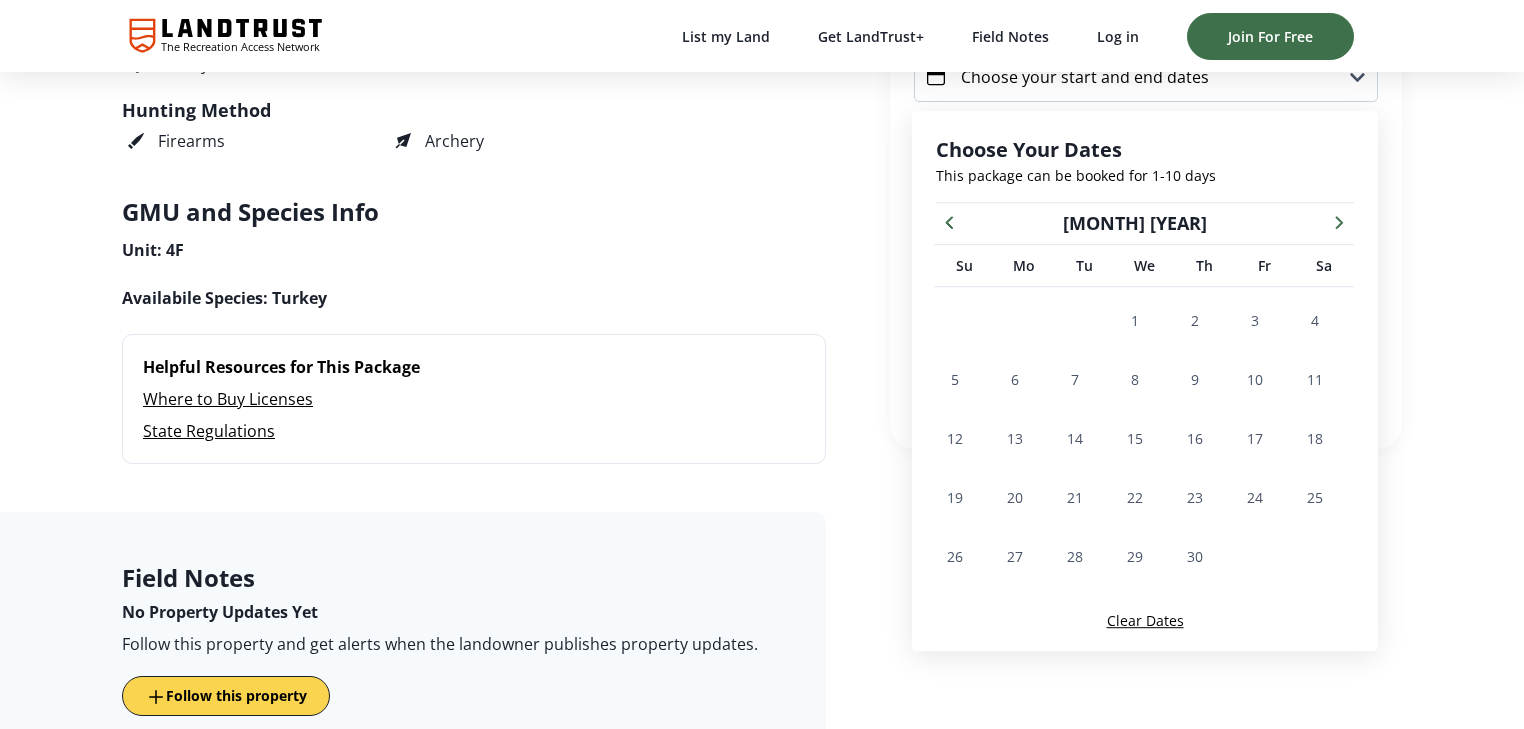 click 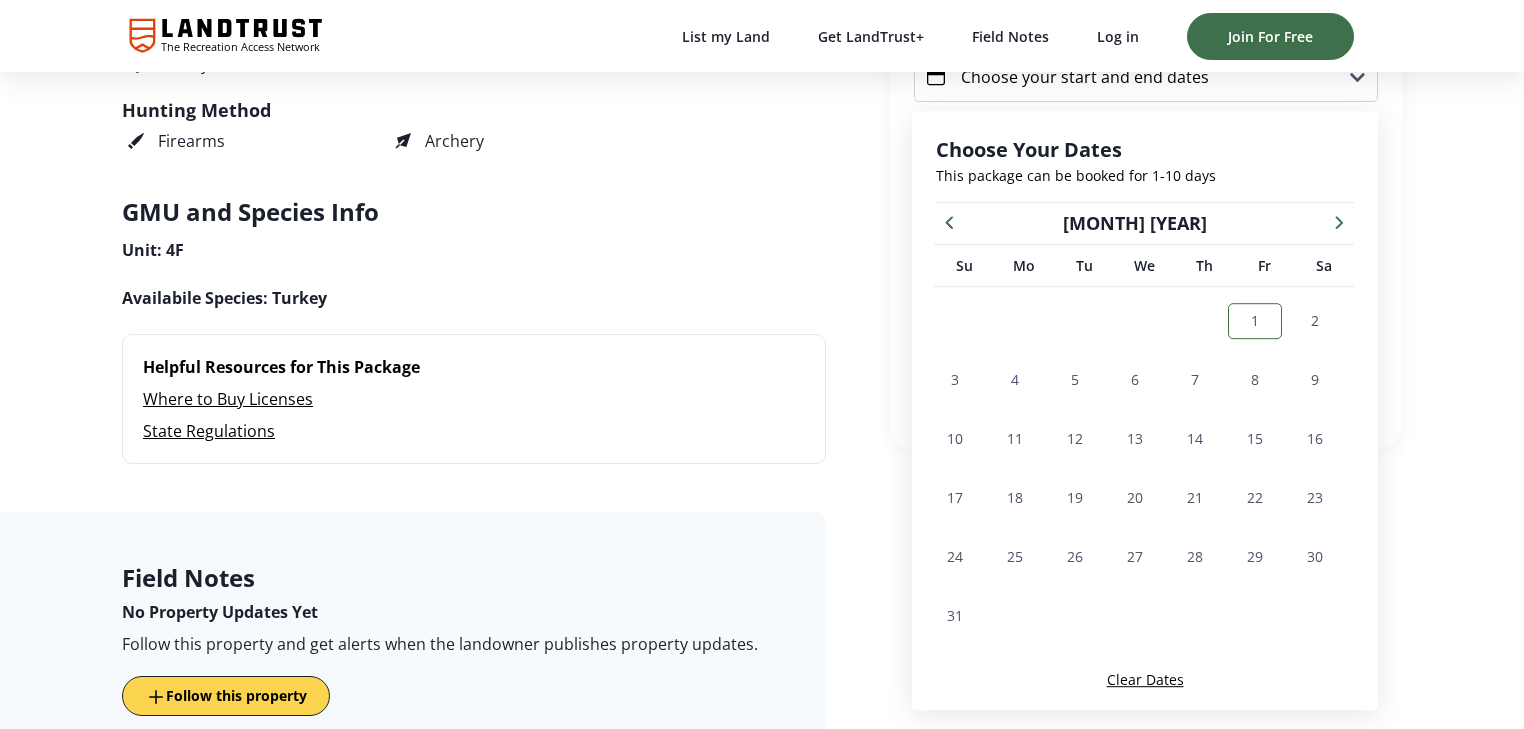 click on "1" at bounding box center [1255, 321] 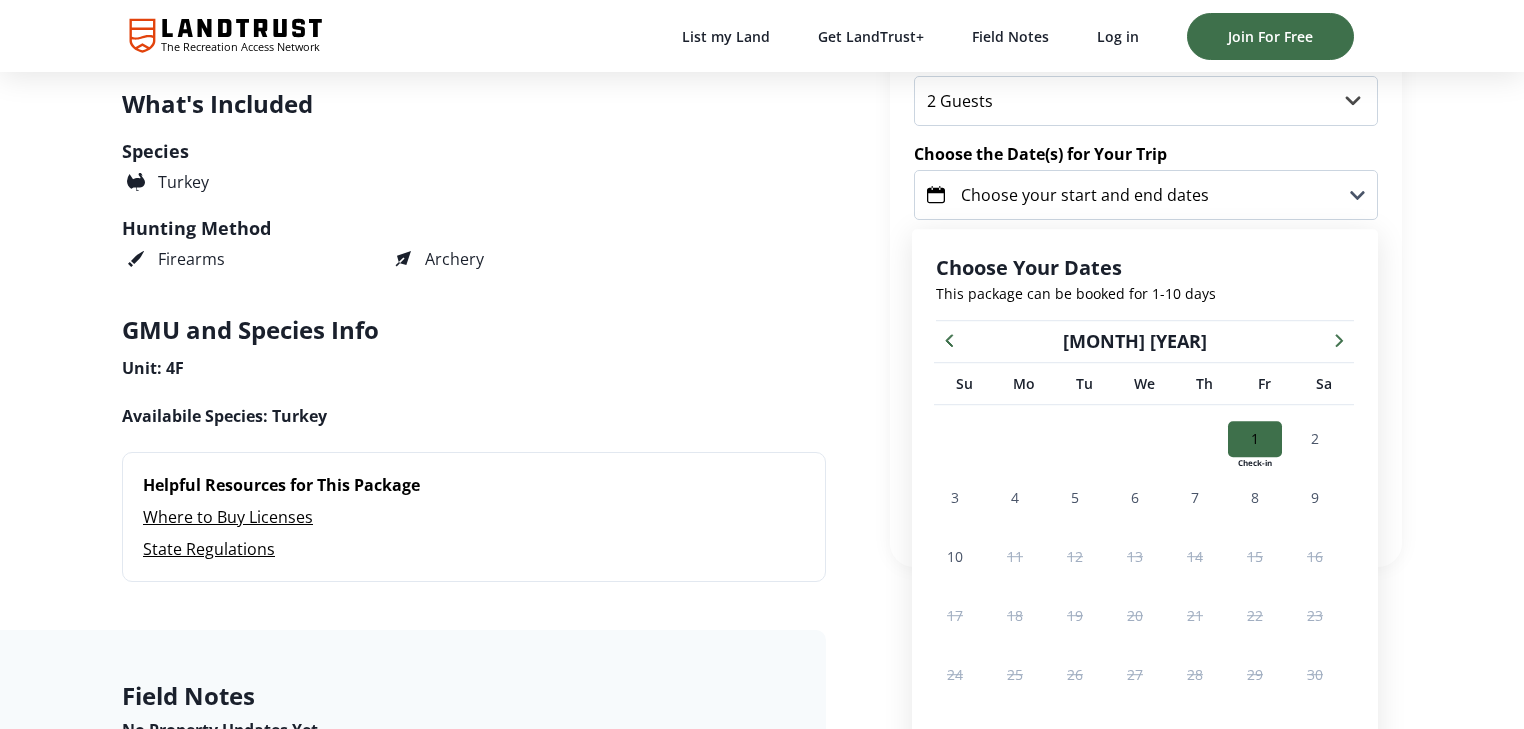 scroll, scrollTop: 704, scrollLeft: 0, axis: vertical 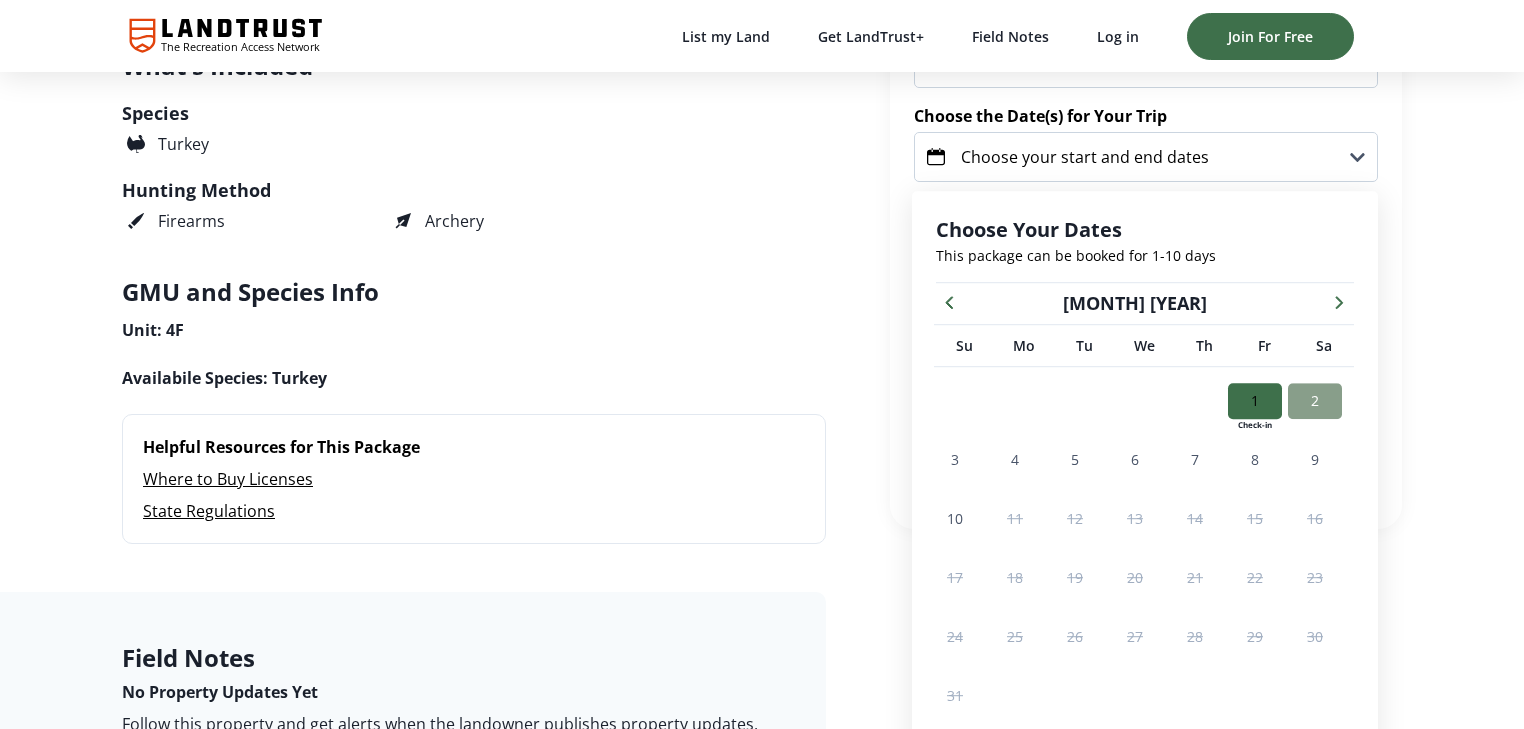 click on "2" at bounding box center (1315, 400) 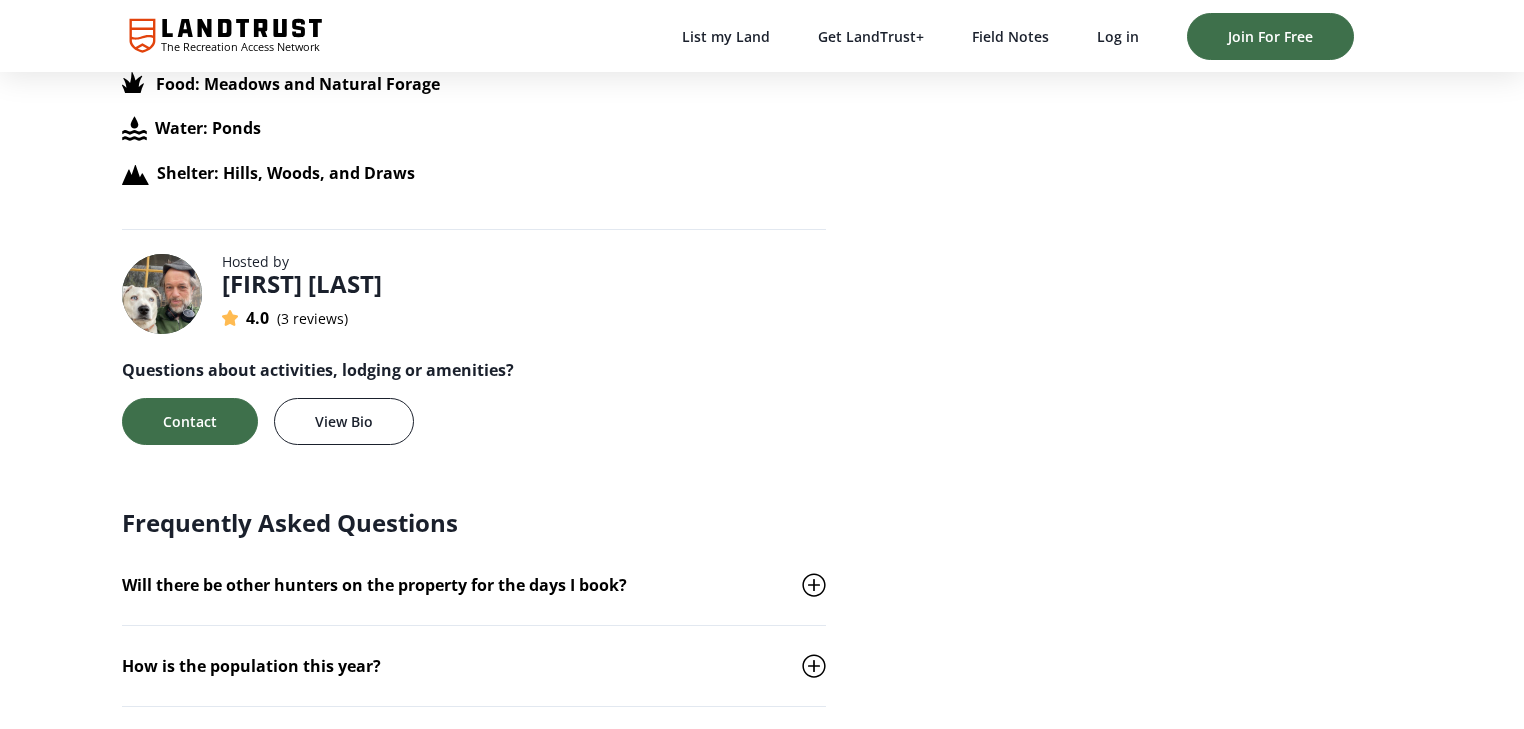 scroll, scrollTop: 1664, scrollLeft: 0, axis: vertical 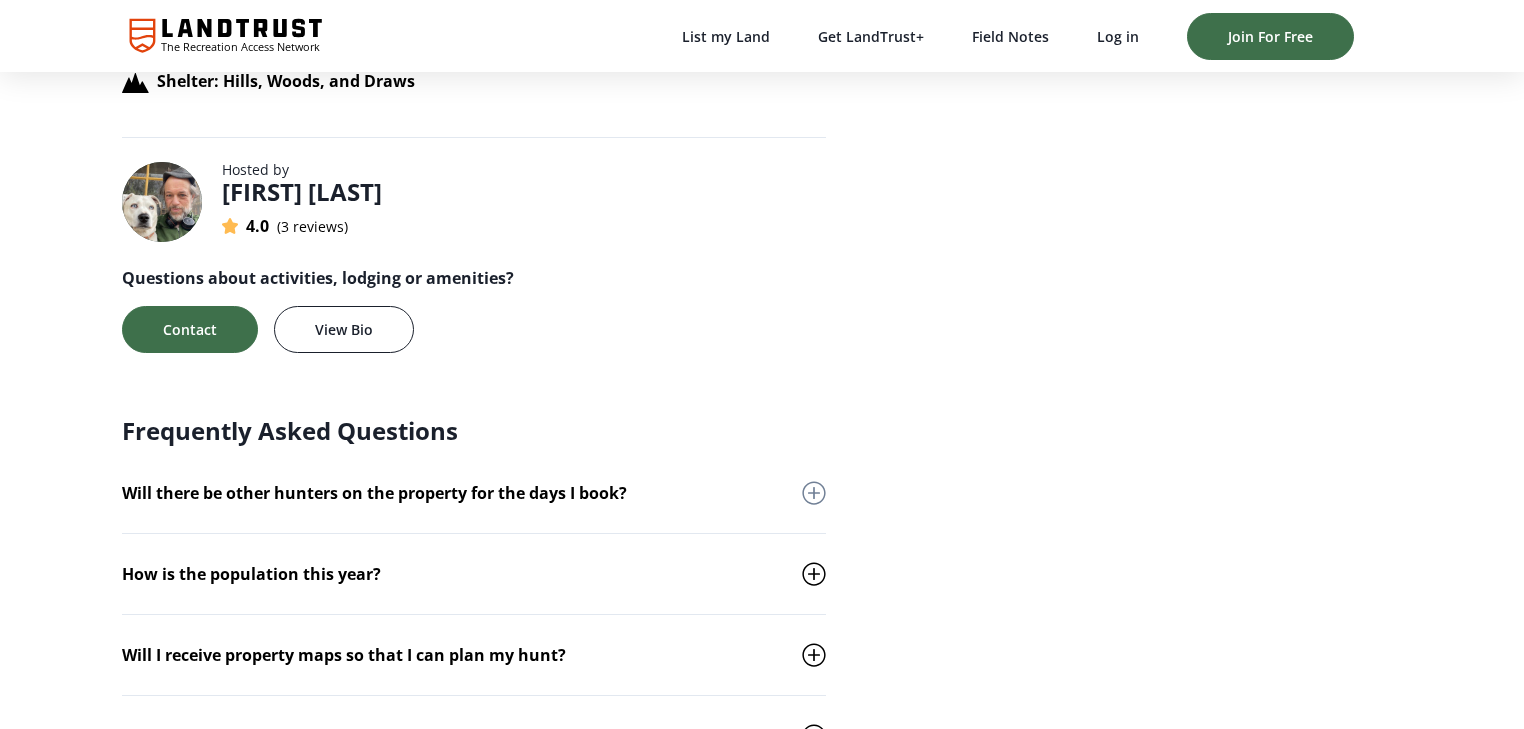 click 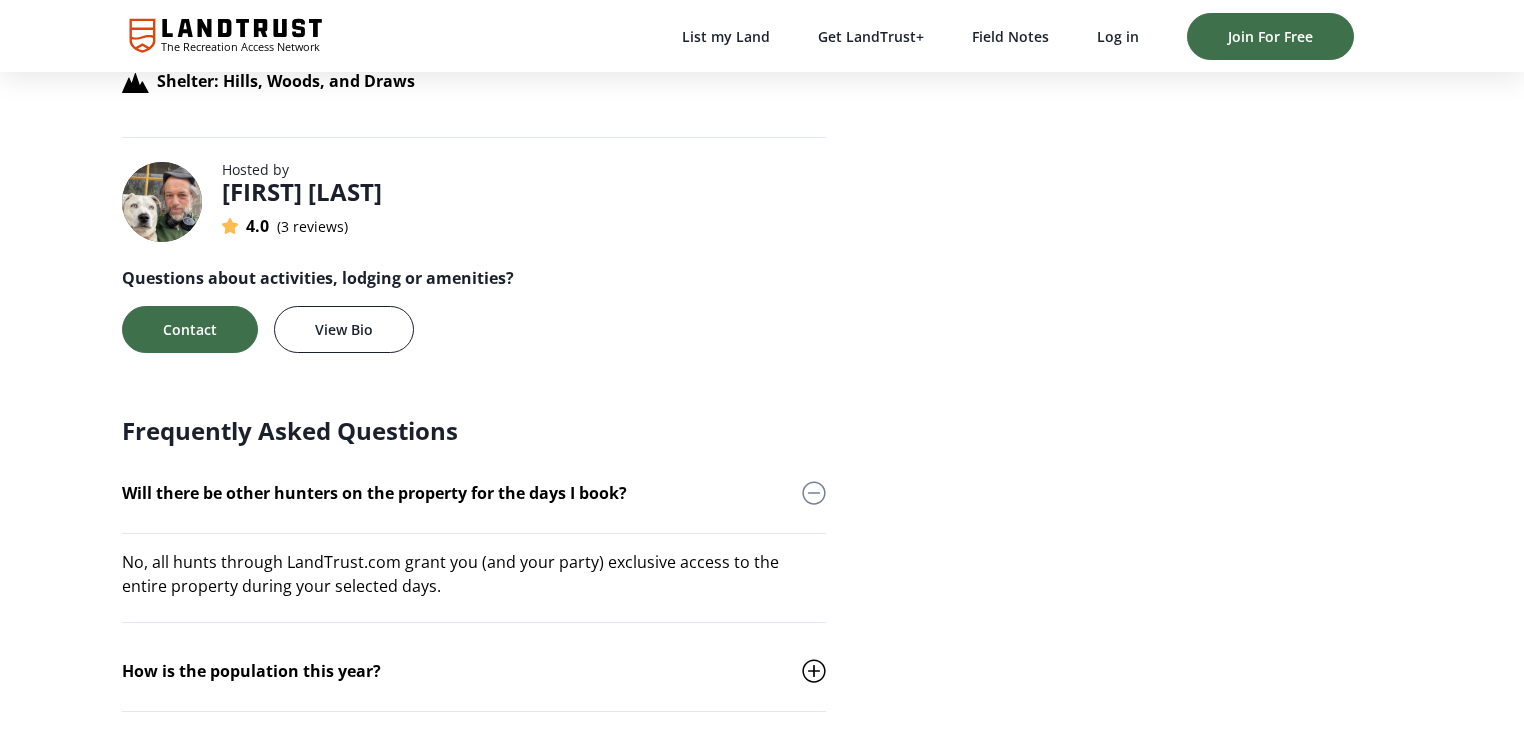 click 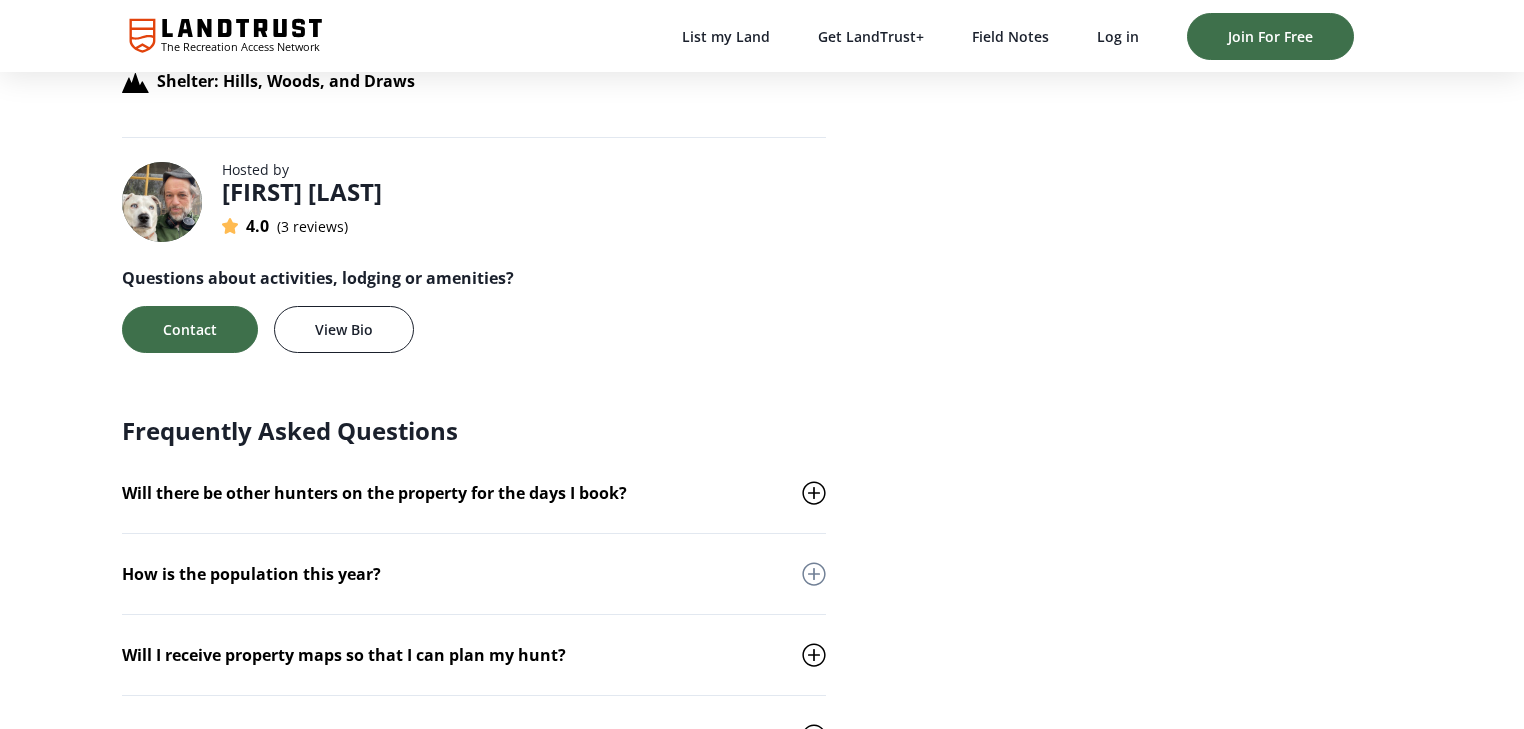 click 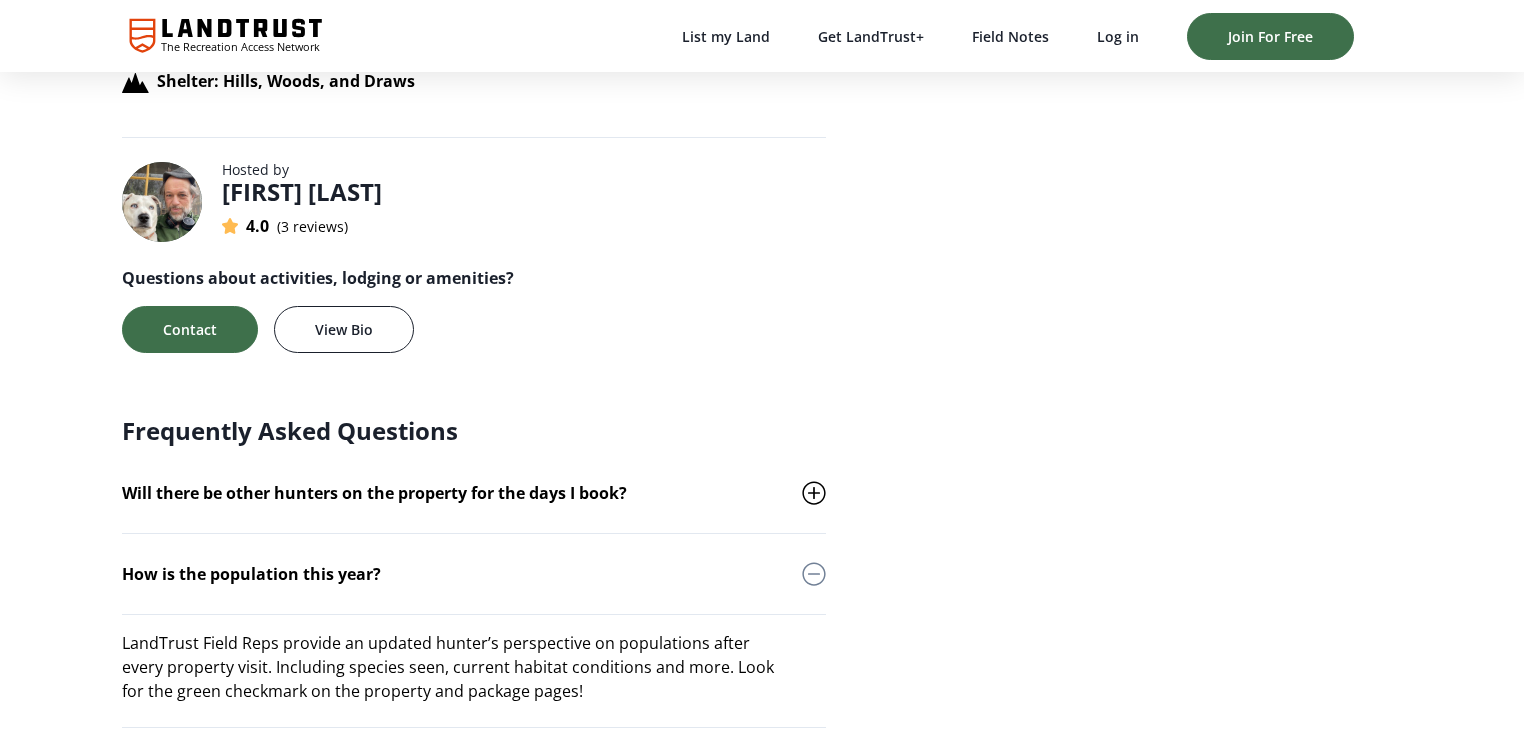 click 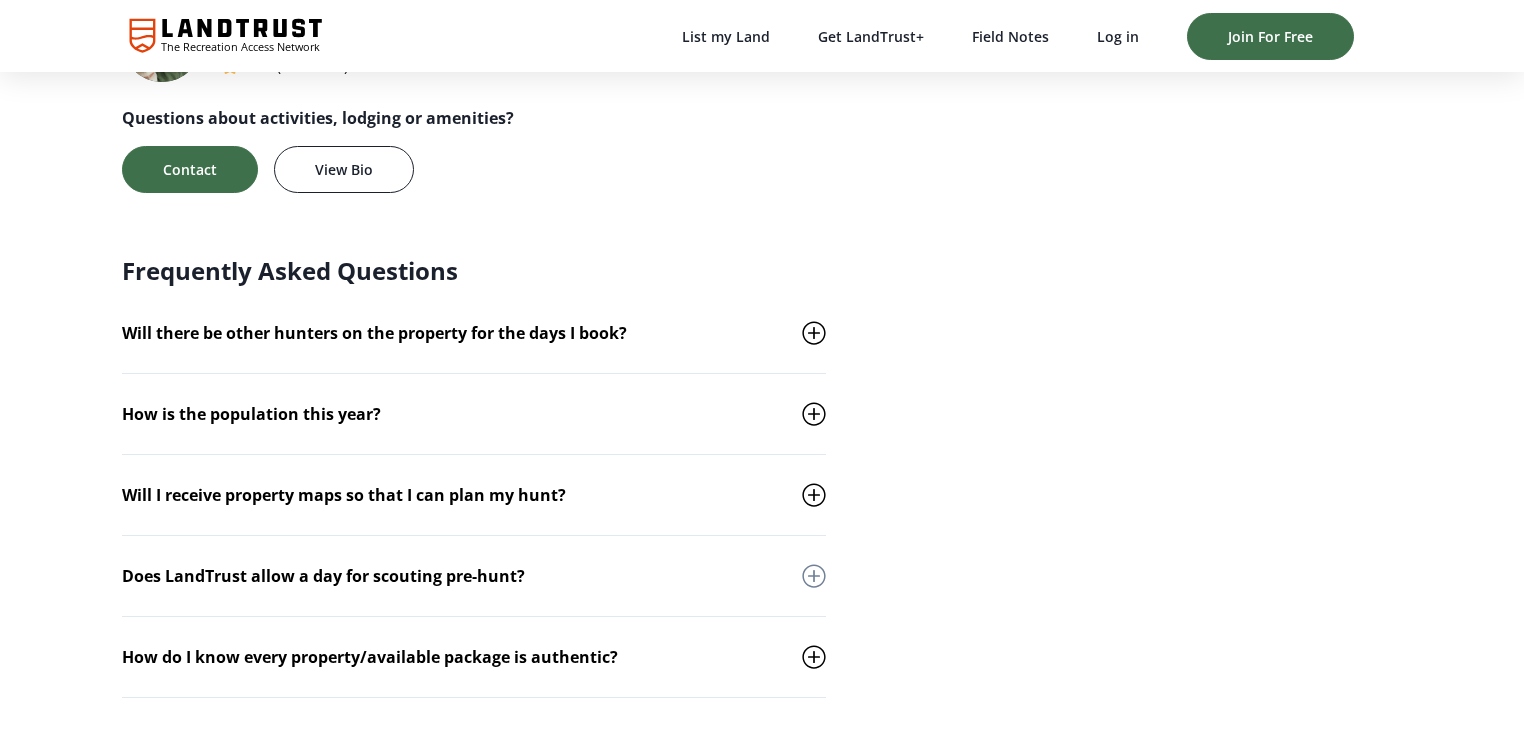 scroll, scrollTop: 1904, scrollLeft: 0, axis: vertical 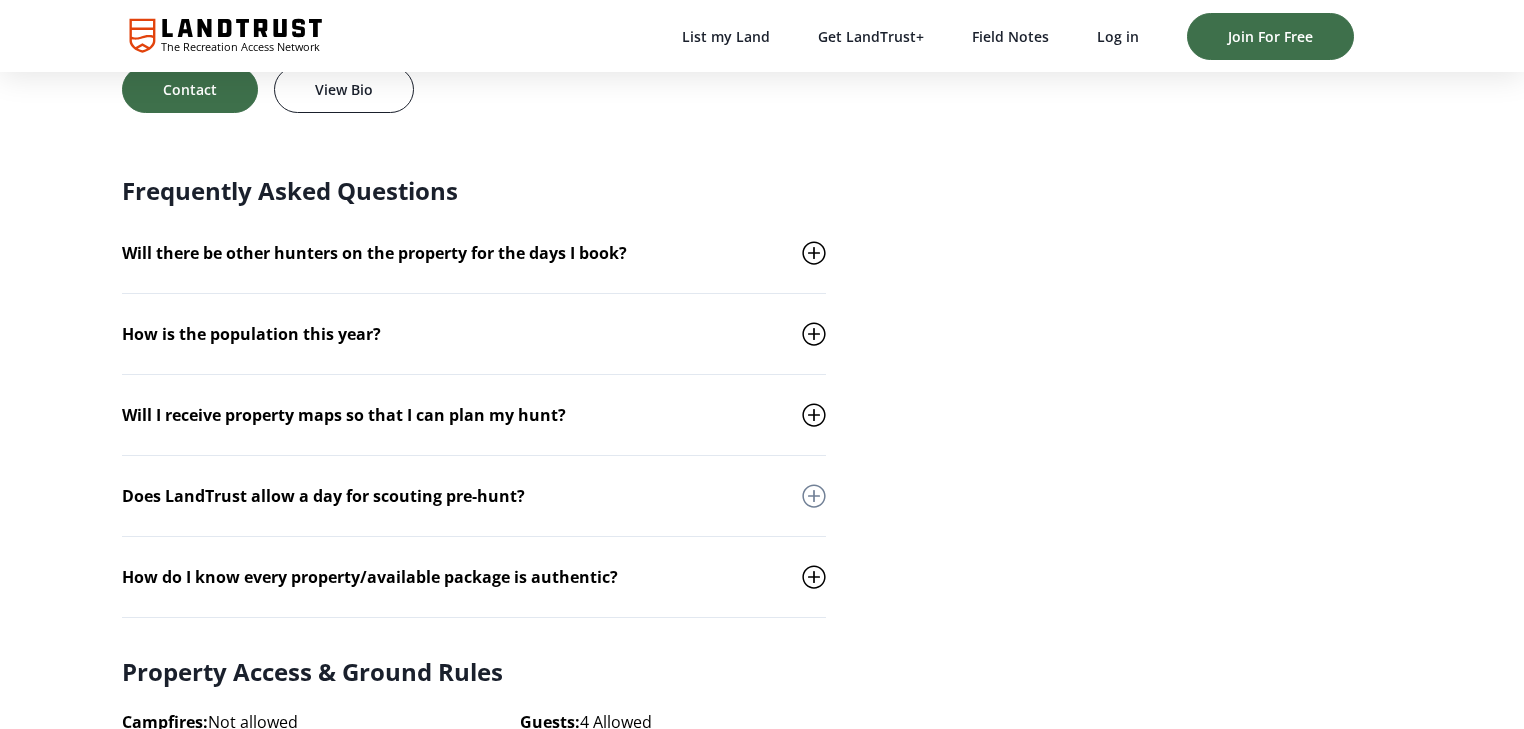 click 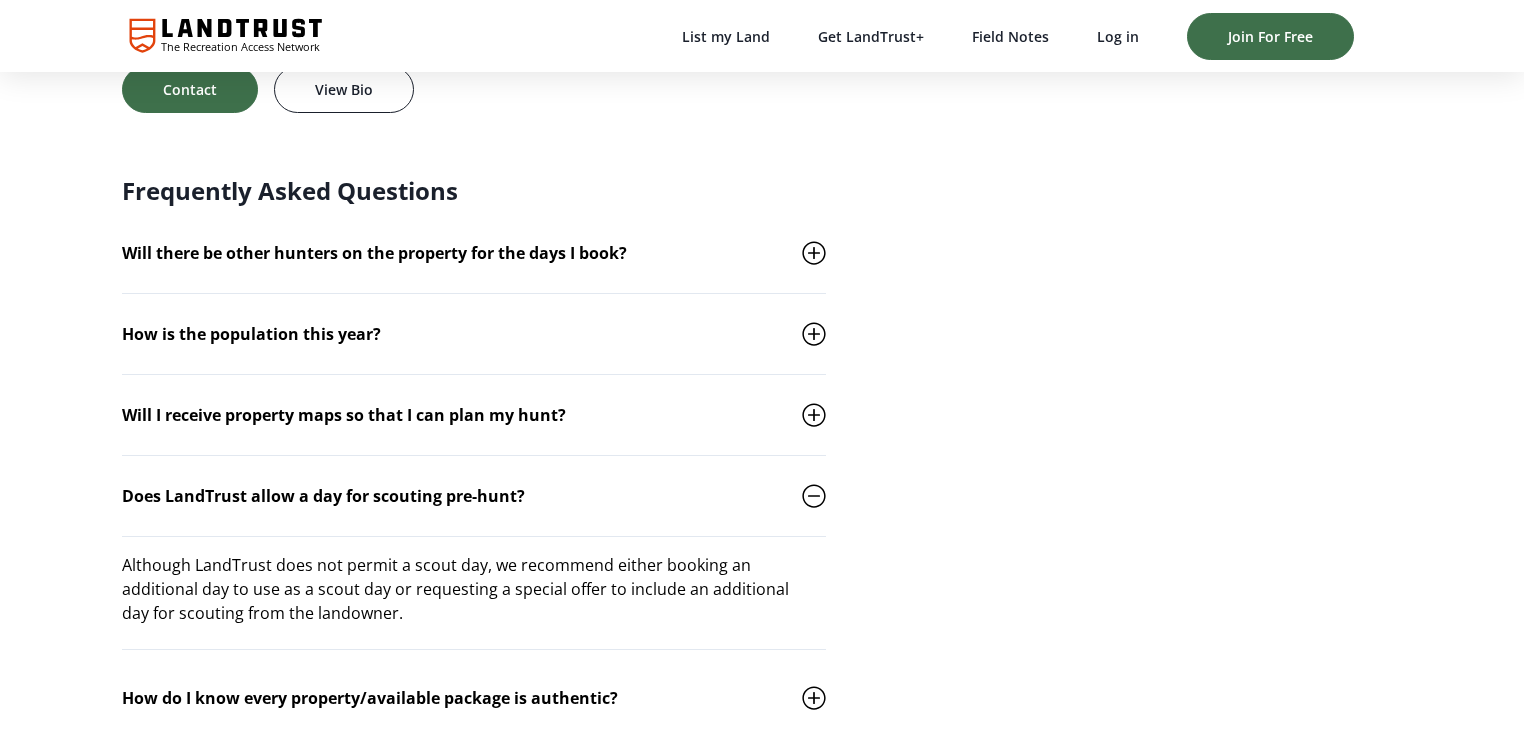 click 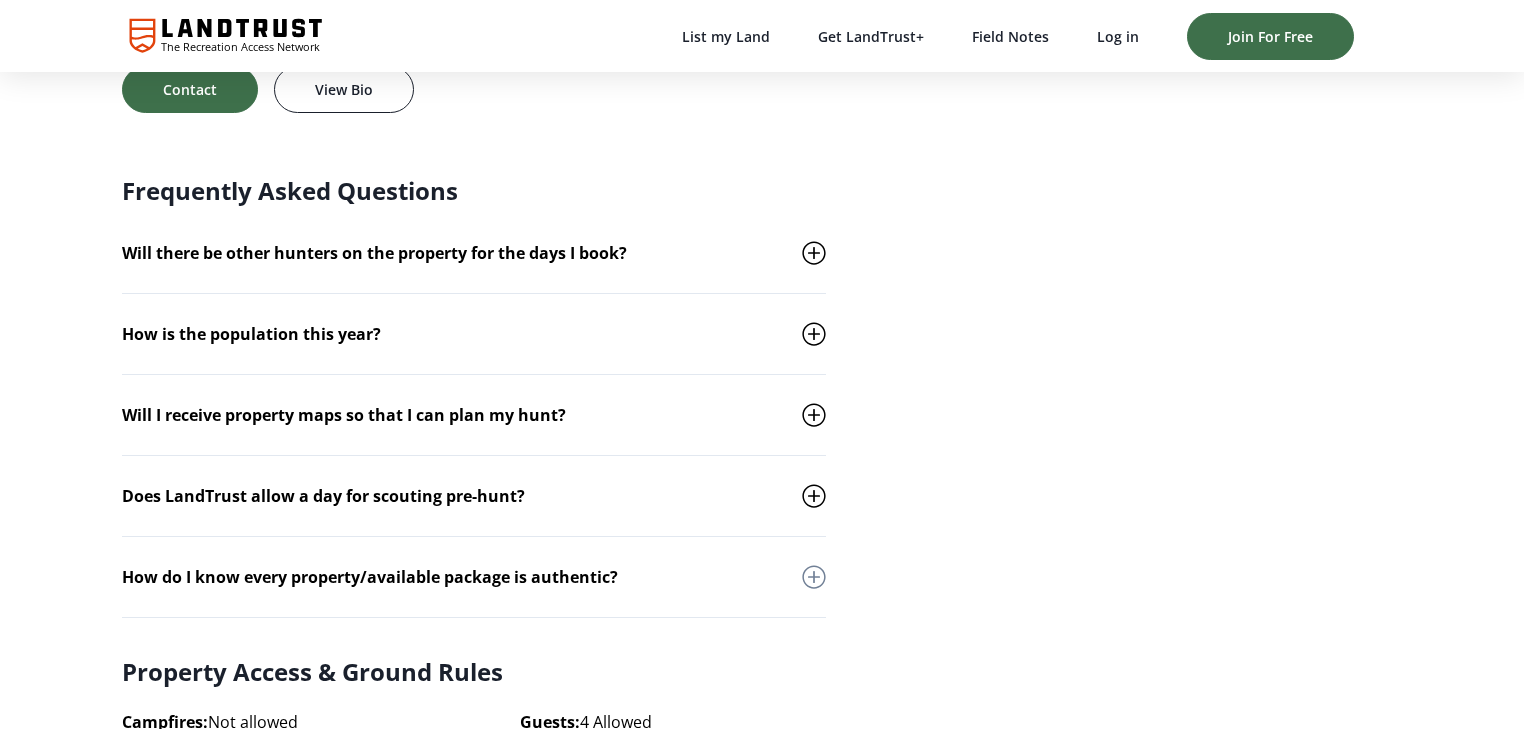 click 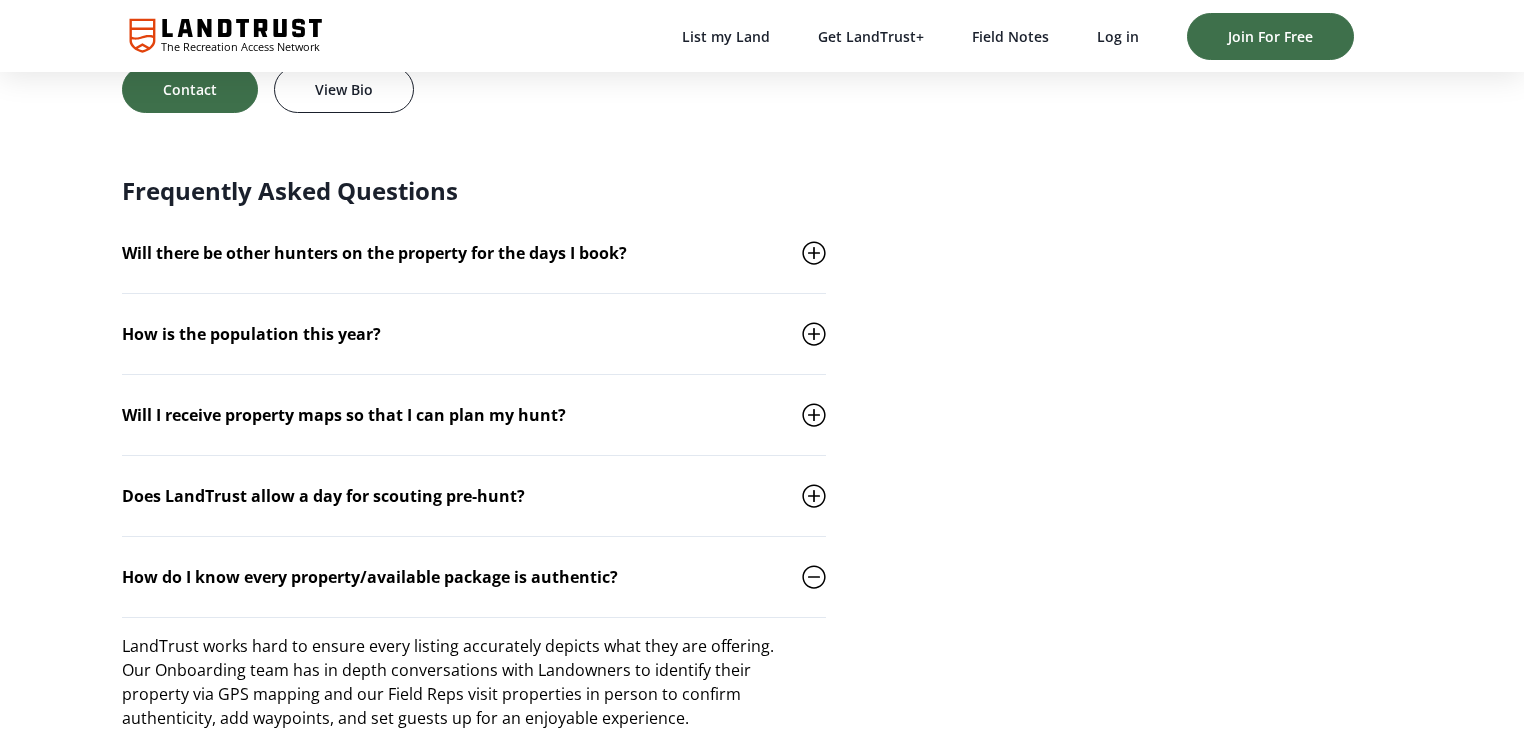 click 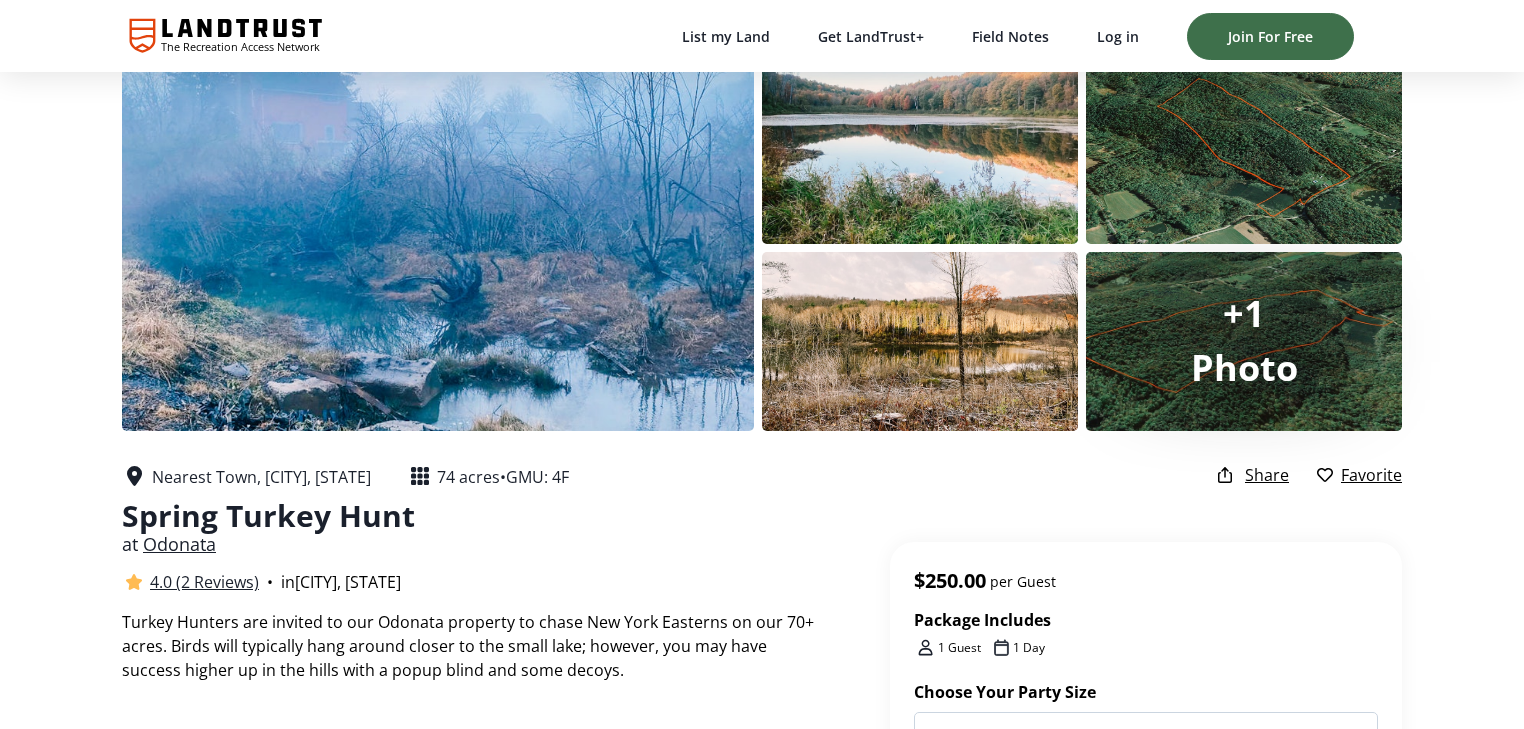 scroll, scrollTop: 0, scrollLeft: 0, axis: both 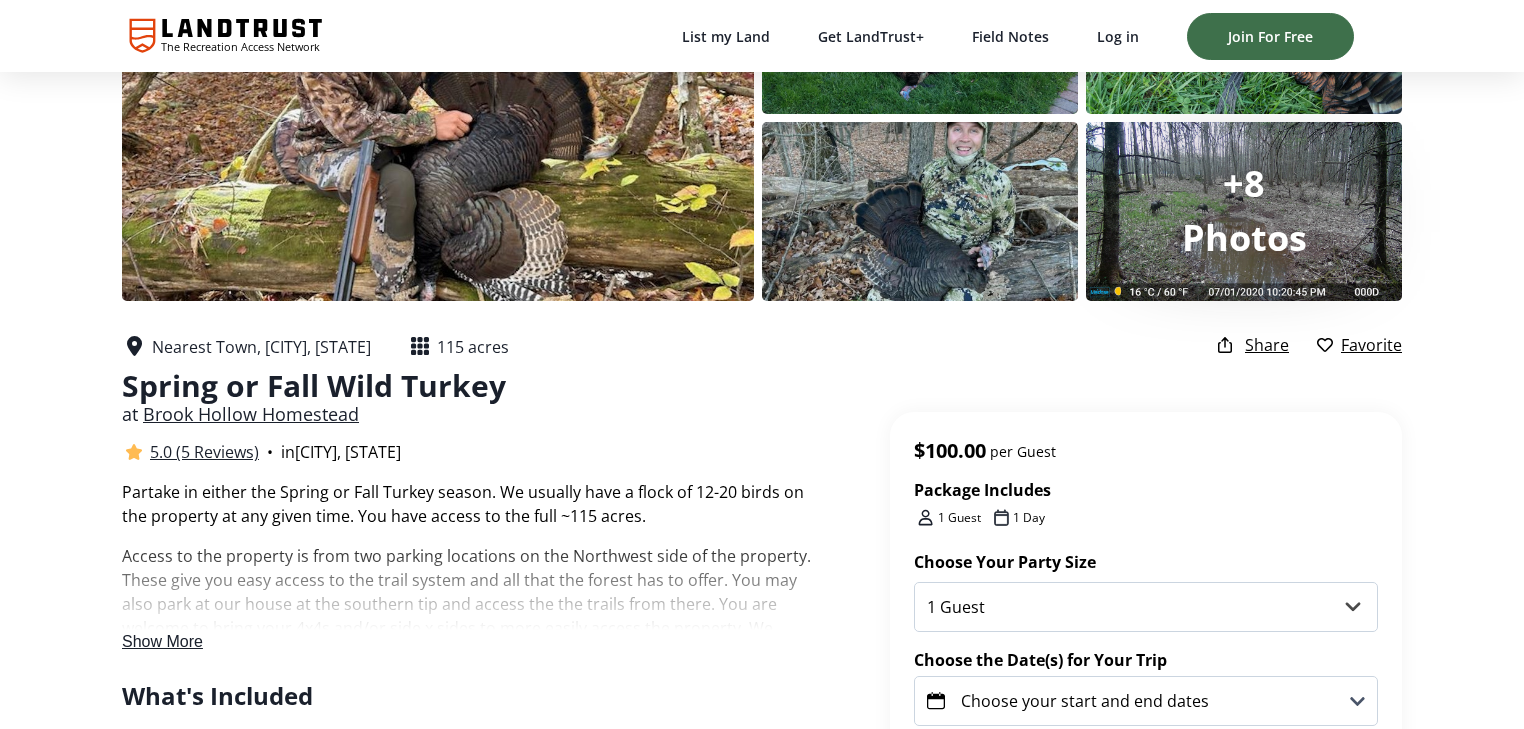 click on "Show More" at bounding box center (162, 641) 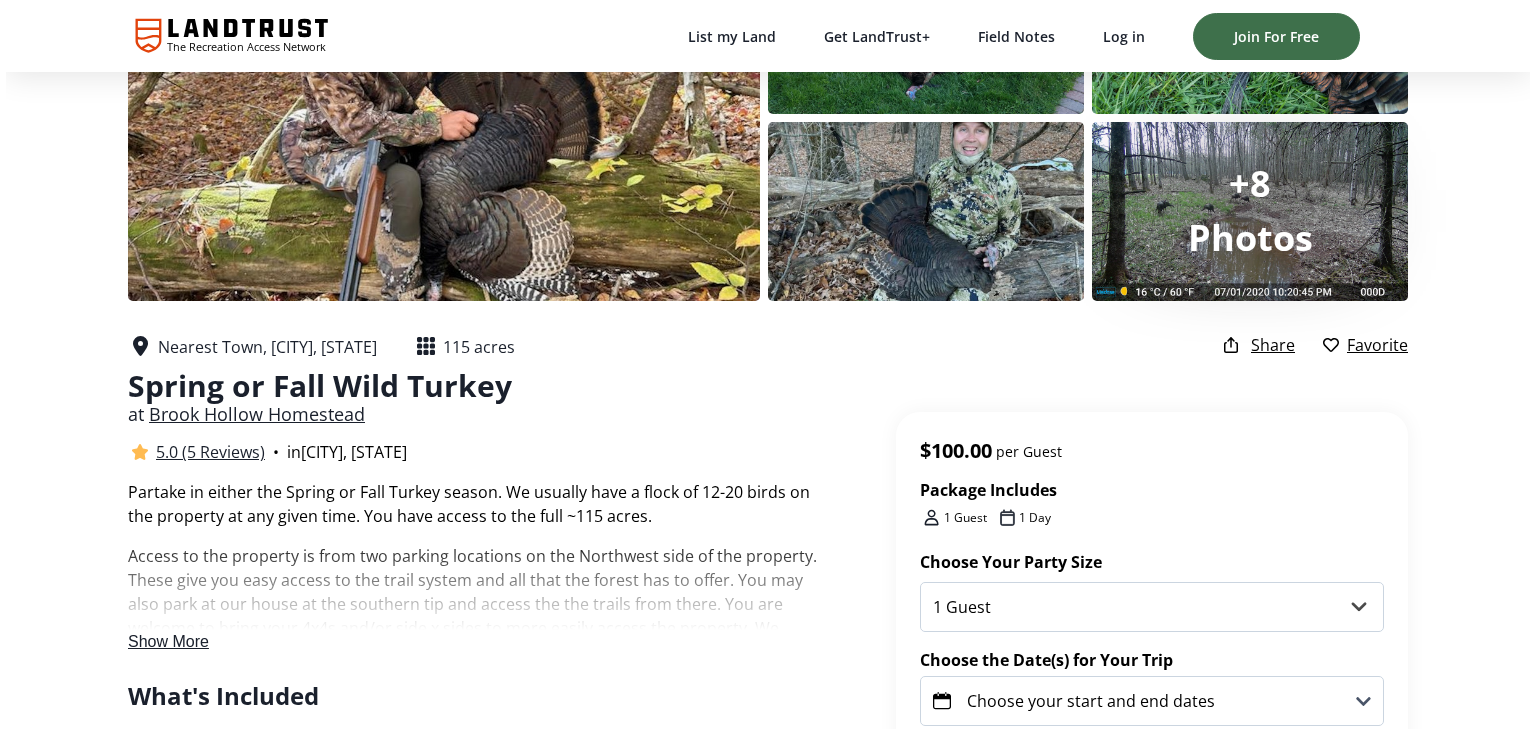 scroll, scrollTop: 0, scrollLeft: 0, axis: both 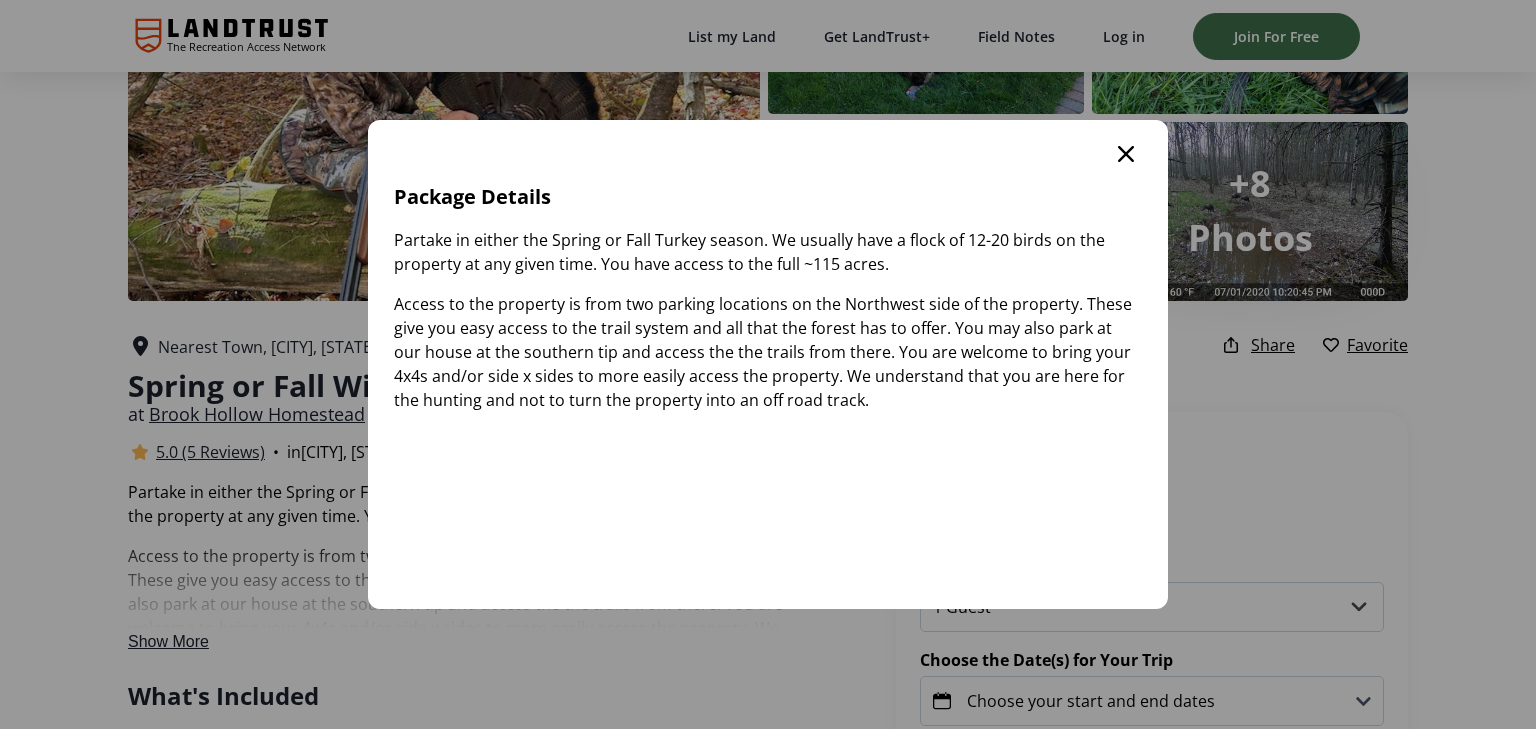 click at bounding box center [1126, 154] 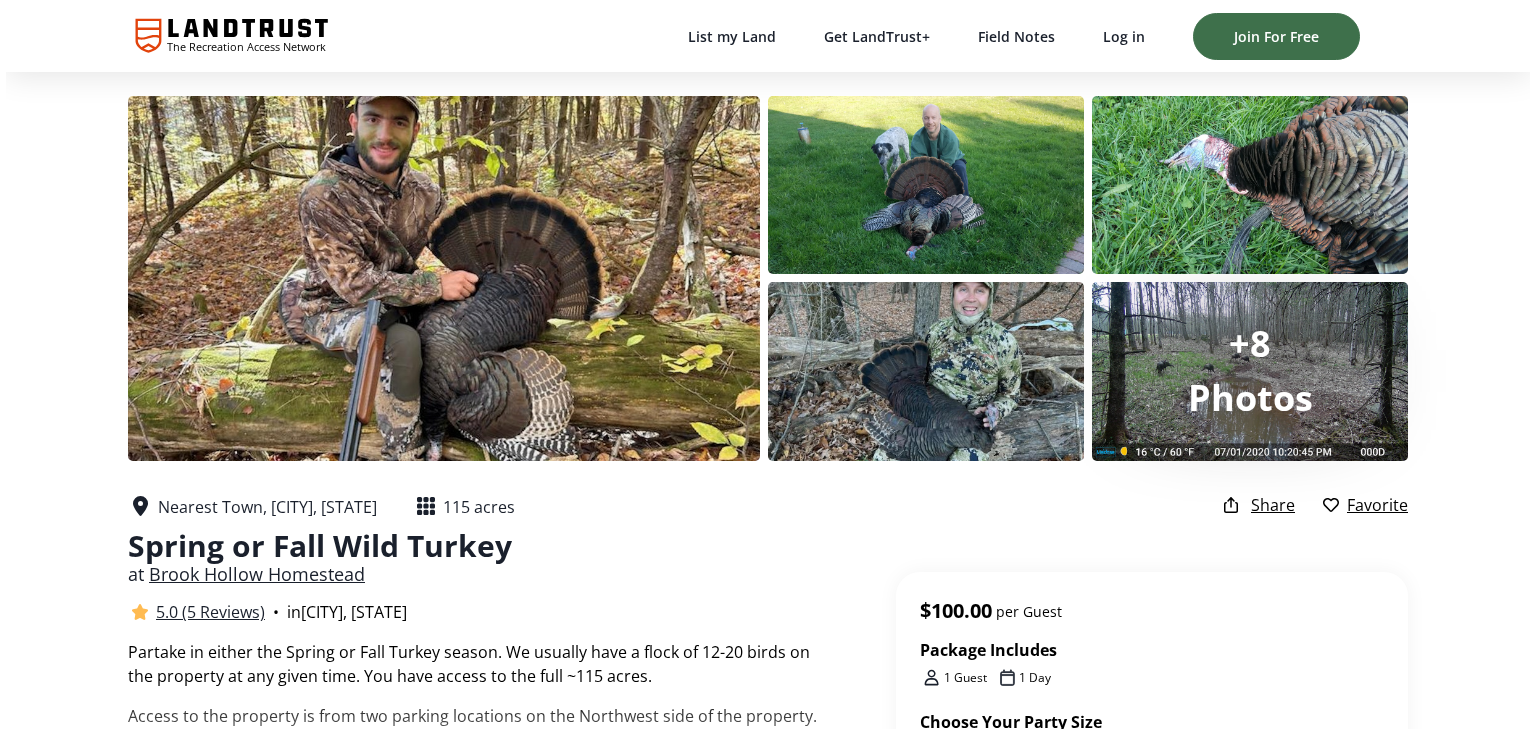 scroll, scrollTop: 0, scrollLeft: 0, axis: both 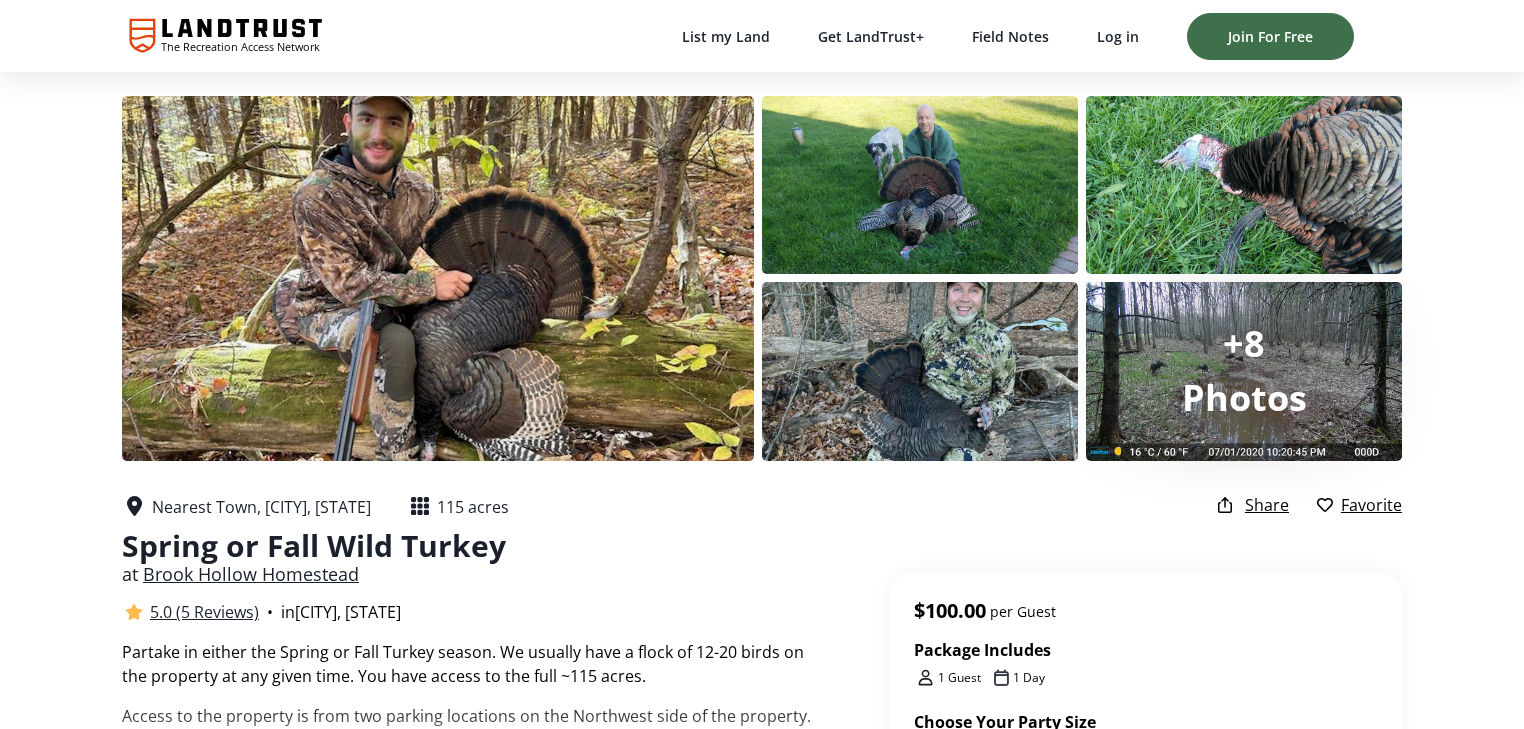 click on "Photos" at bounding box center [1244, 397] 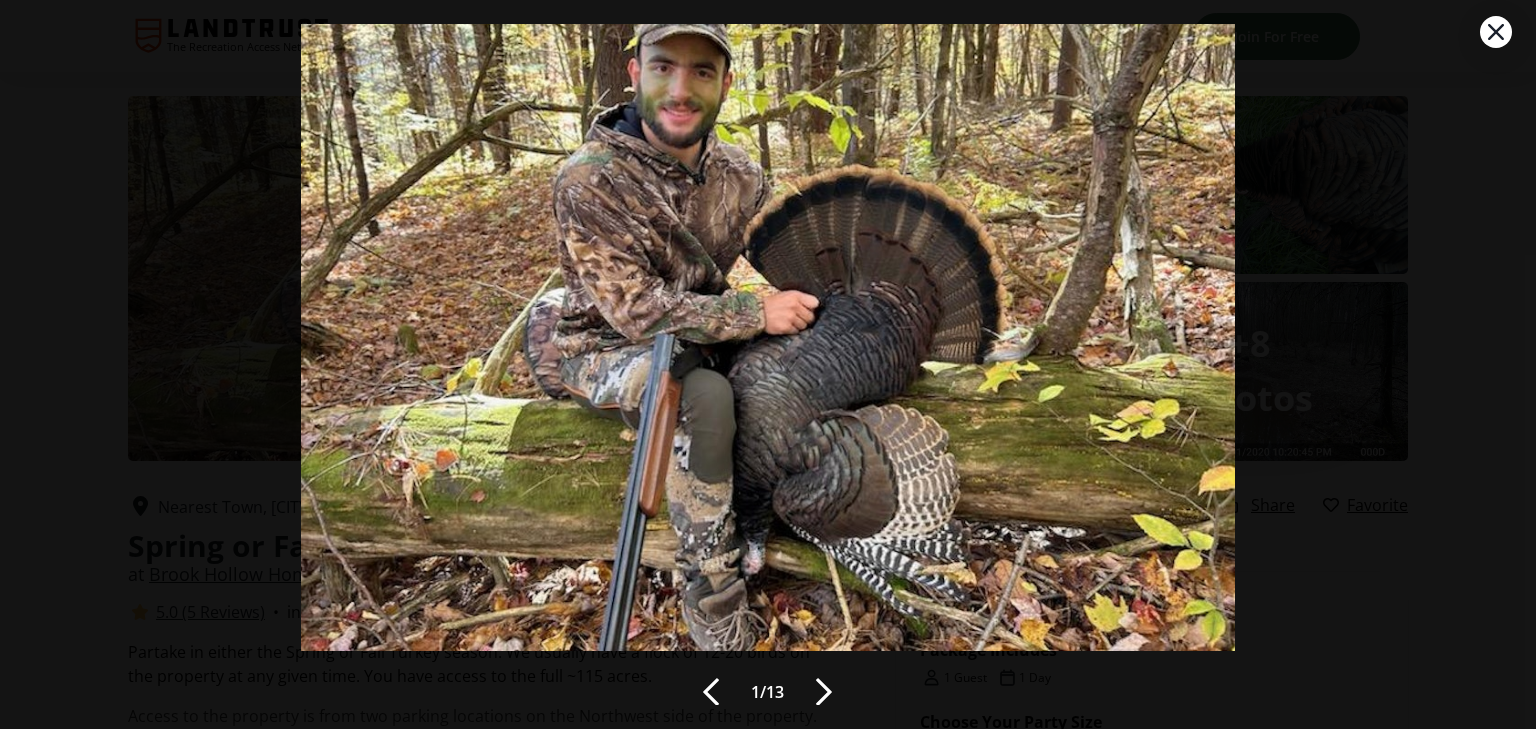 scroll, scrollTop: 53, scrollLeft: 0, axis: vertical 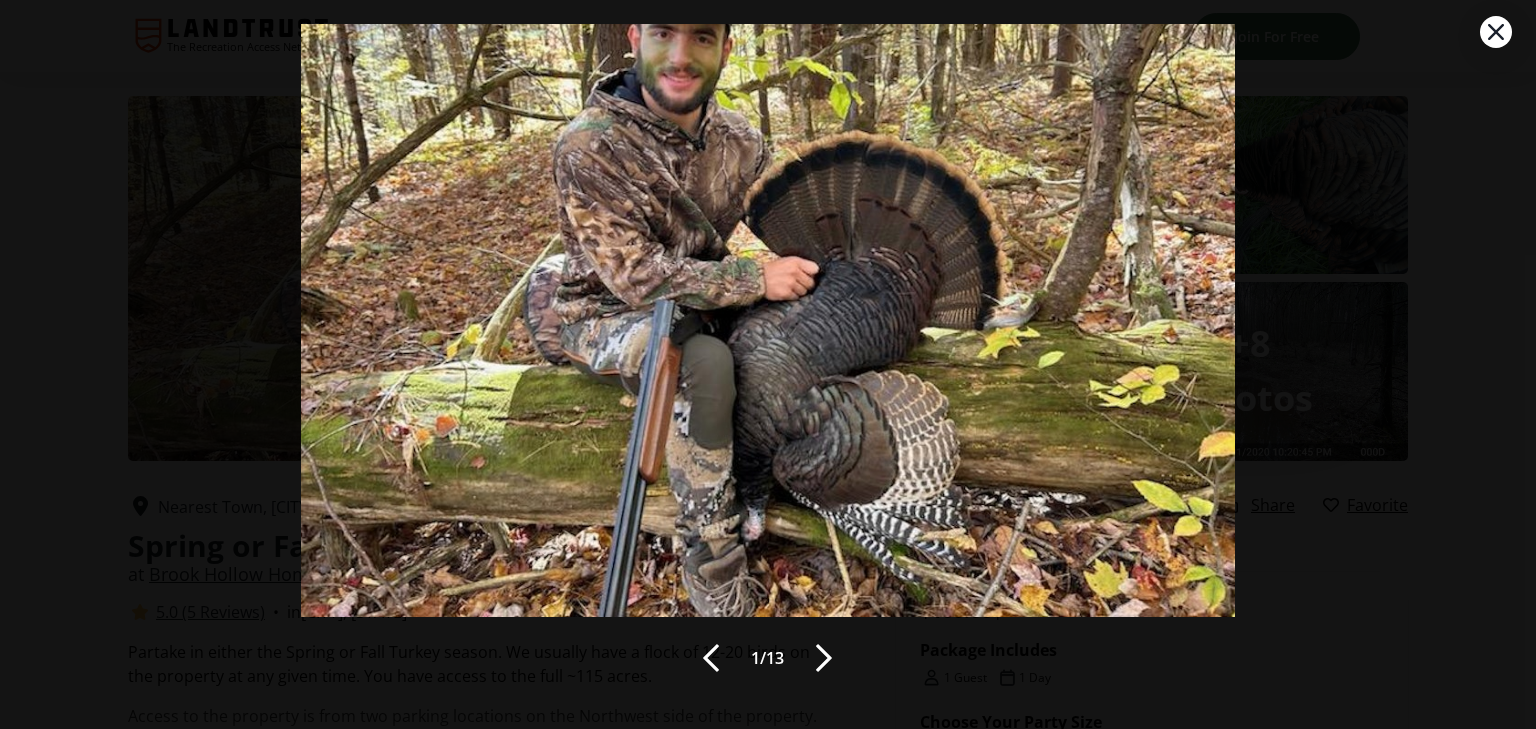 click at bounding box center [824, 658] 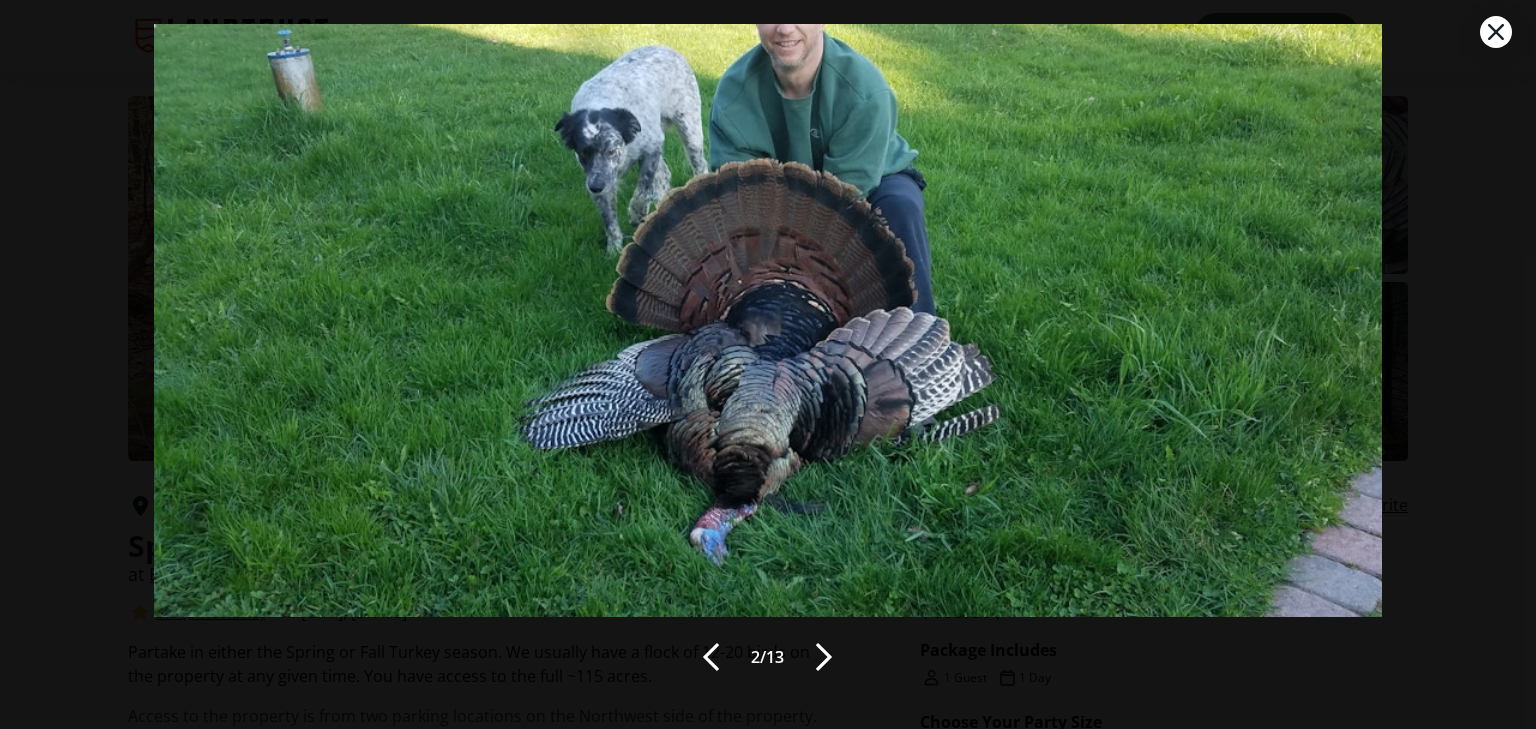 scroll, scrollTop: 49, scrollLeft: 0, axis: vertical 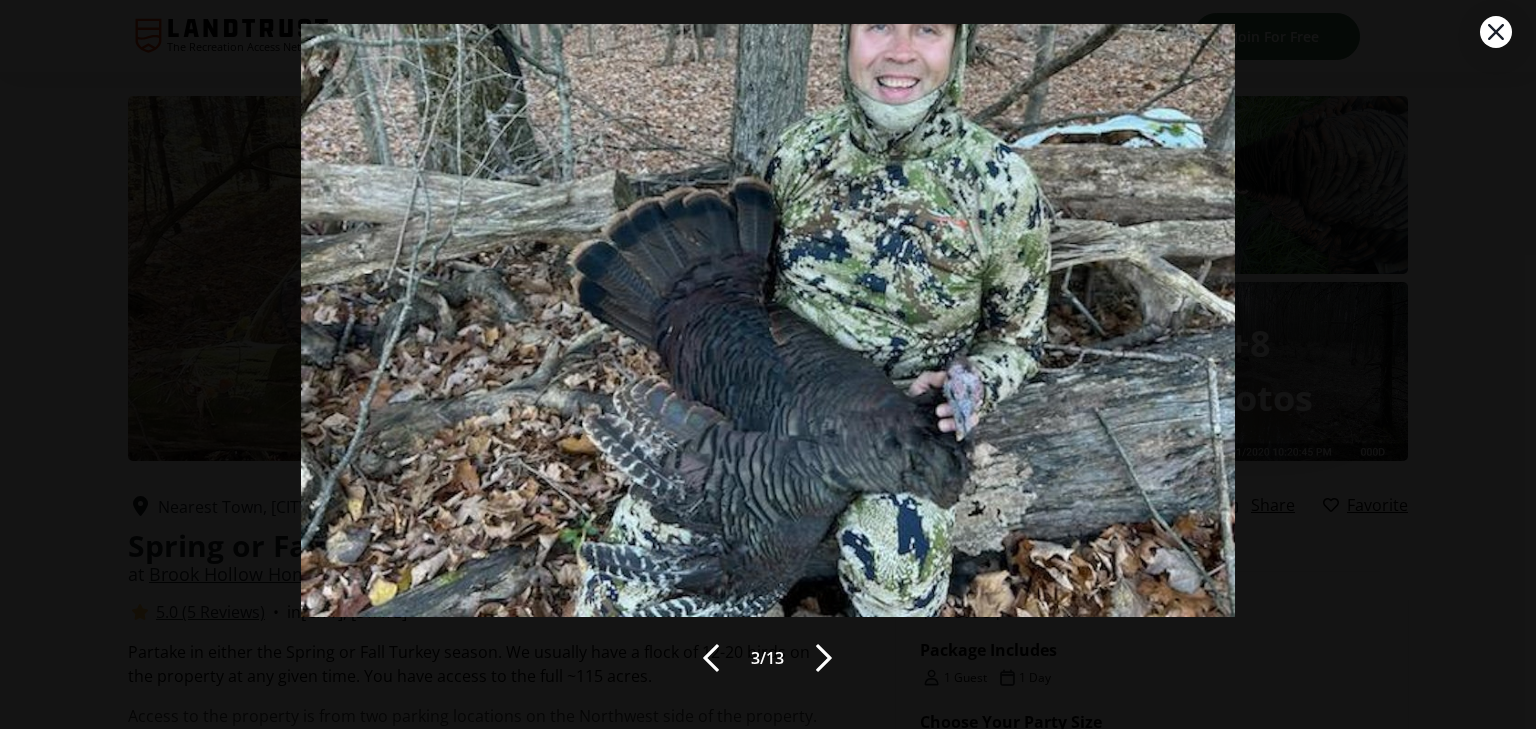 click at bounding box center (824, 658) 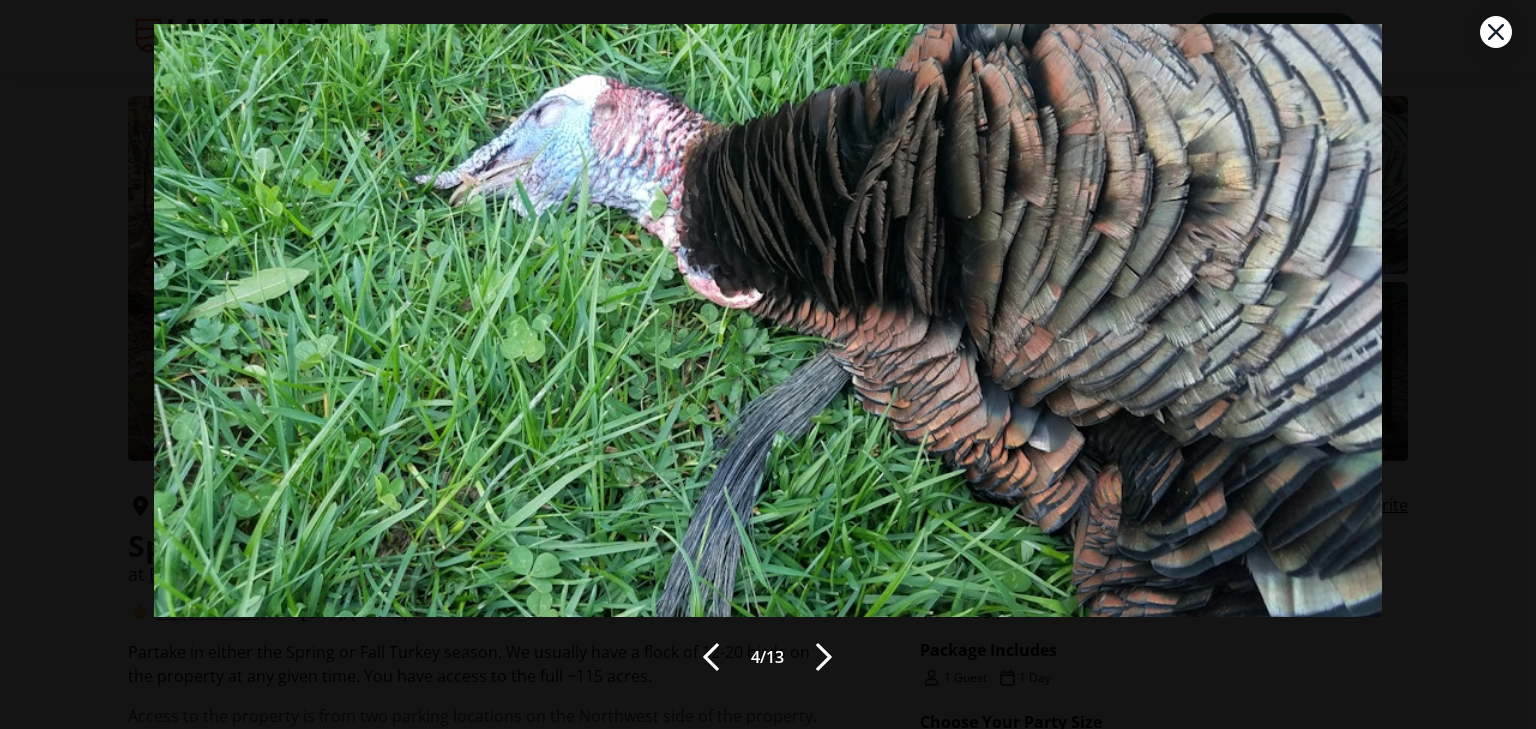 click at bounding box center (824, 657) 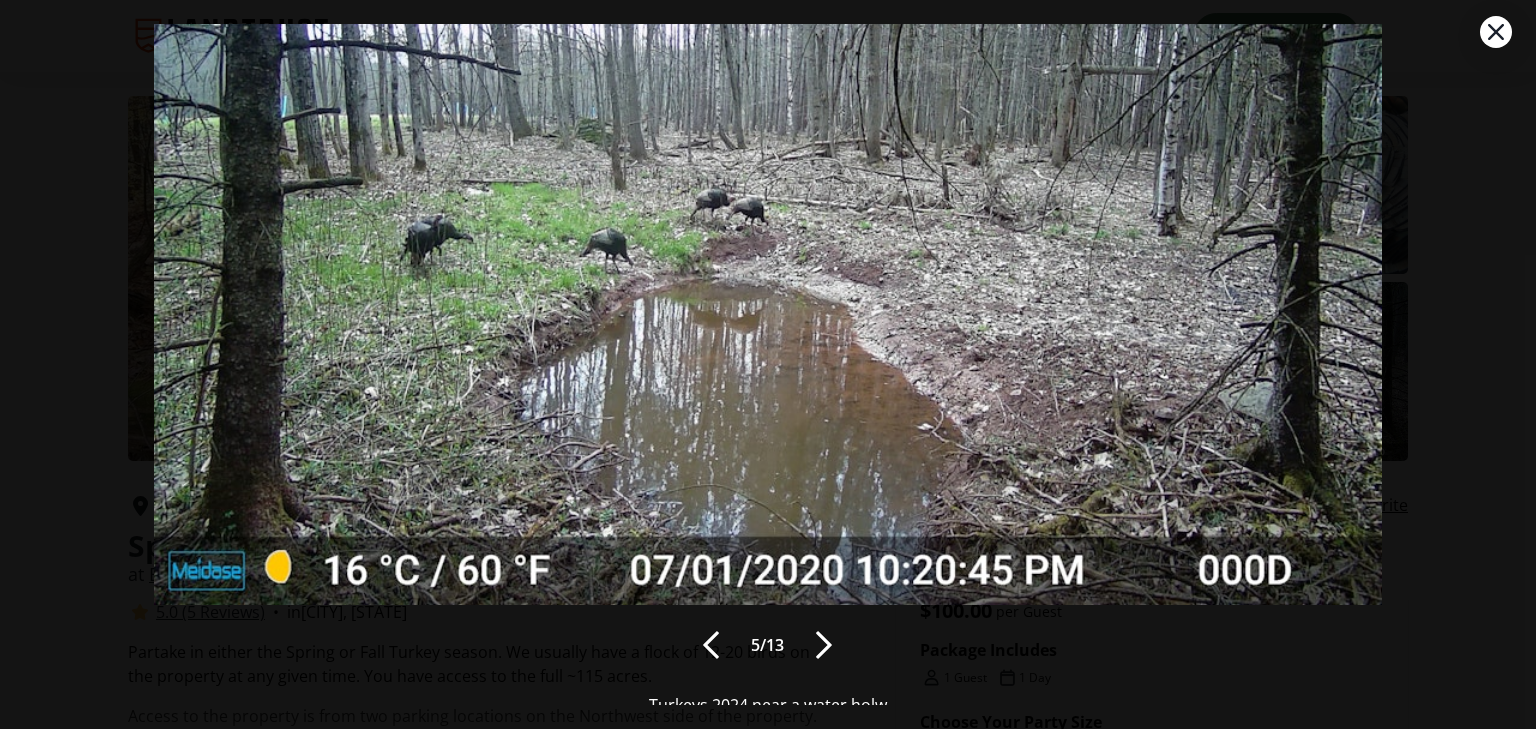 scroll, scrollTop: 46, scrollLeft: 0, axis: vertical 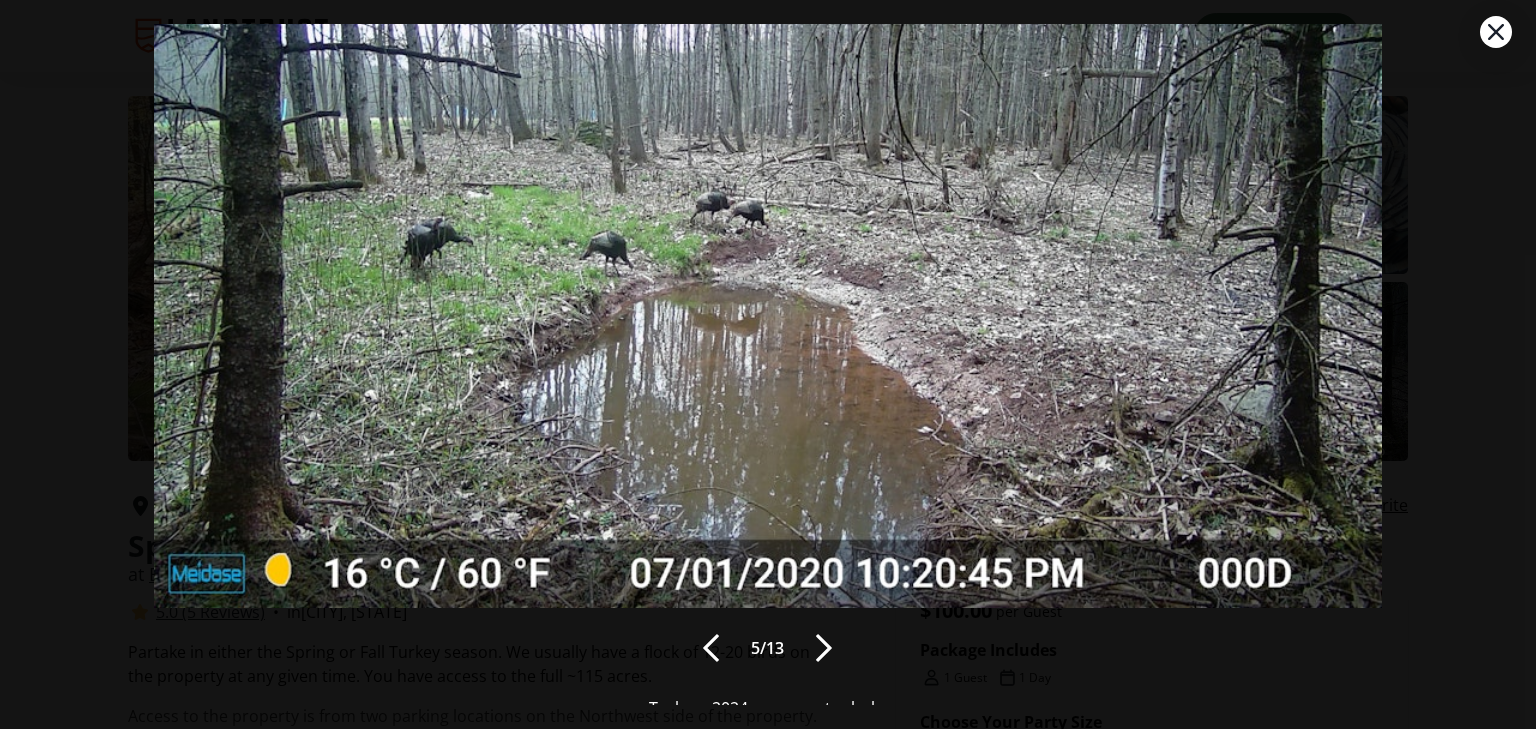 click at bounding box center [824, 648] 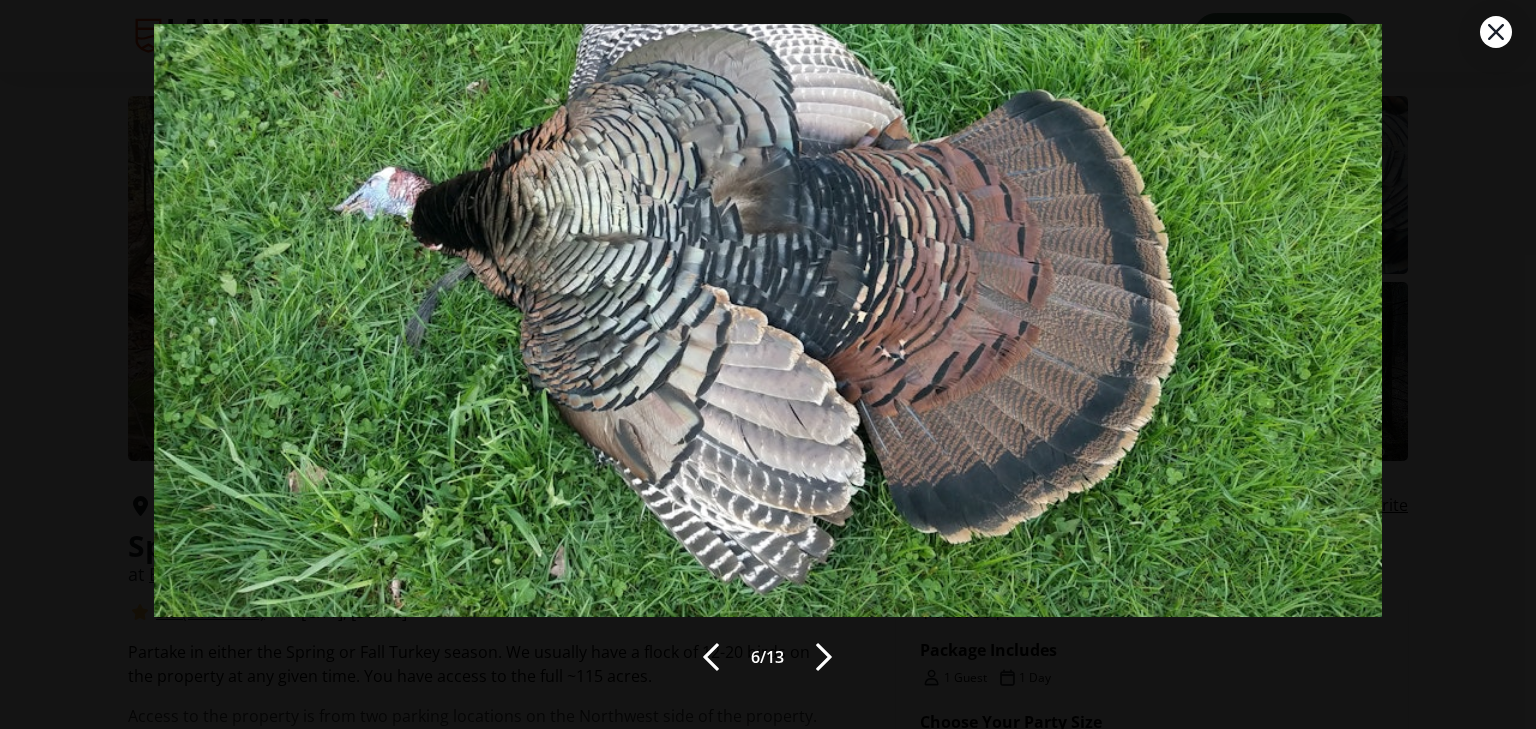 click at bounding box center (824, 657) 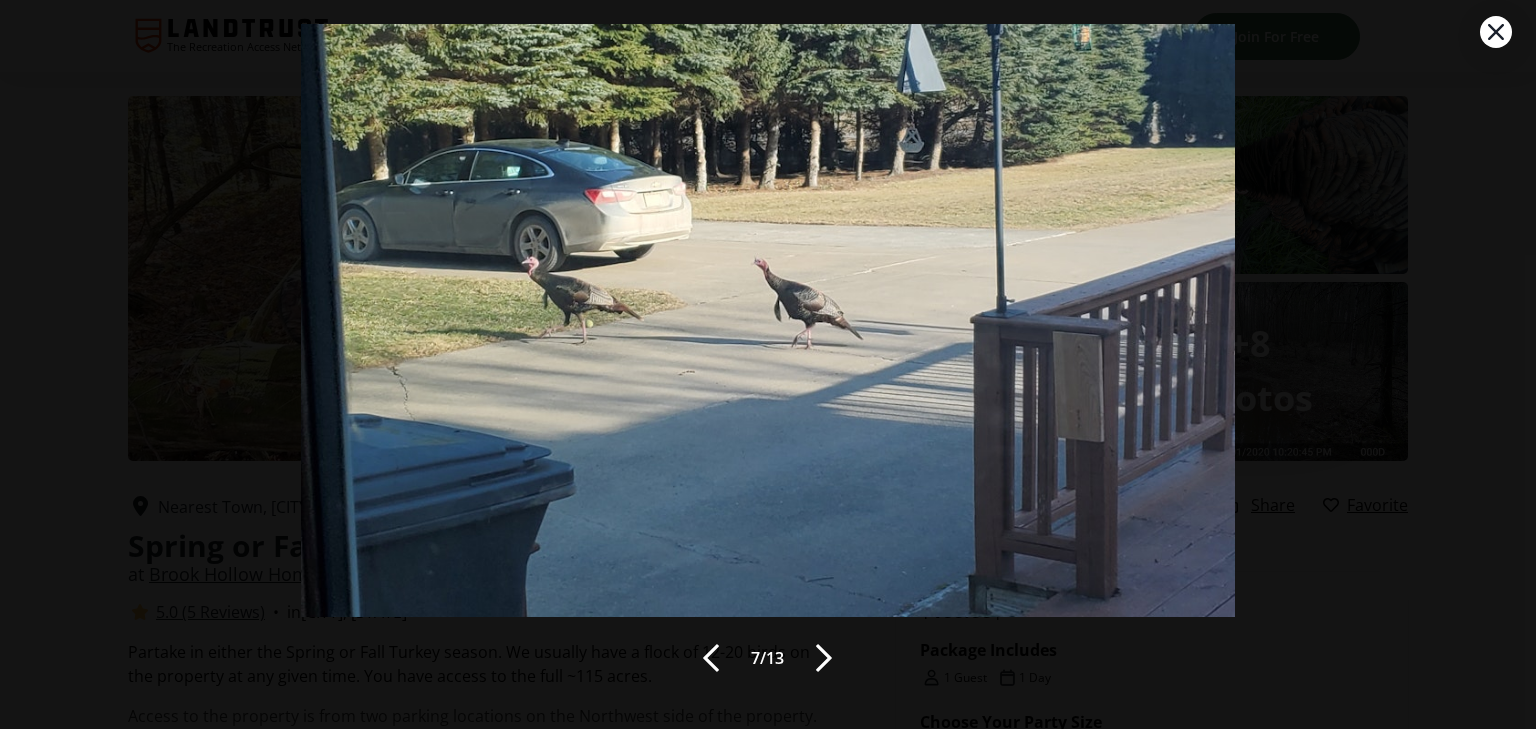 click at bounding box center [824, 658] 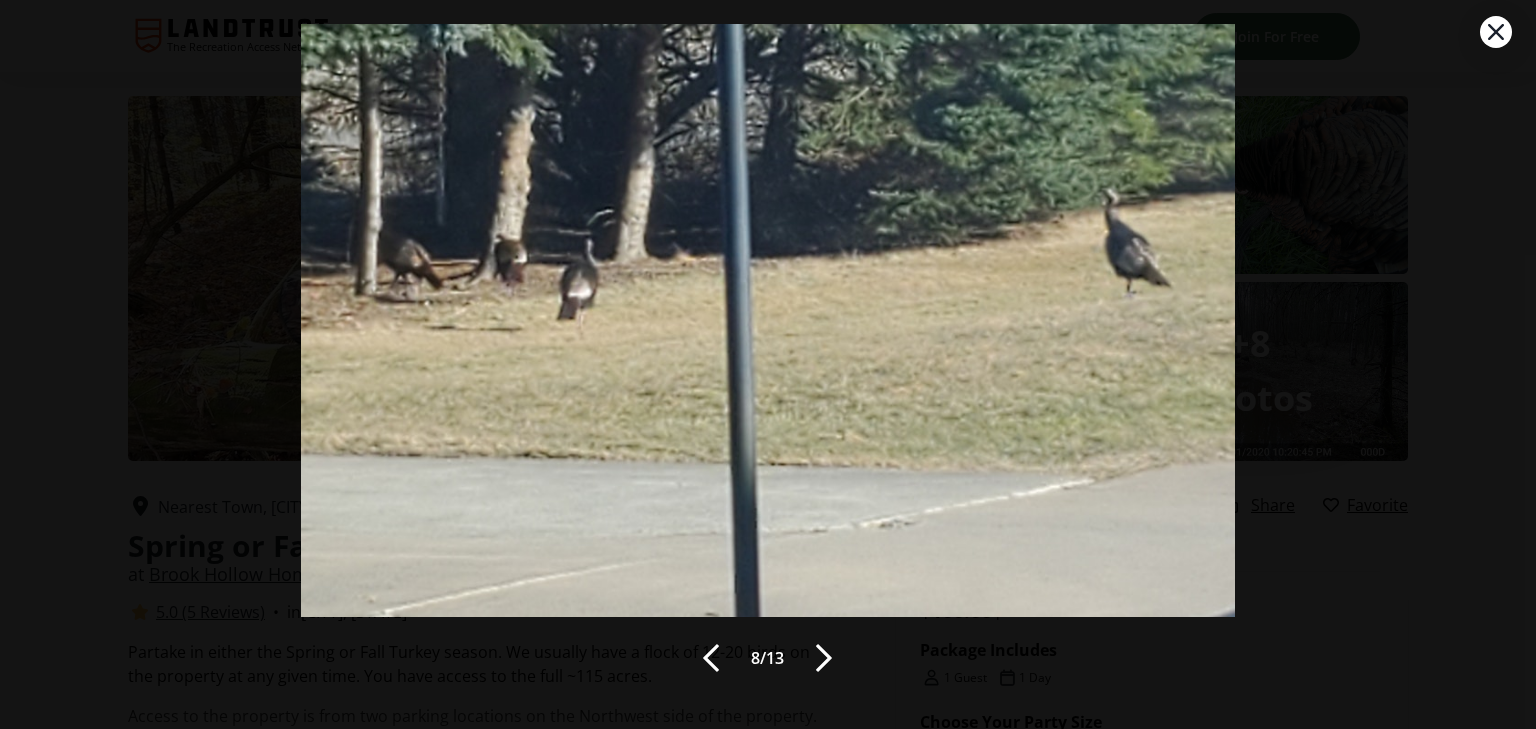 click at bounding box center (824, 658) 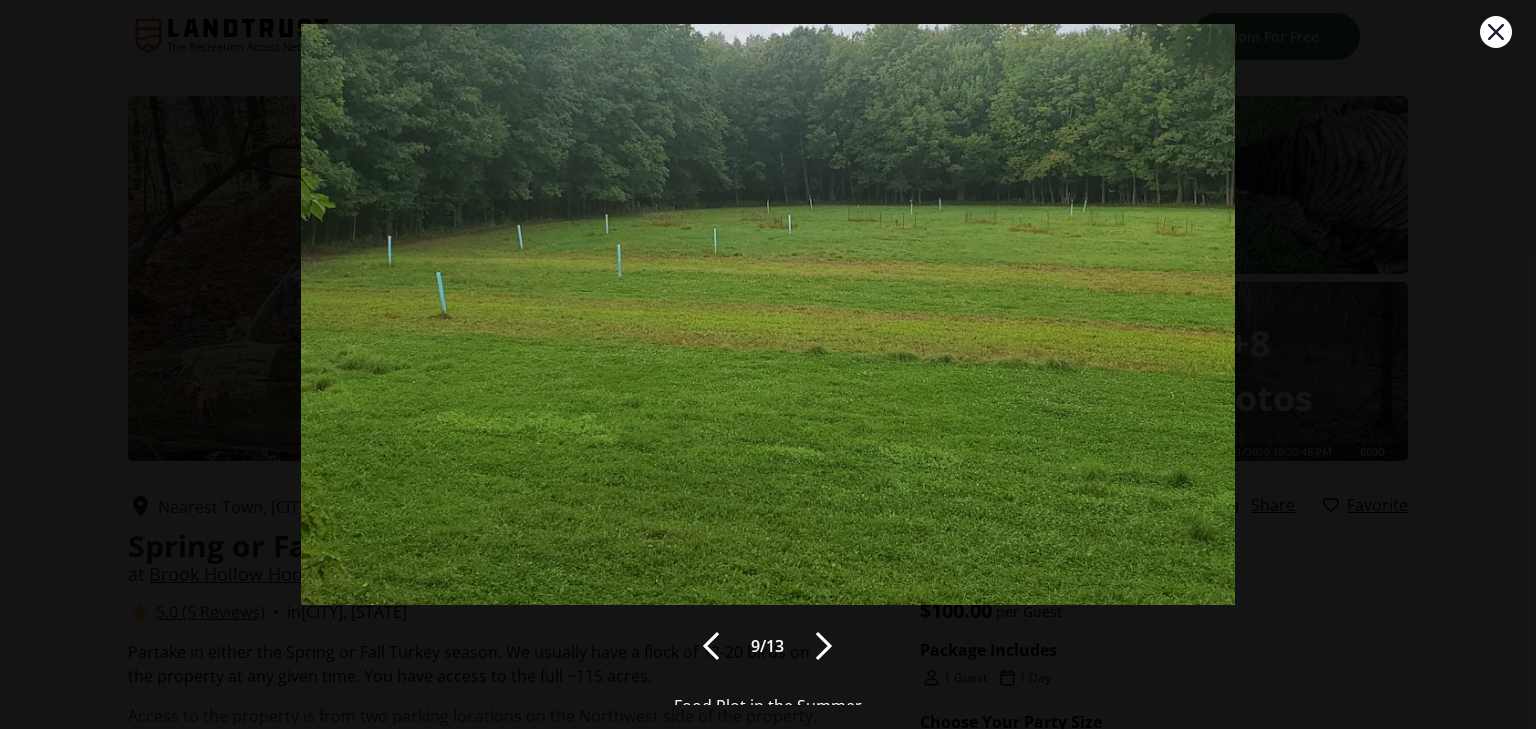 scroll, scrollTop: 41, scrollLeft: 0, axis: vertical 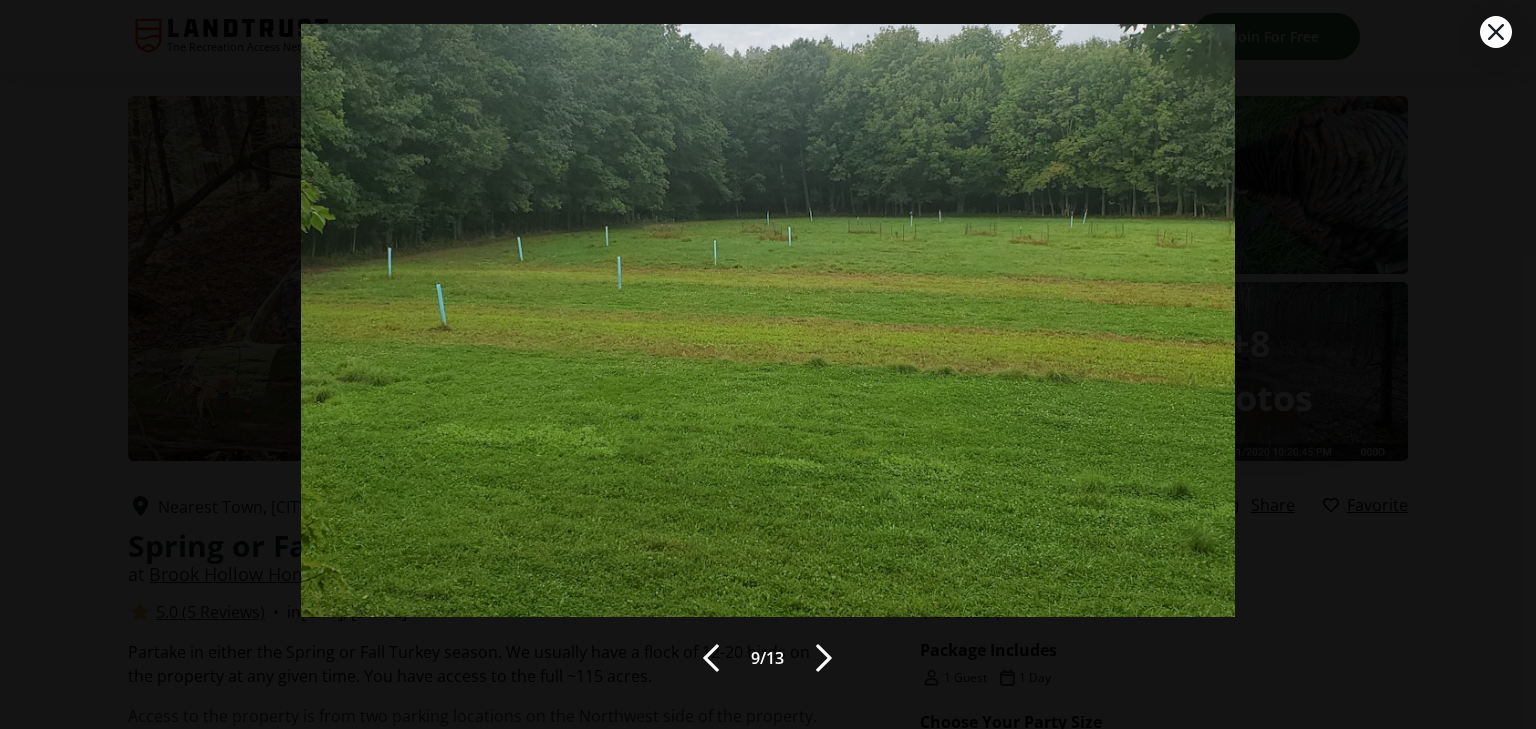 click at bounding box center (824, 658) 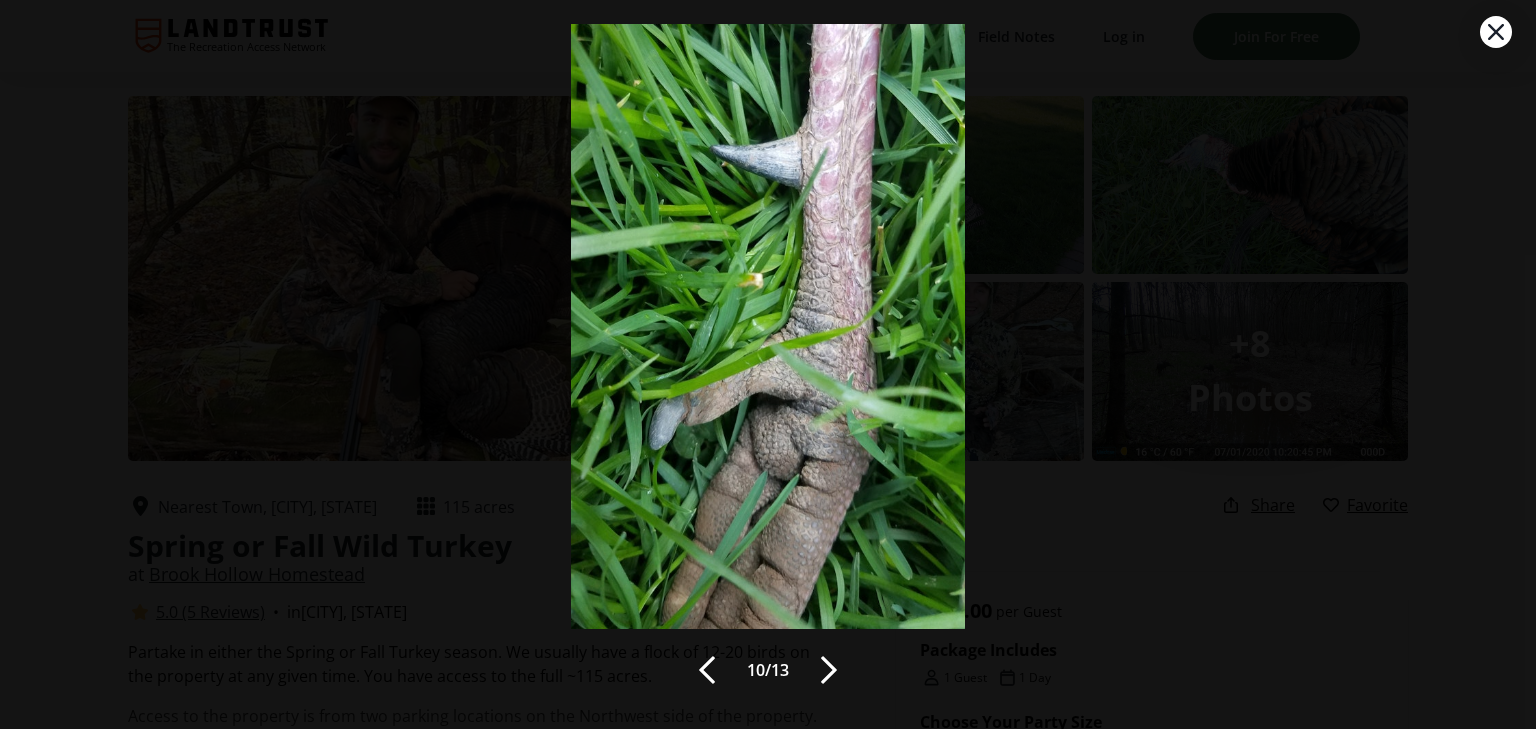 scroll, scrollTop: 53, scrollLeft: 0, axis: vertical 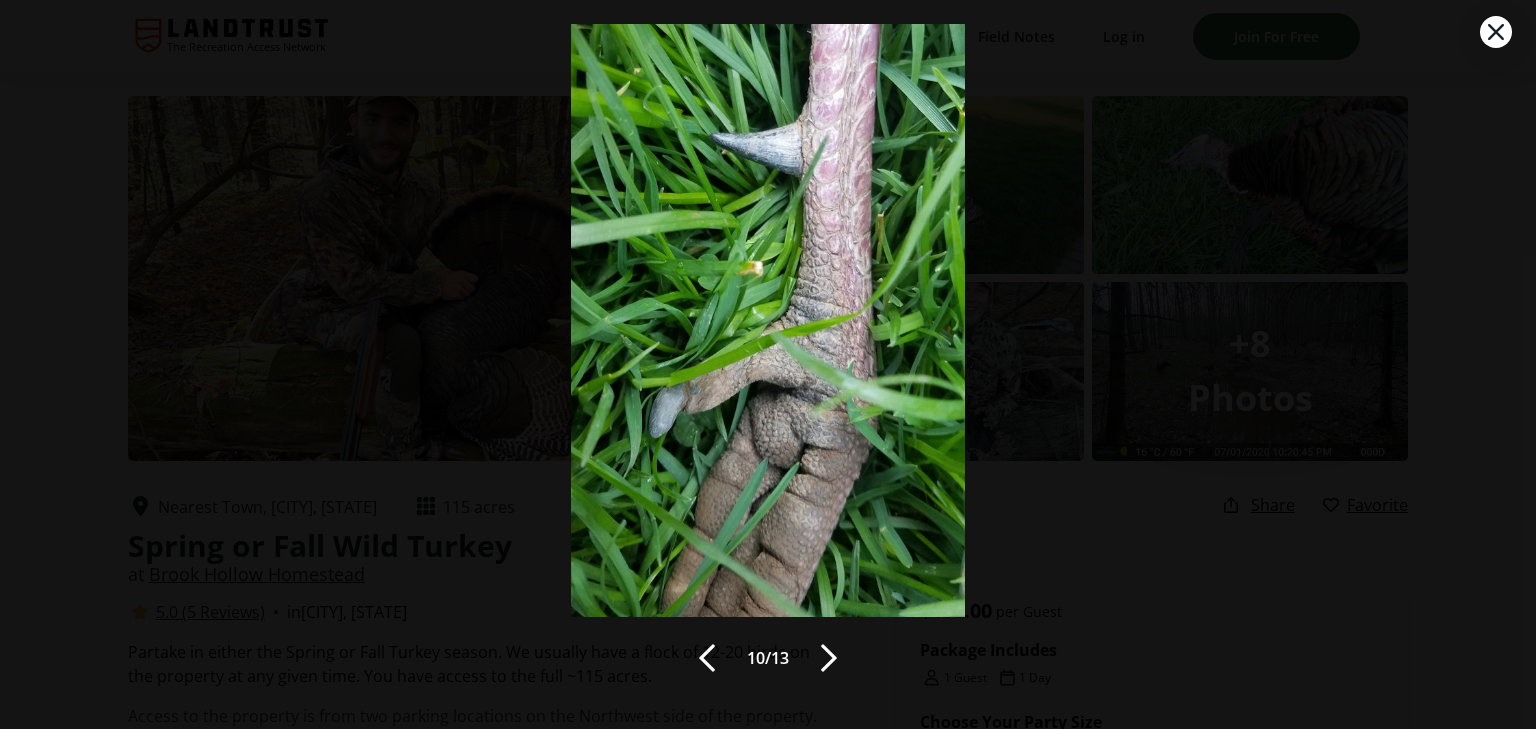 click at bounding box center [829, 658] 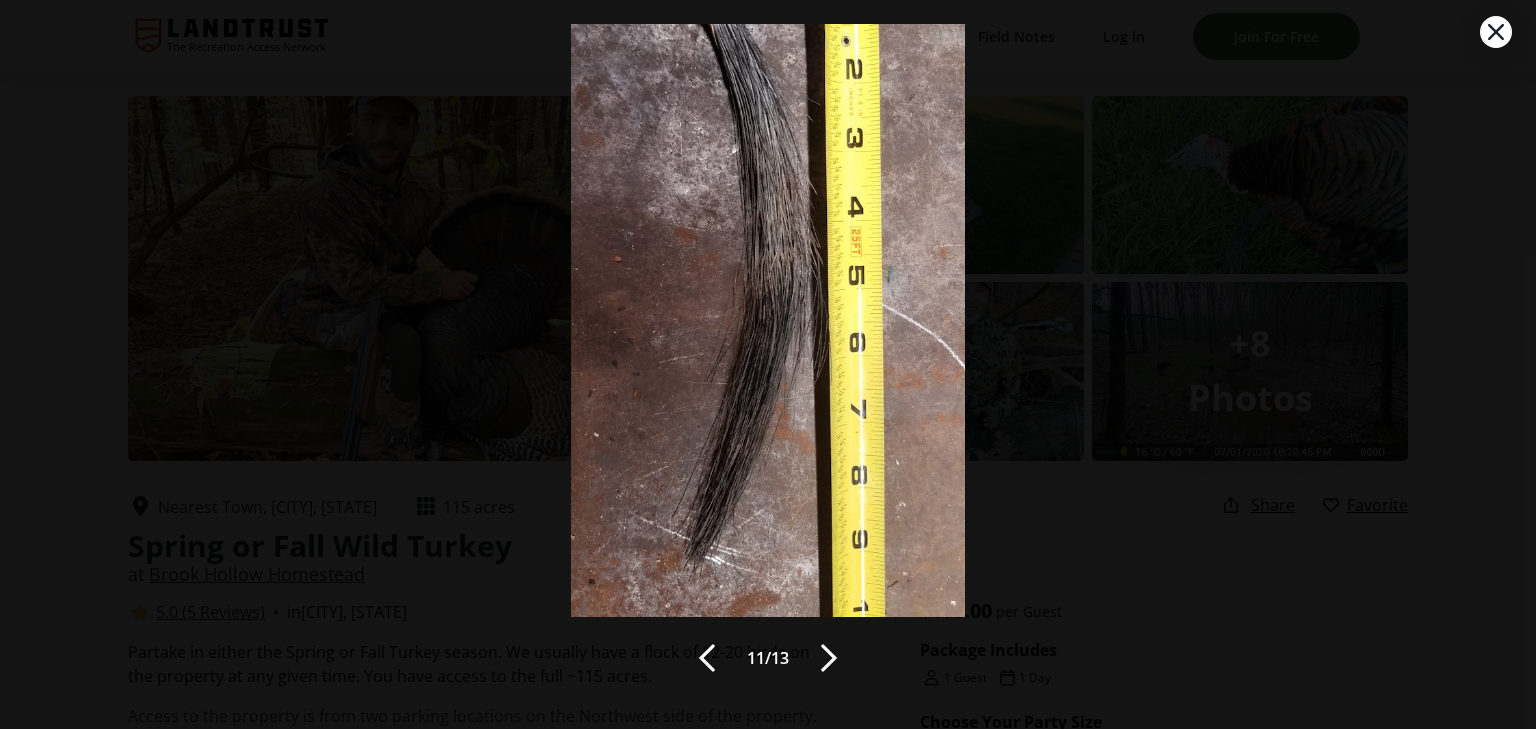 click at bounding box center [829, 658] 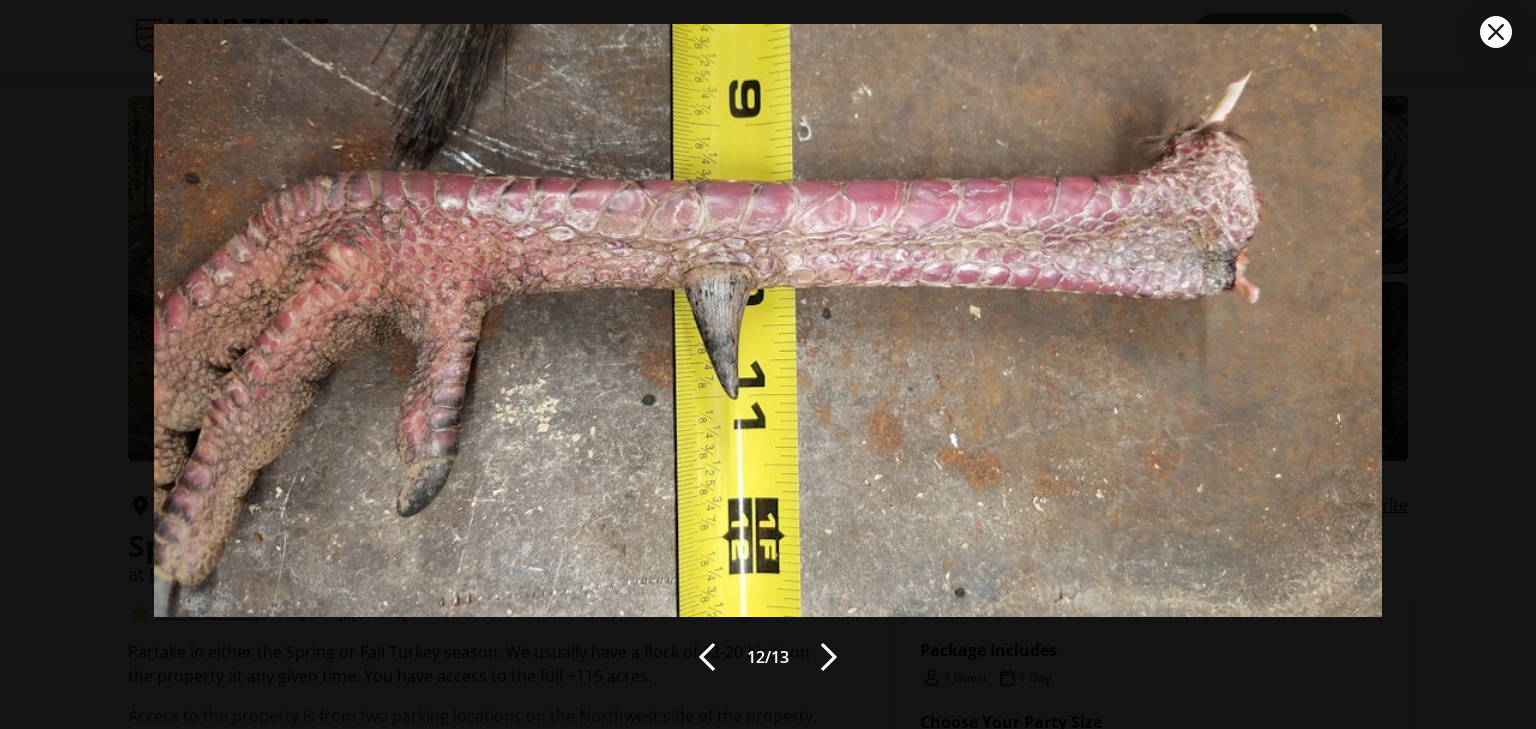 click at bounding box center [829, 657] 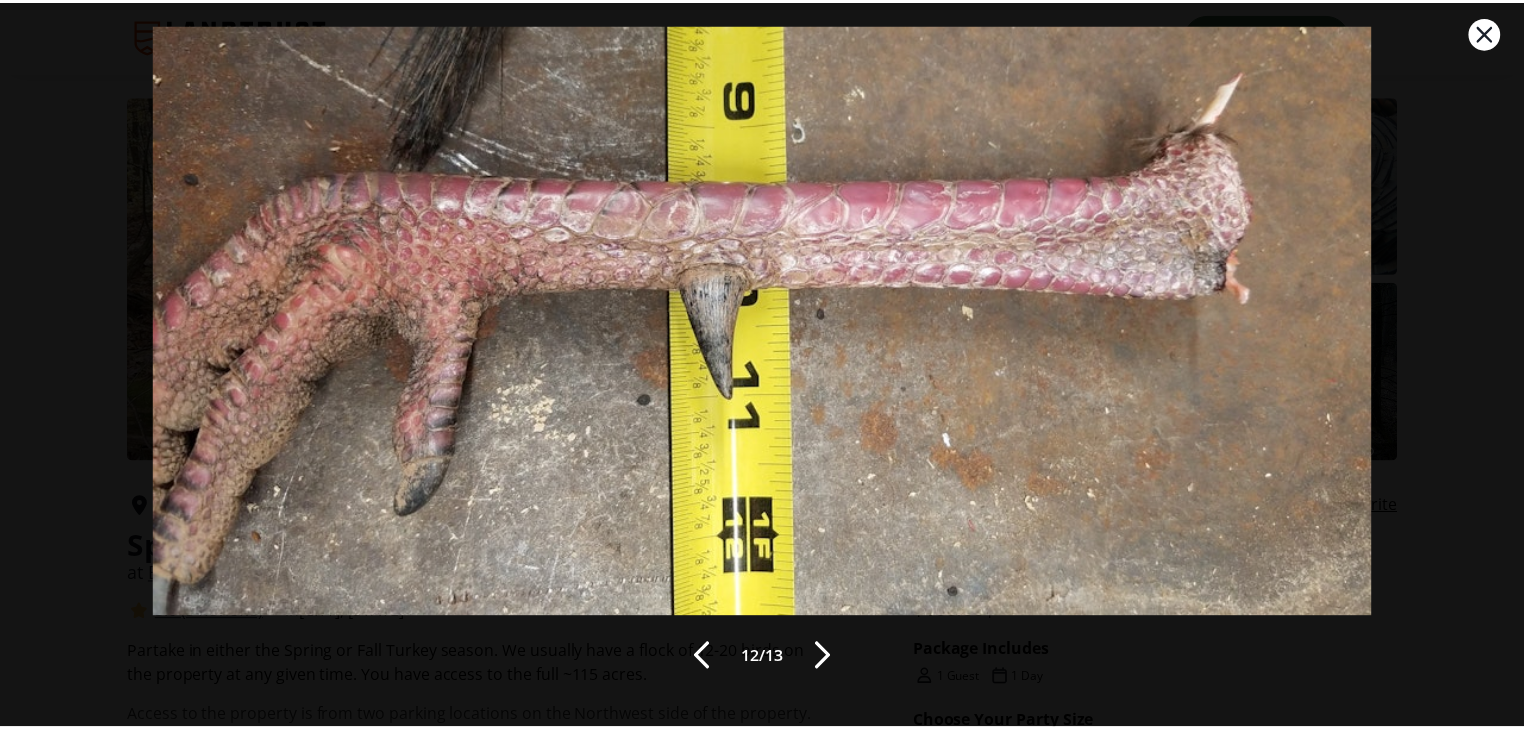 scroll, scrollTop: 53, scrollLeft: 0, axis: vertical 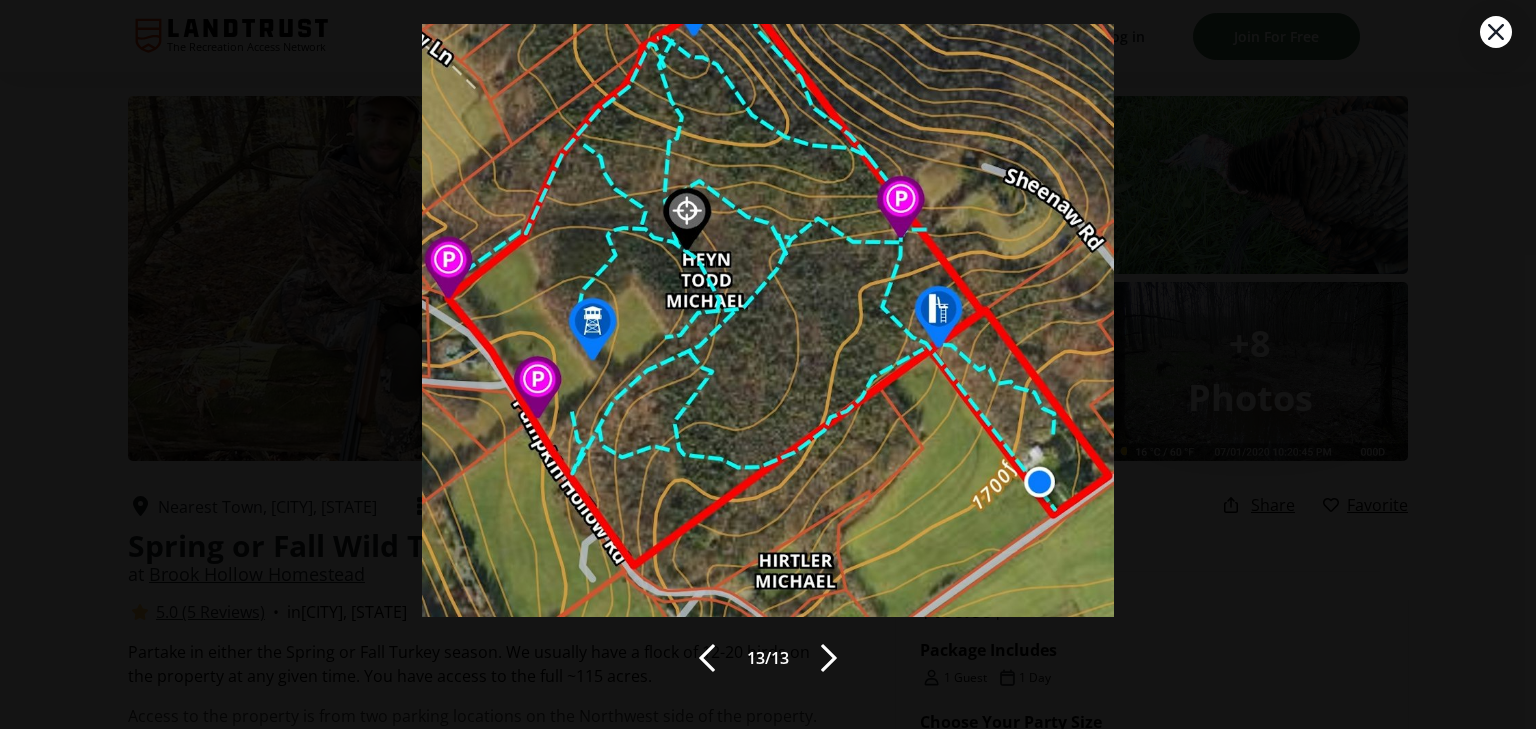 click at bounding box center [1496, 32] 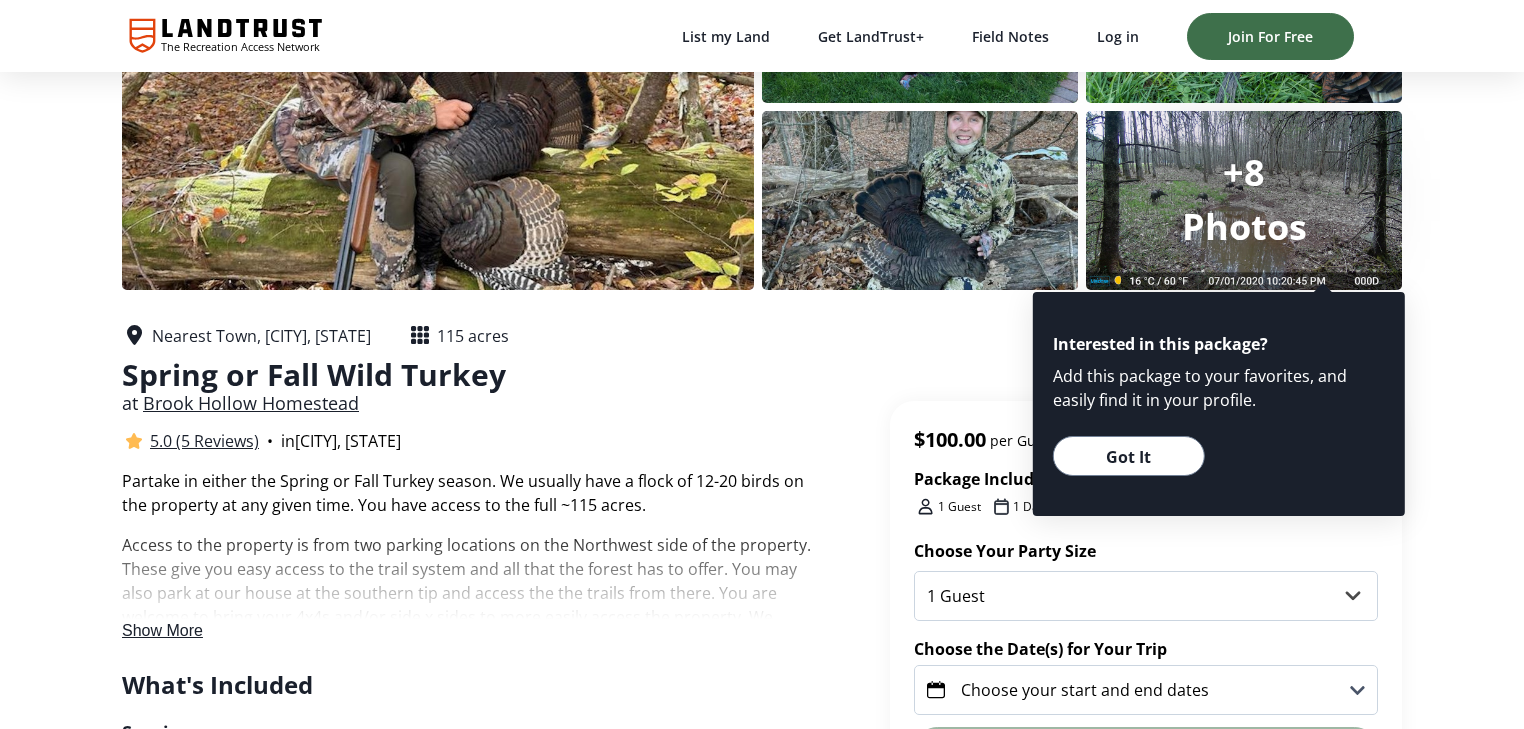 scroll, scrollTop: 80, scrollLeft: 0, axis: vertical 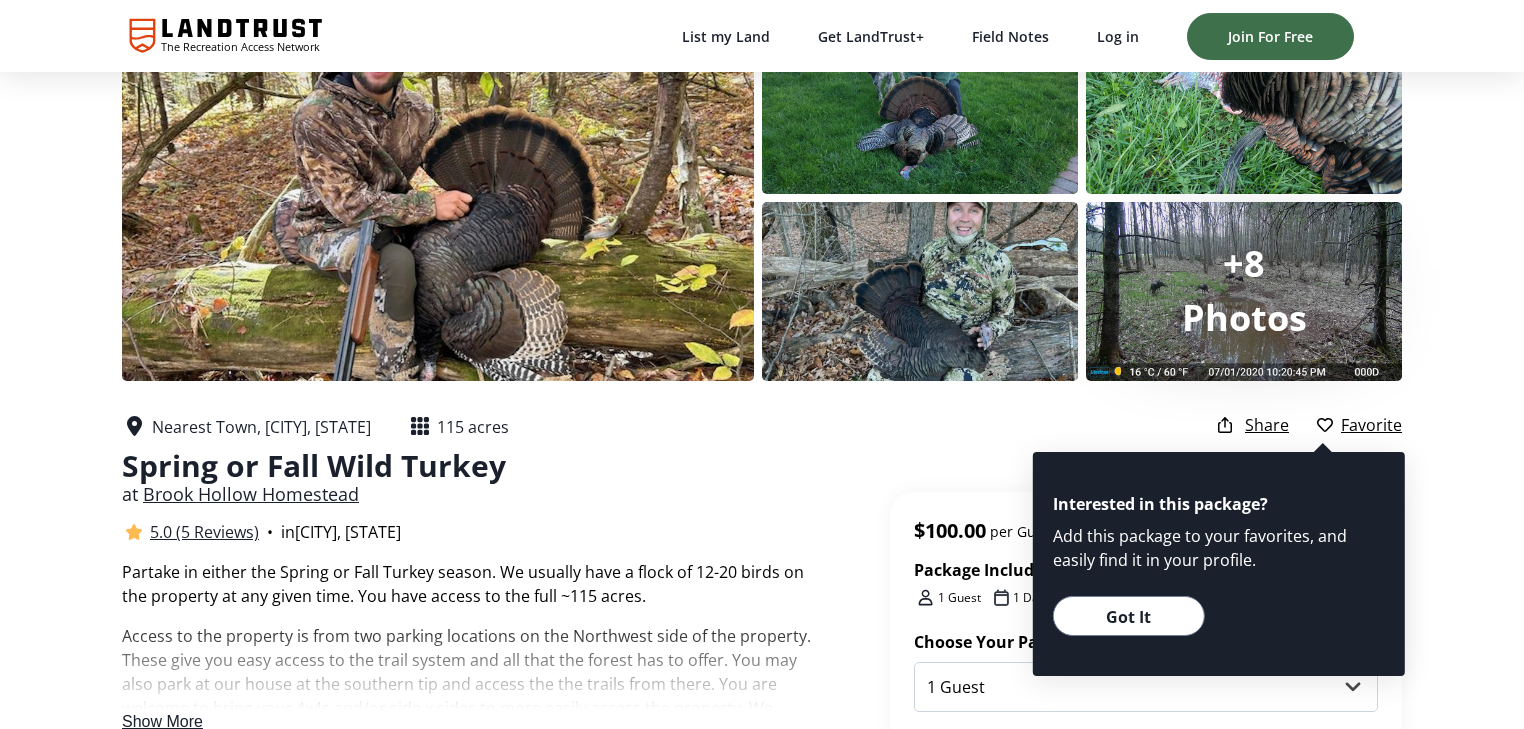 click on "5.0 (5 Reviews)" at bounding box center [204, 532] 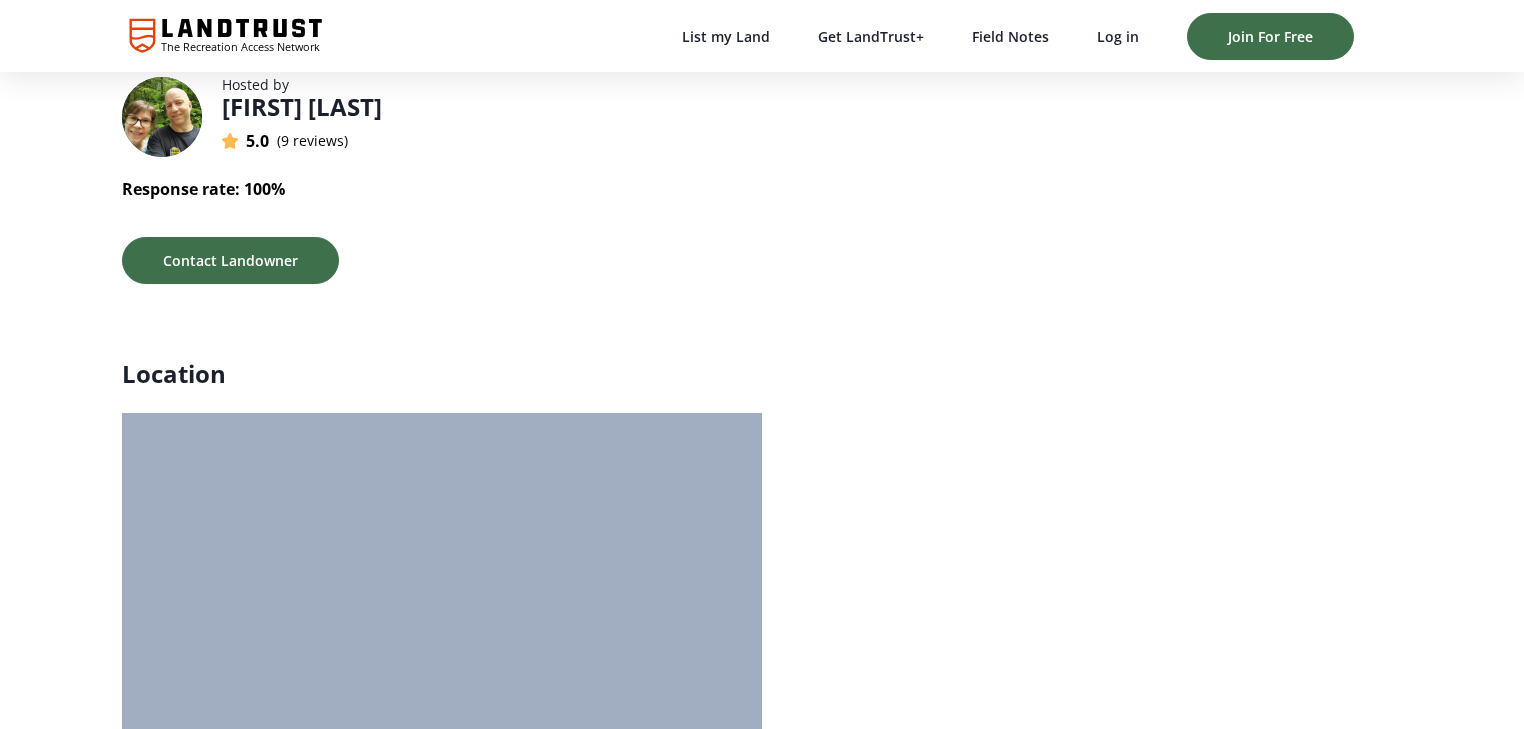 scroll, scrollTop: 11268, scrollLeft: 0, axis: vertical 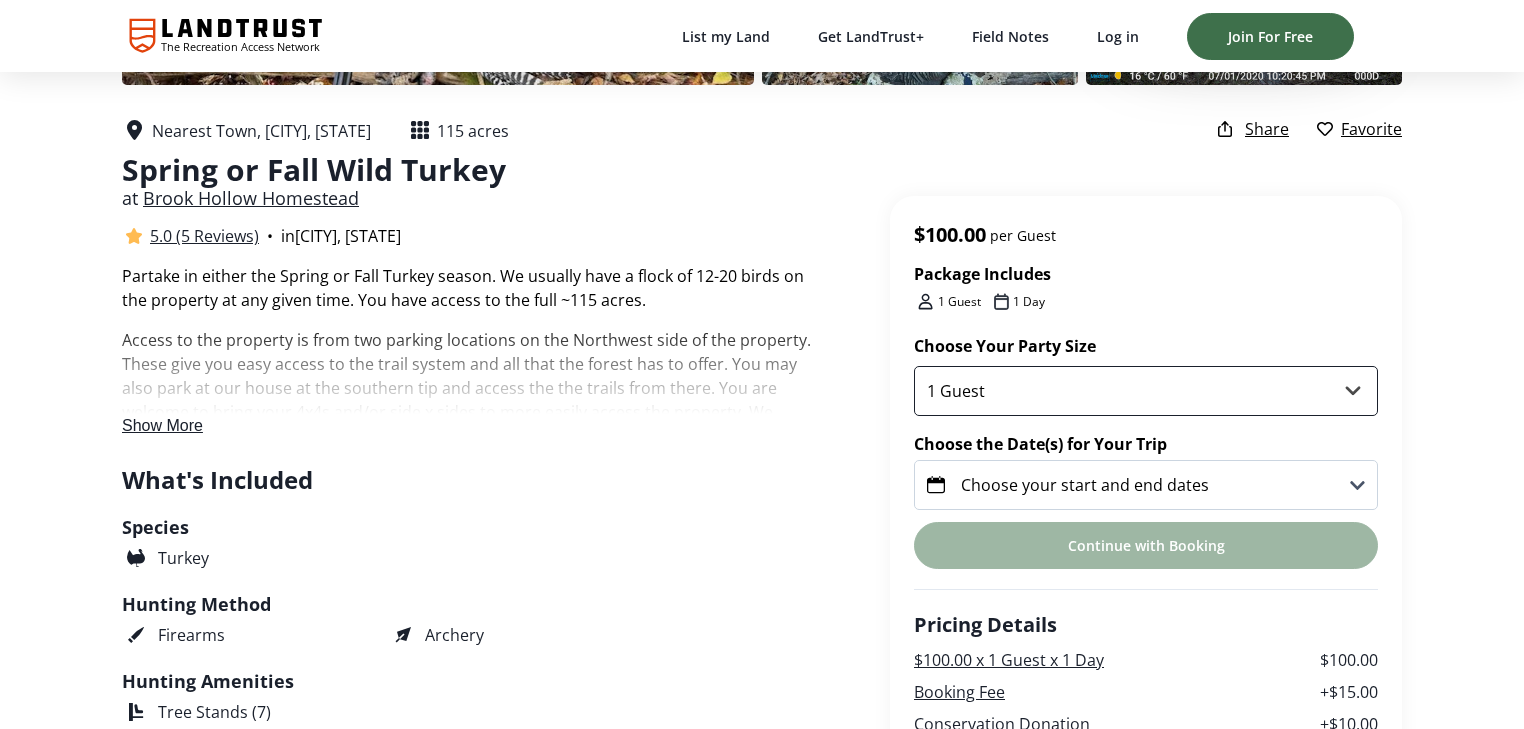 click on "1  Guest 2  Guests 3  Guests 4  Guests" at bounding box center [1146, 391] 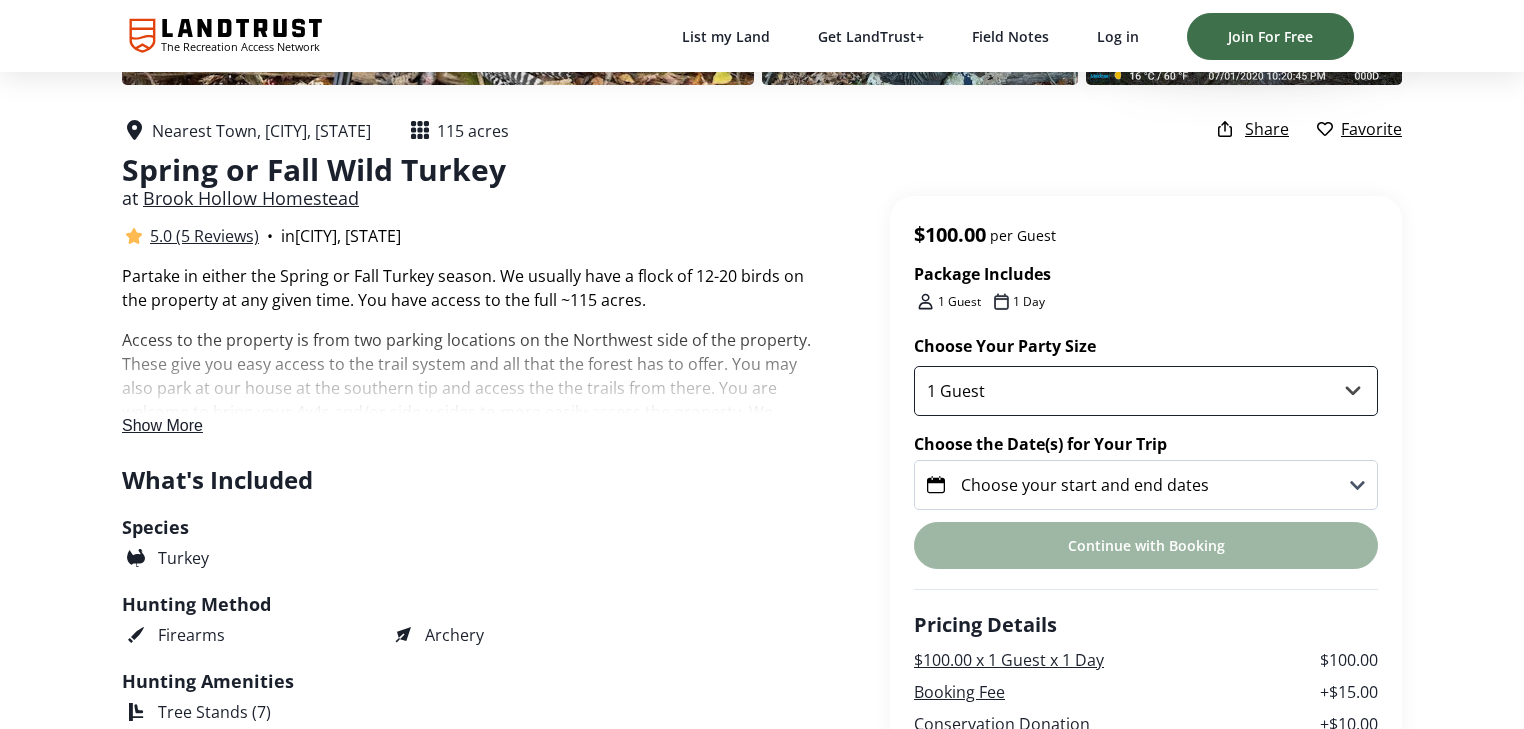 select on "2" 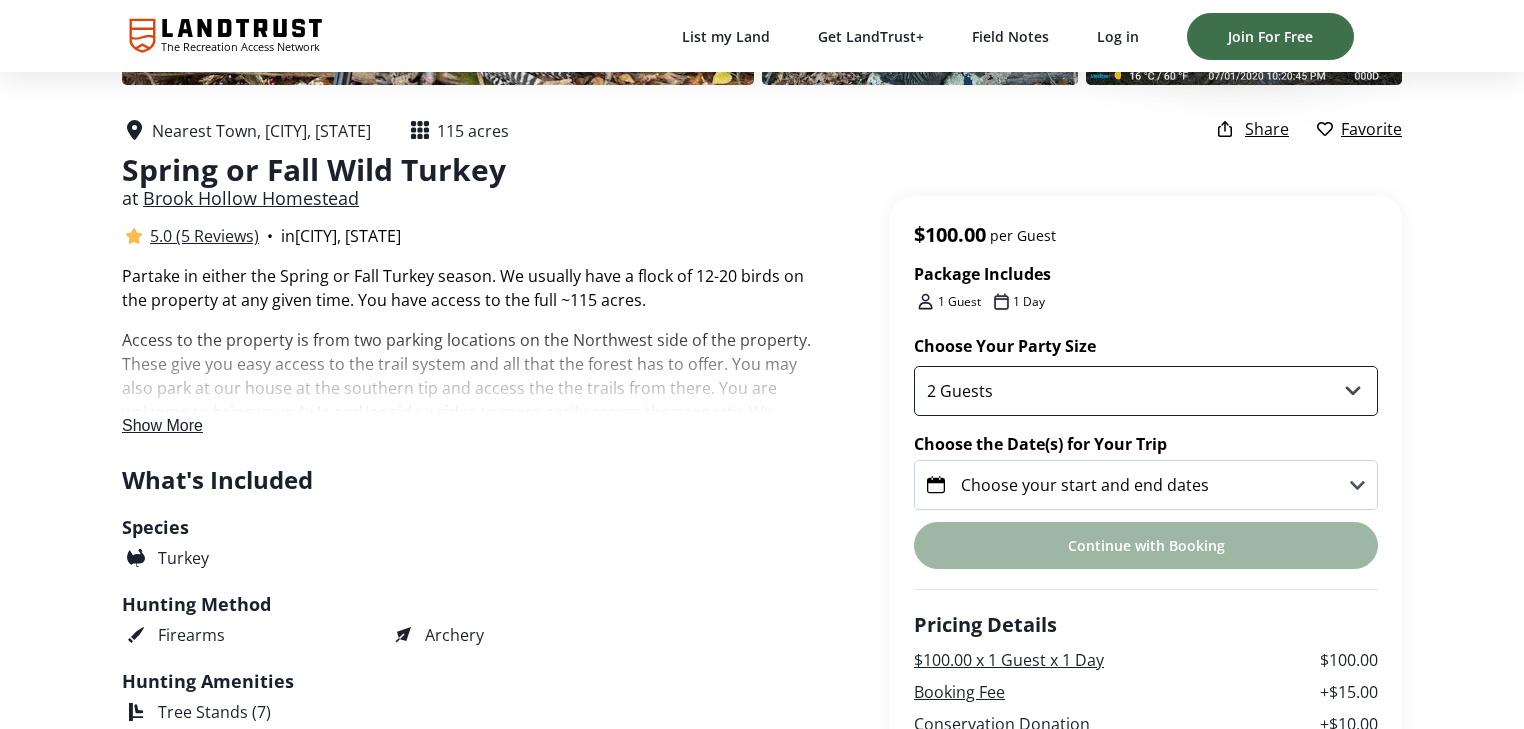 click on "1  Guest 2  Guests 3  Guests 4  Guests" at bounding box center (1146, 391) 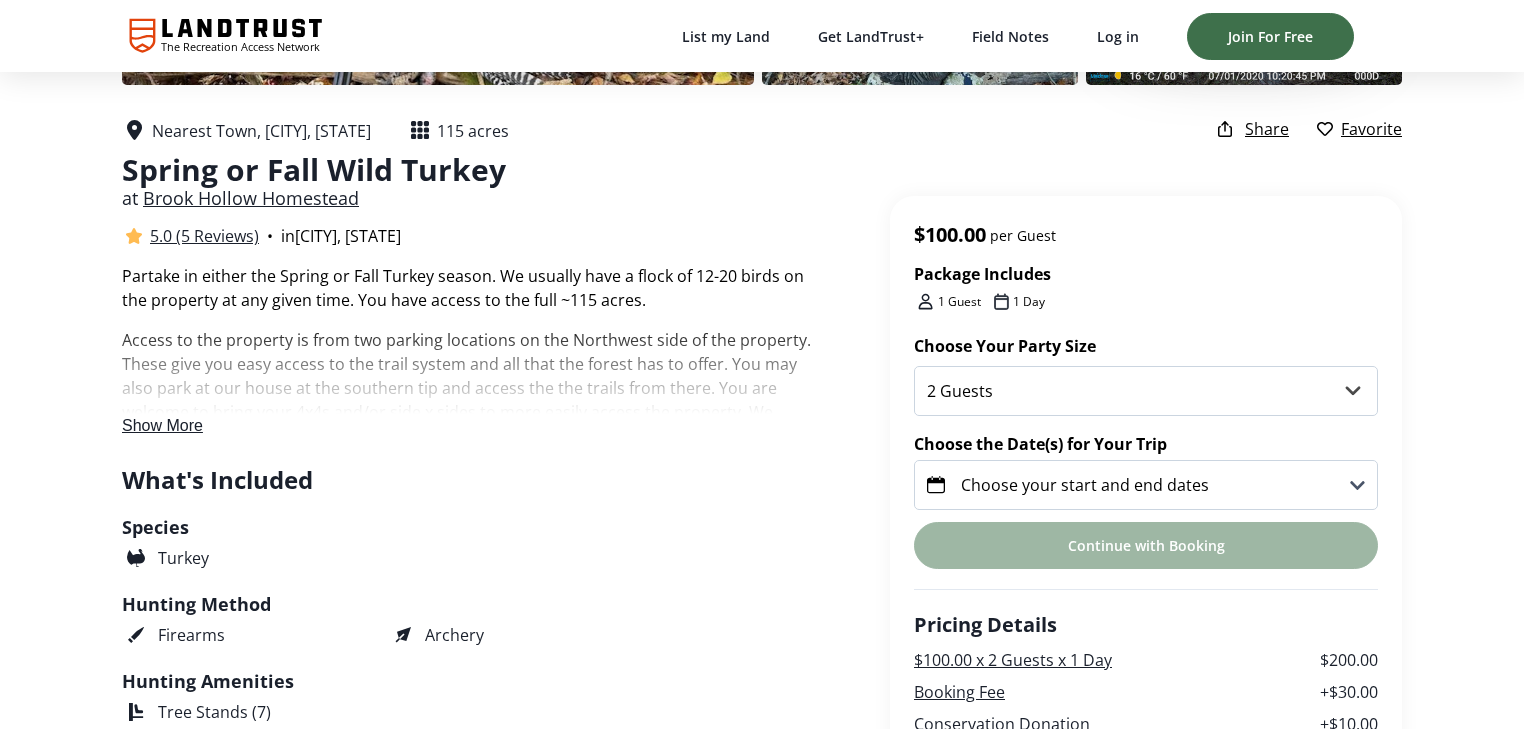 click 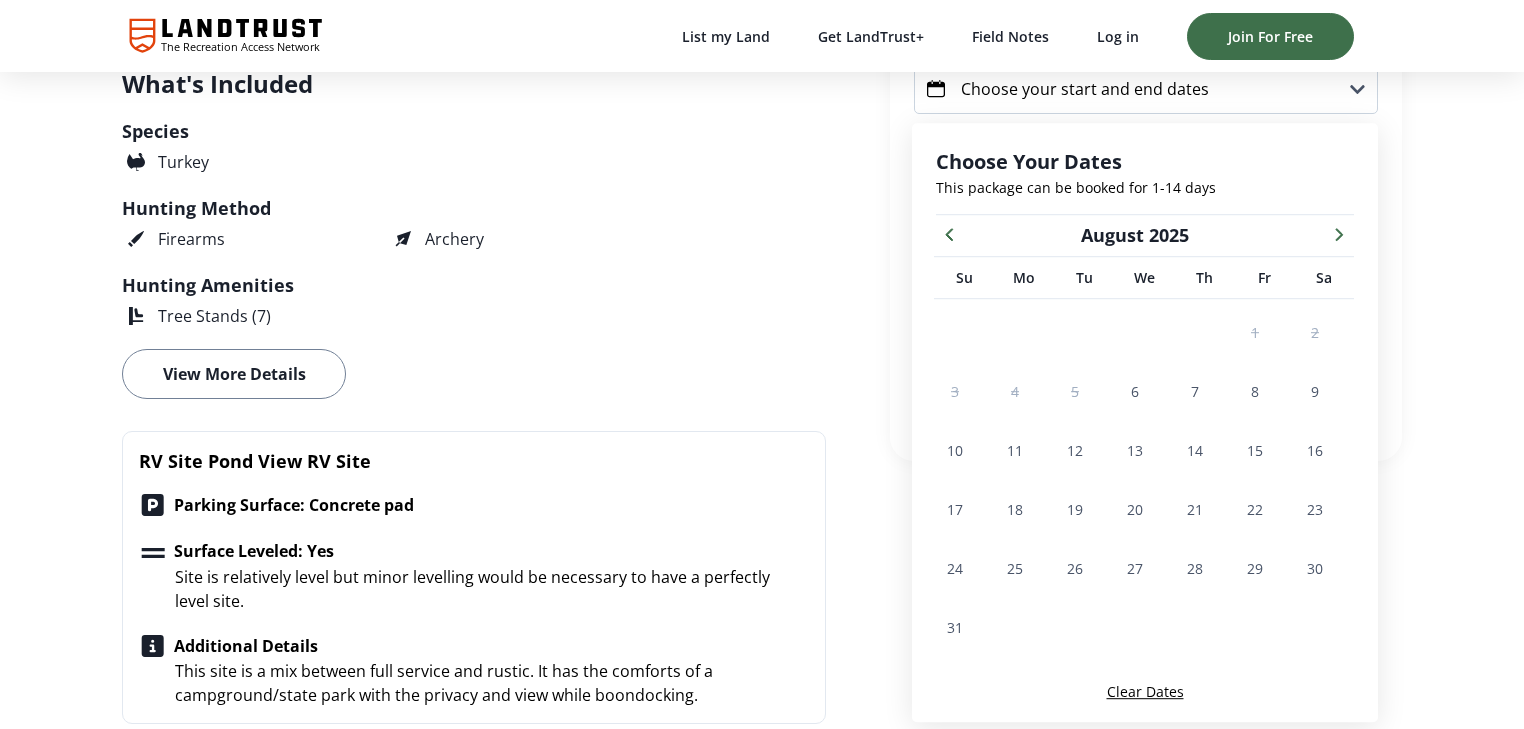 scroll, scrollTop: 780, scrollLeft: 0, axis: vertical 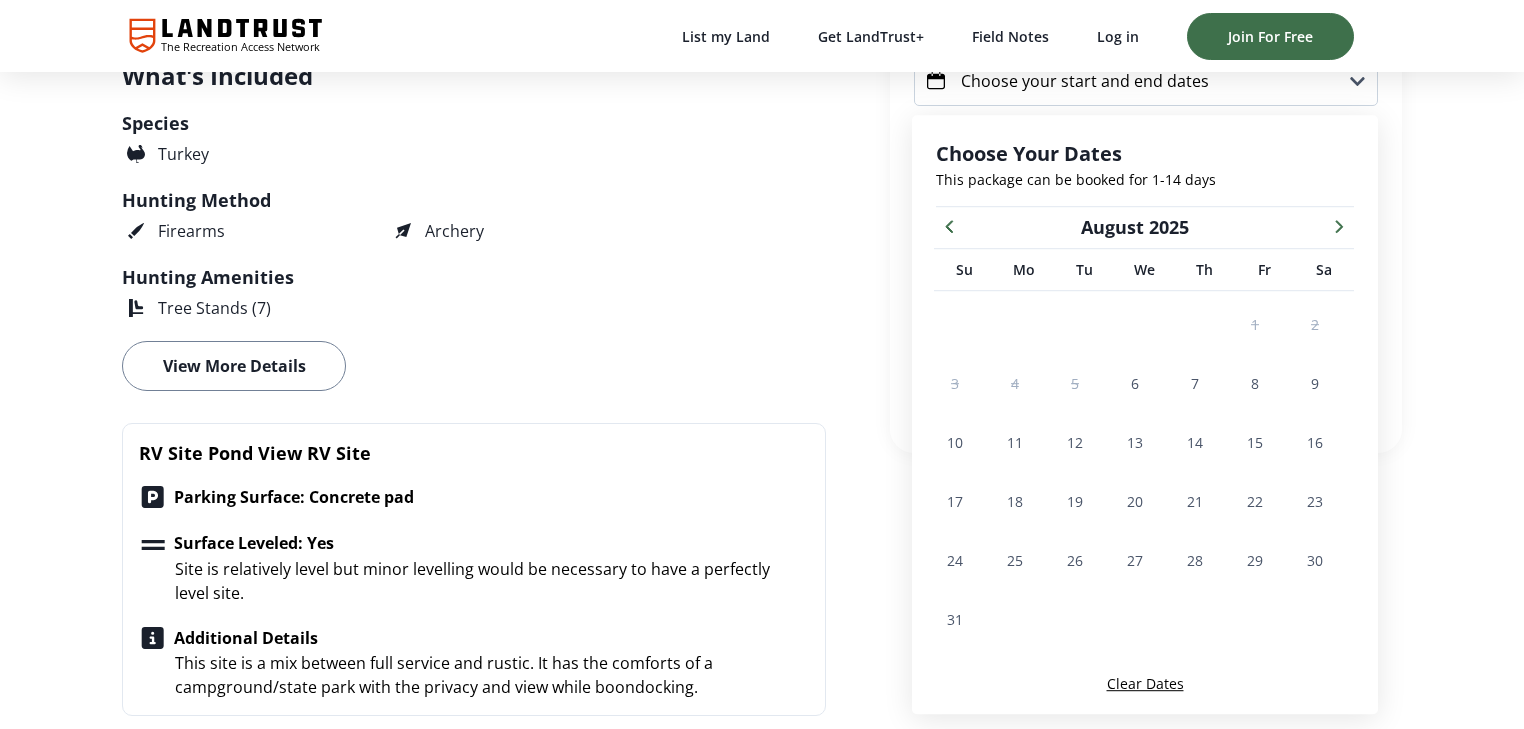 click 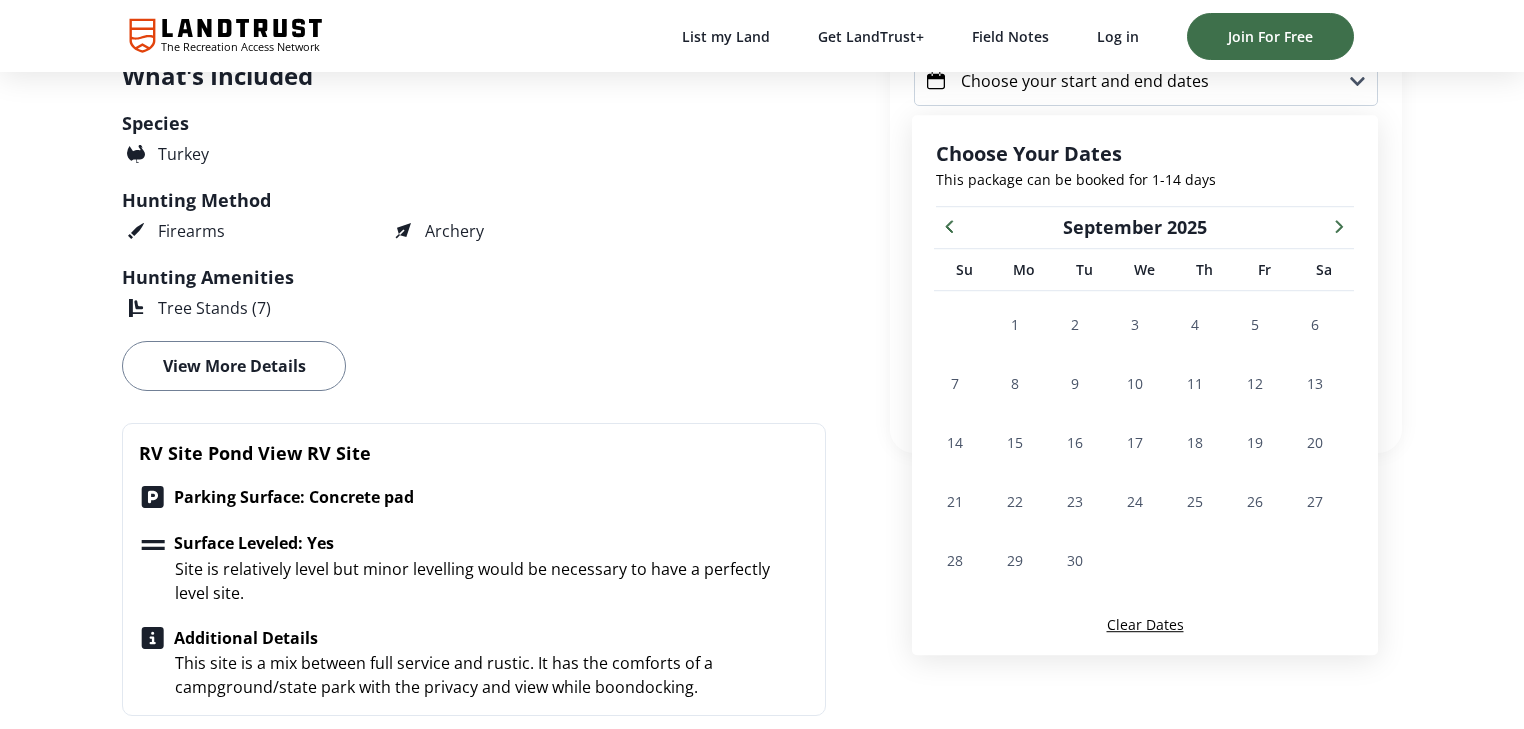click 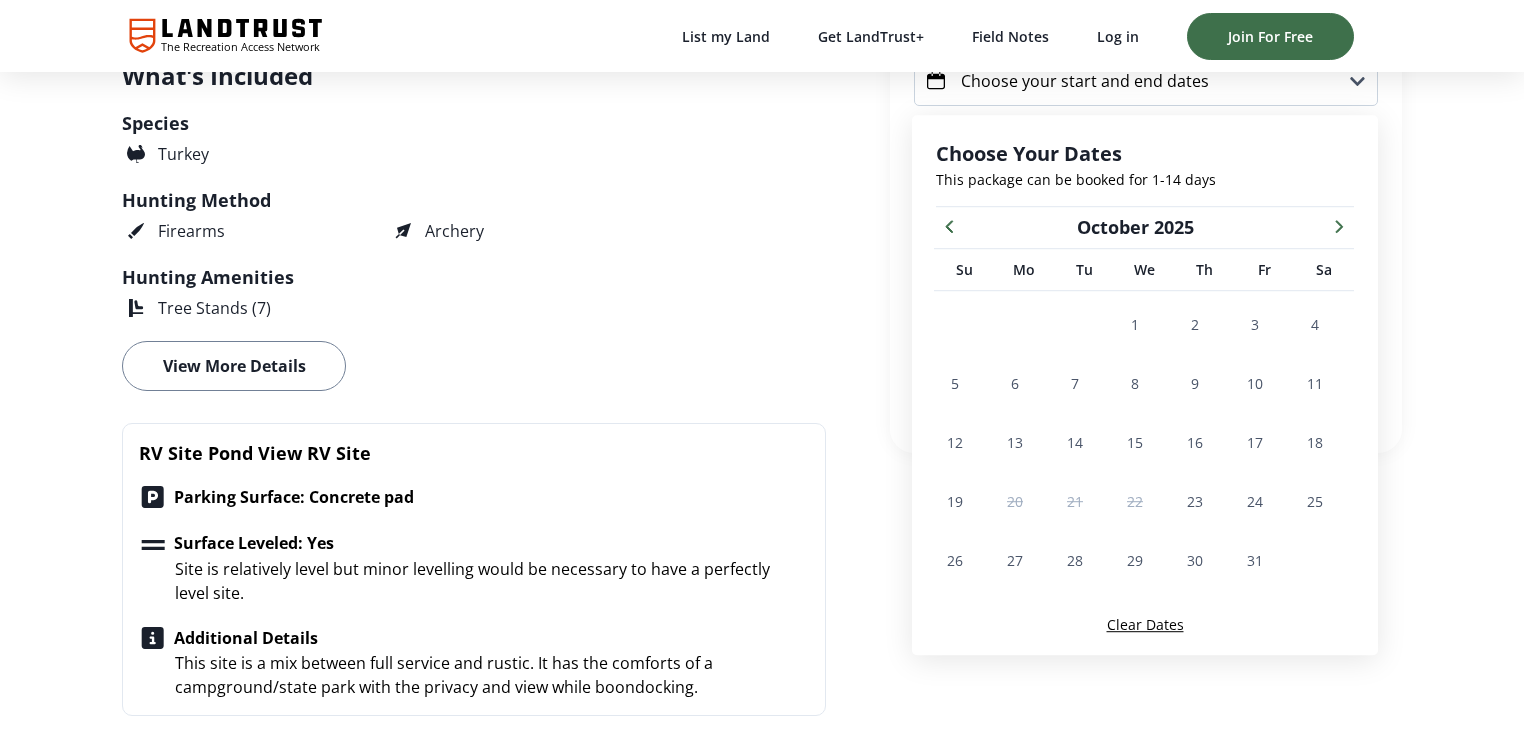 click 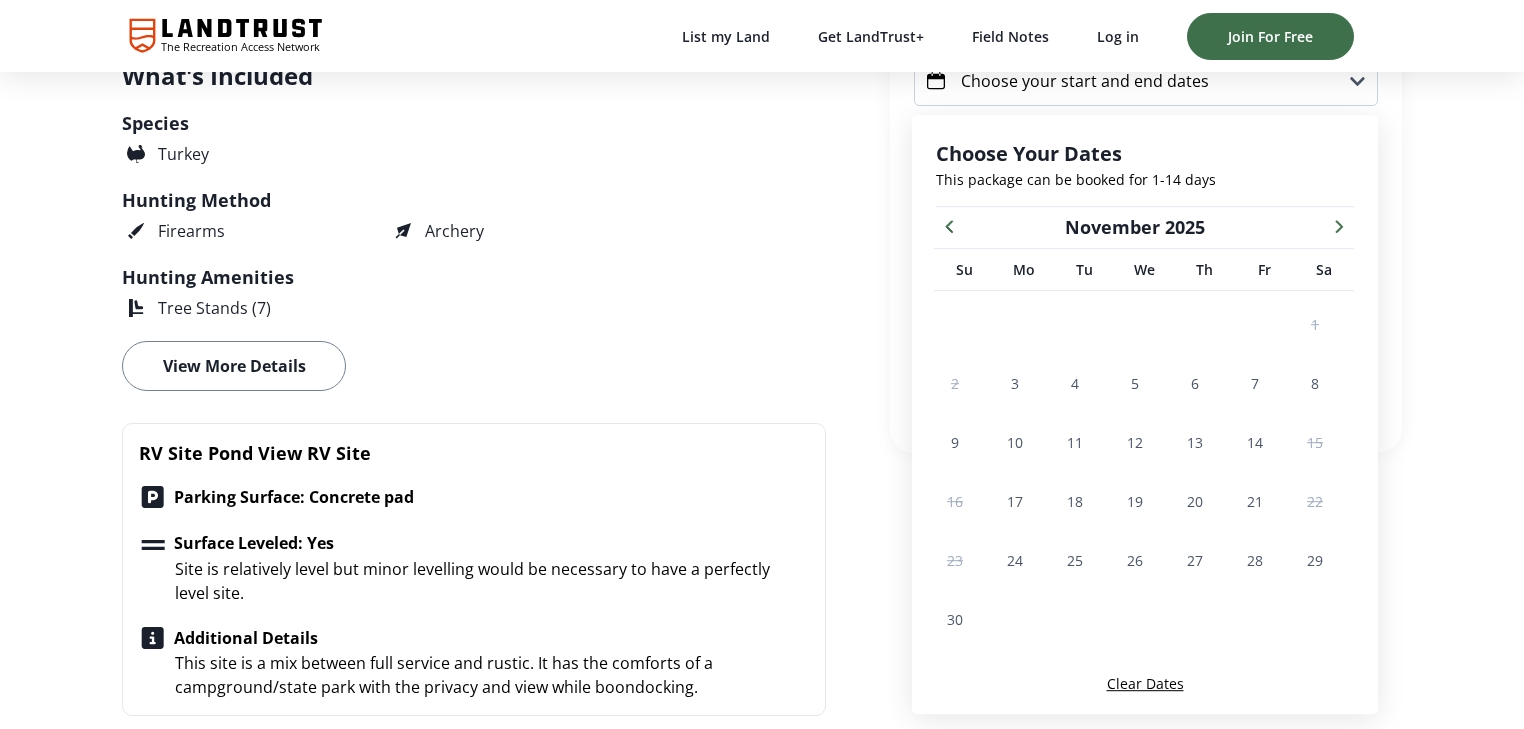 click 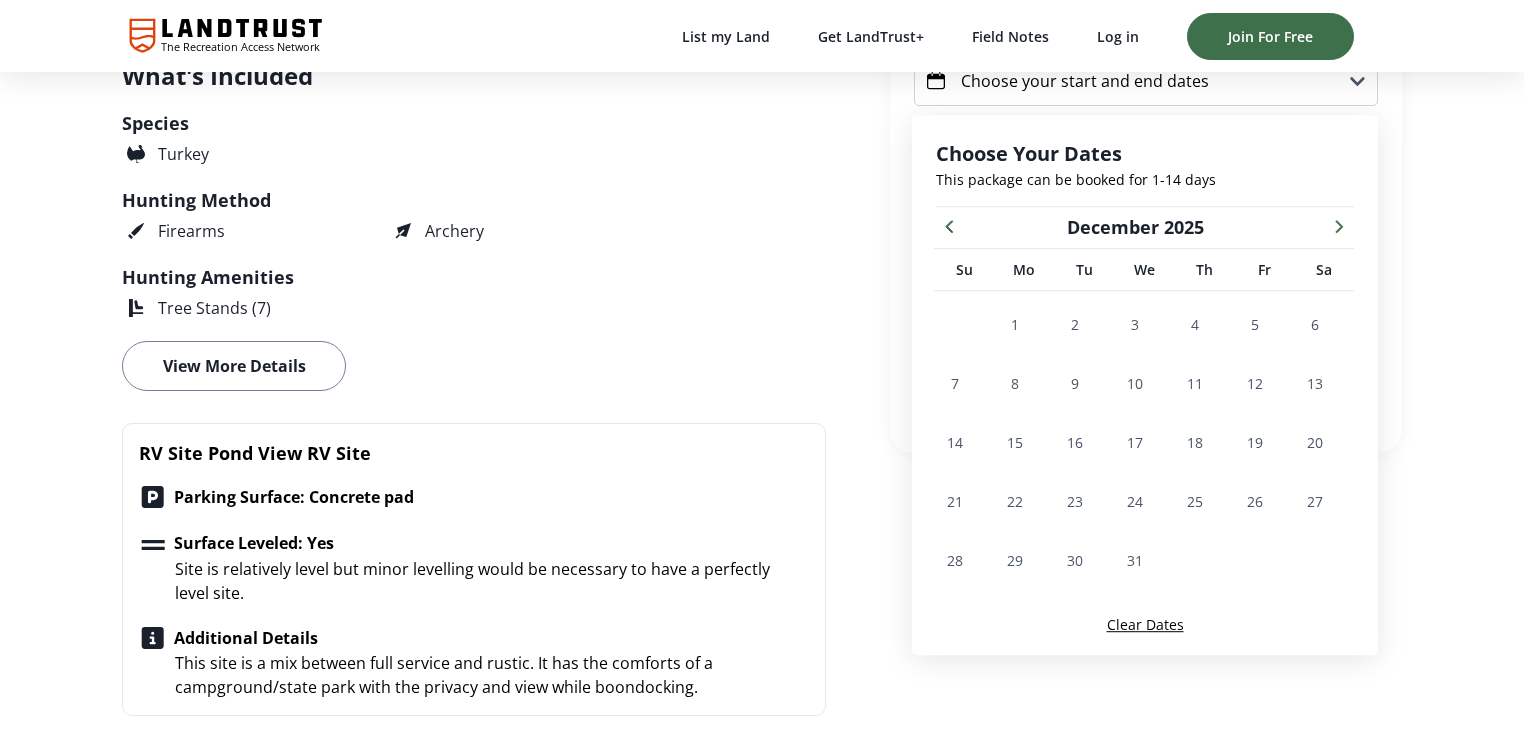 click 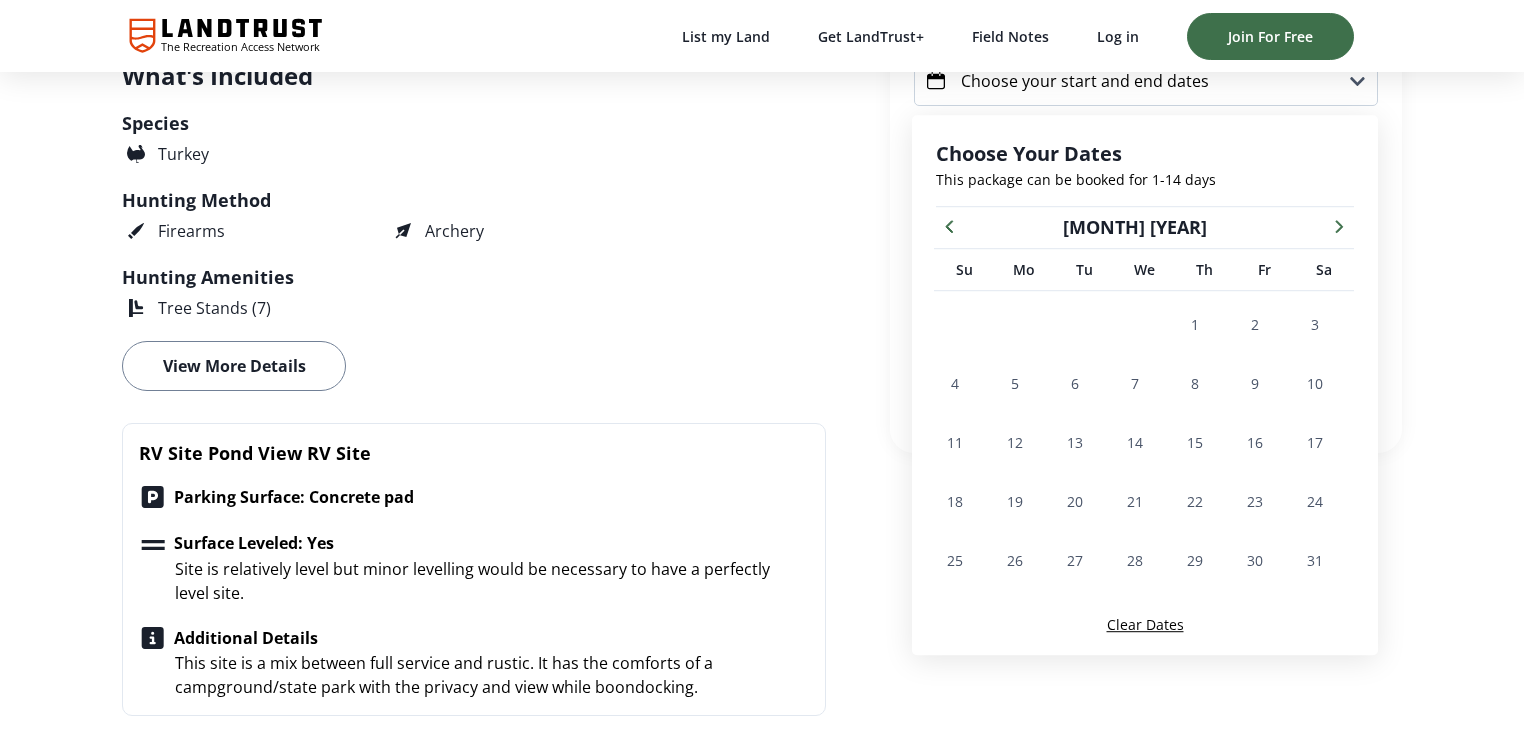 click 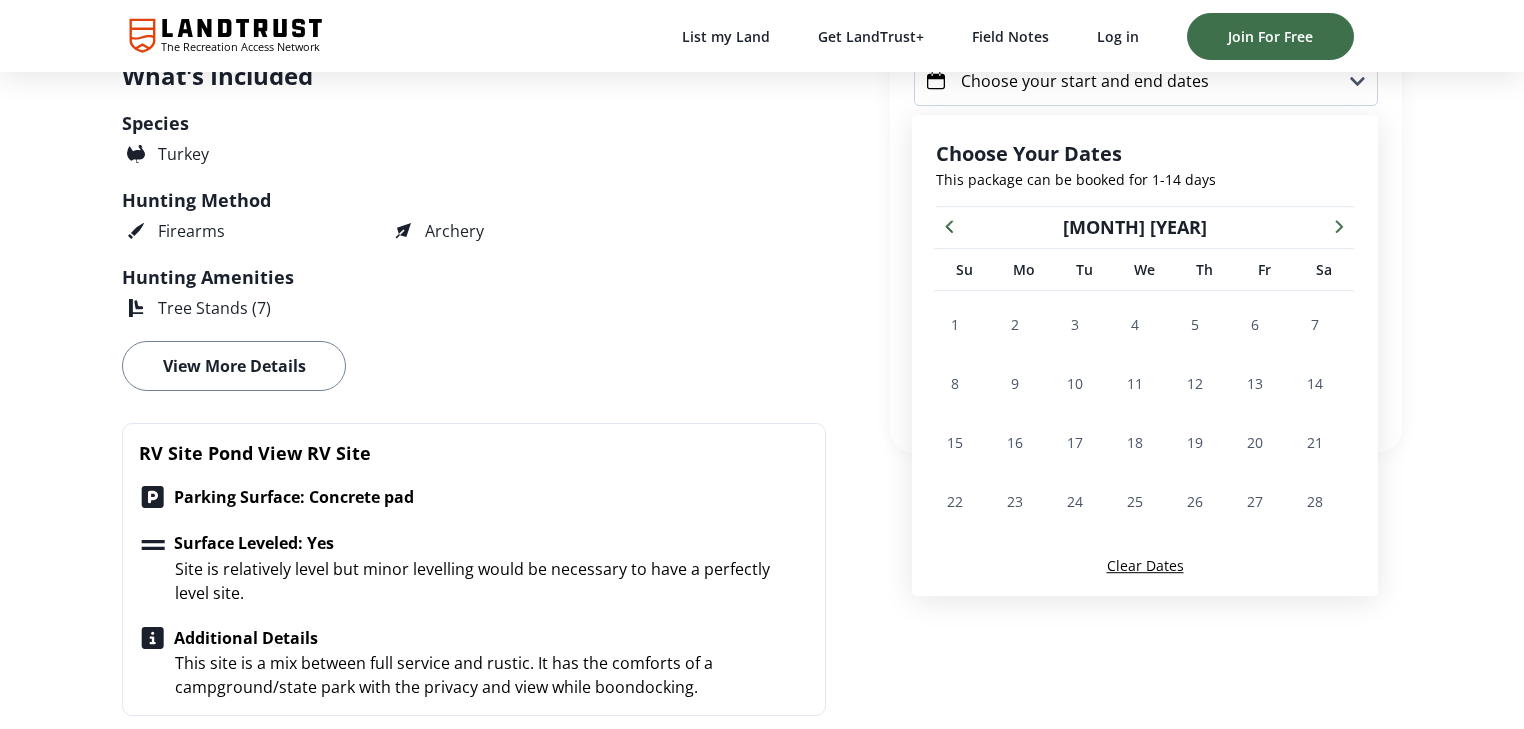 click 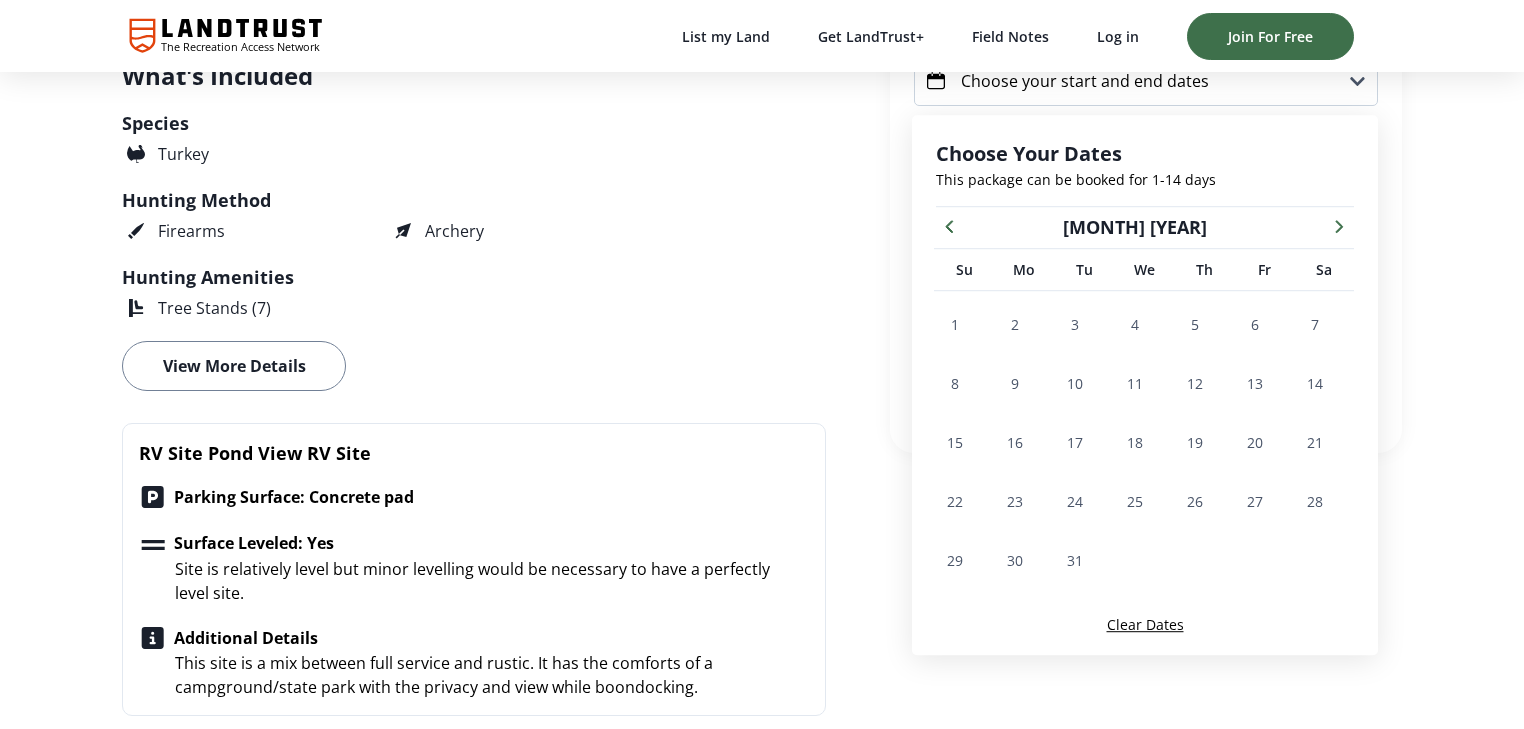 click 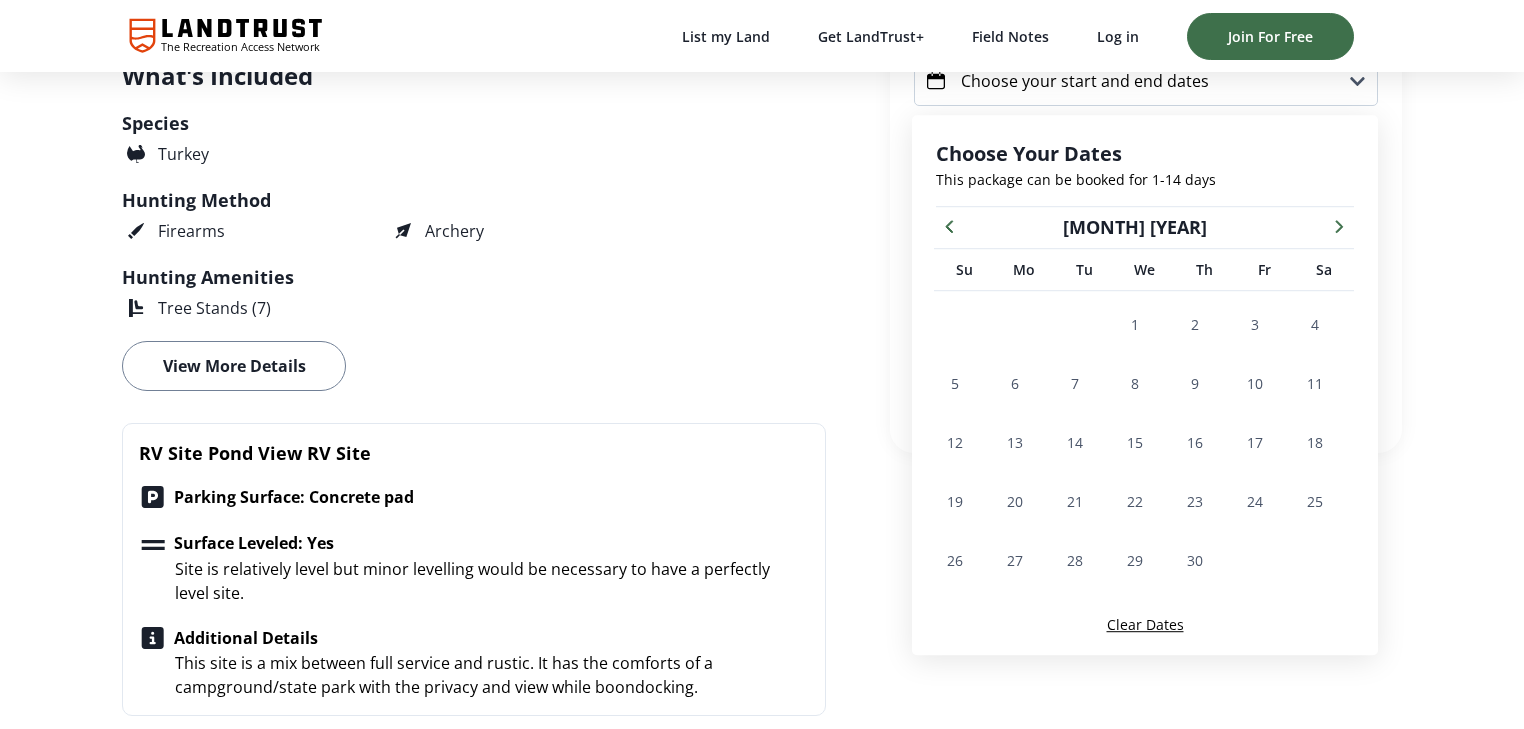 click 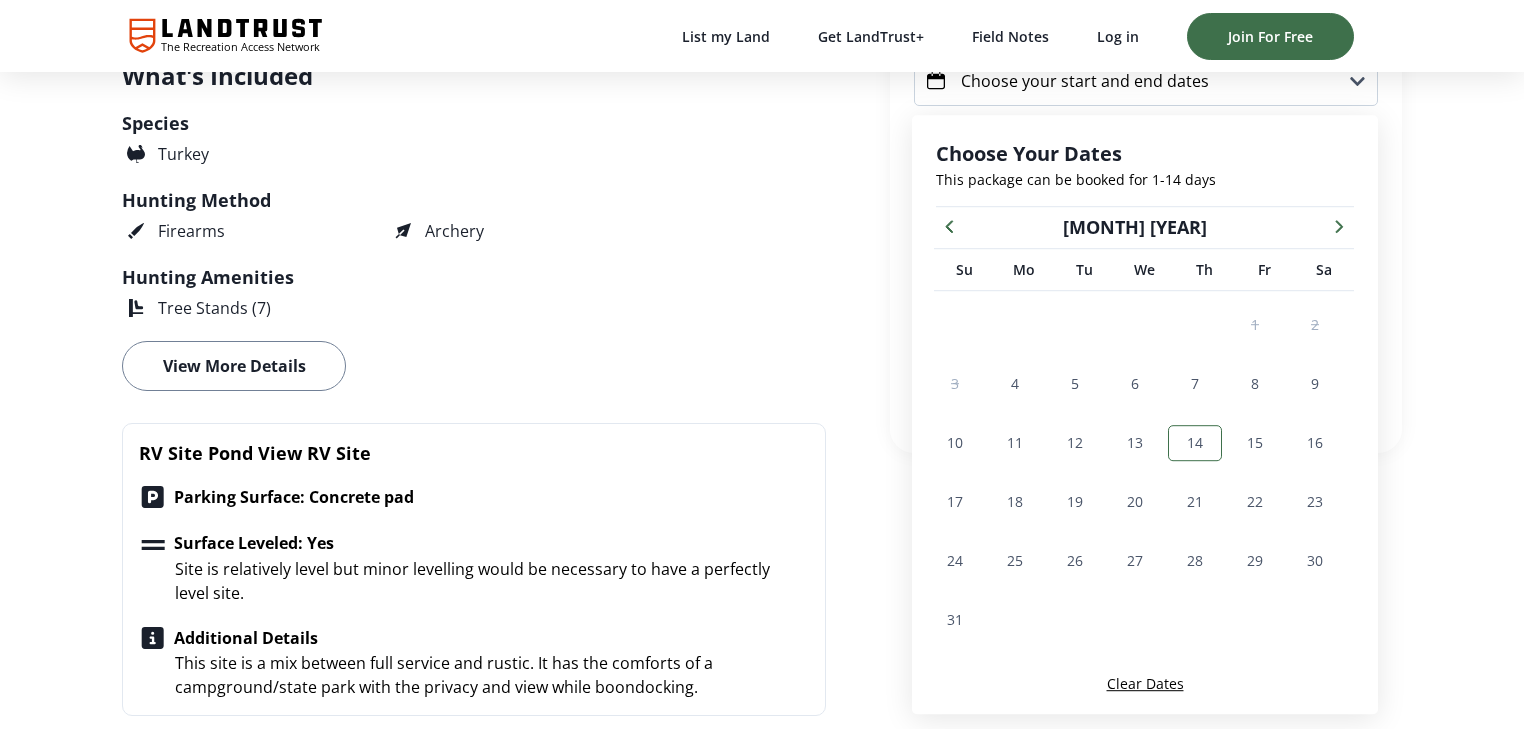 click on "14" at bounding box center [1195, 442] 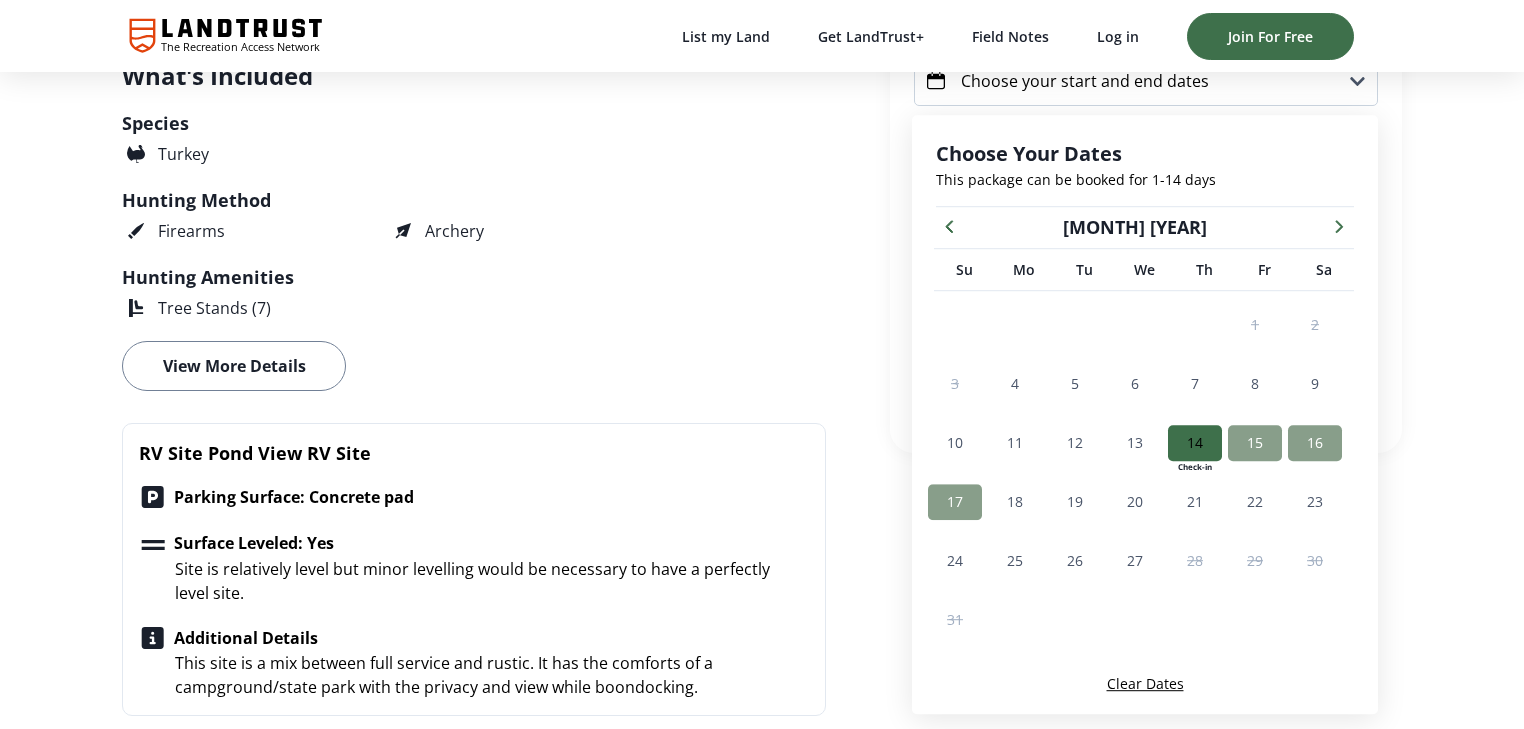click on "17" at bounding box center (955, 501) 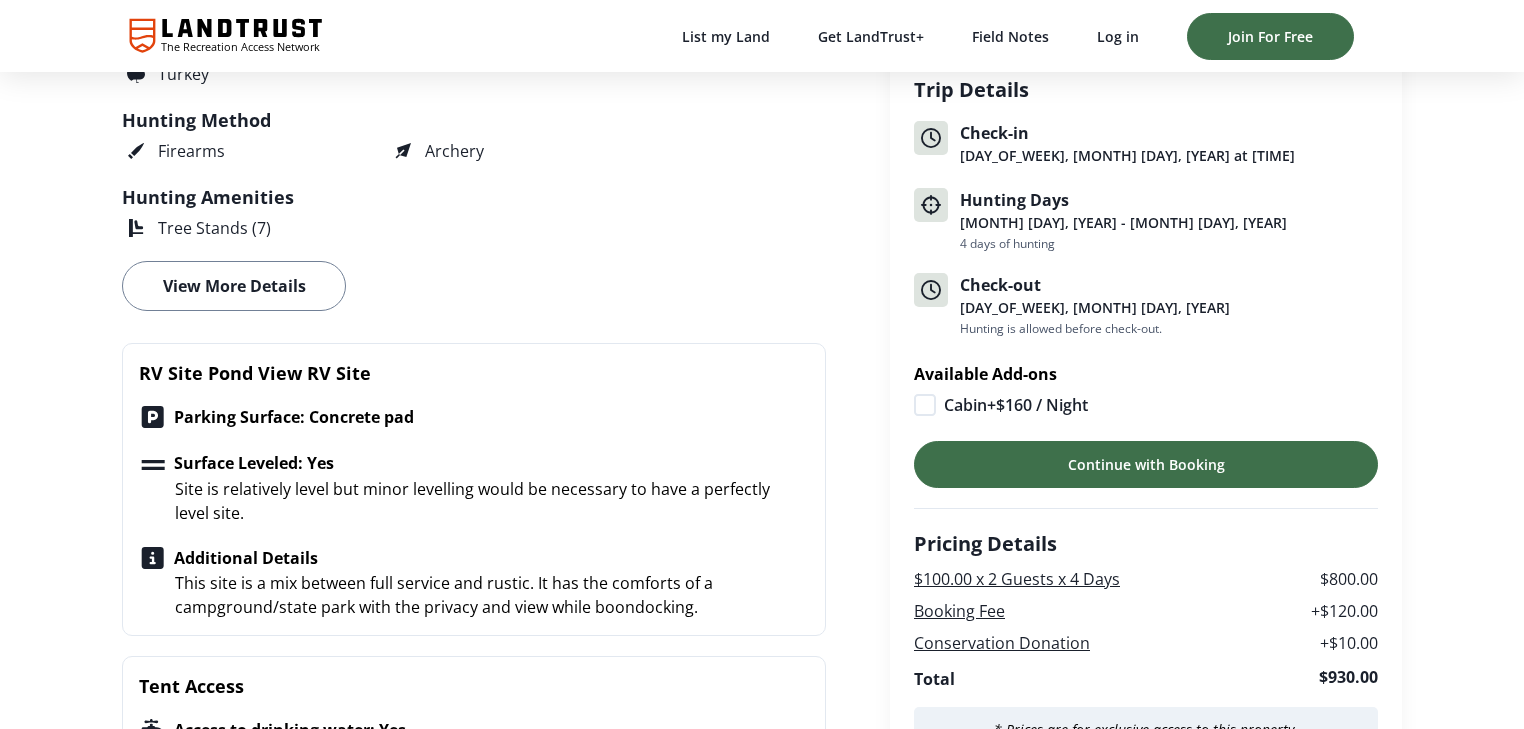 scroll, scrollTop: 860, scrollLeft: 0, axis: vertical 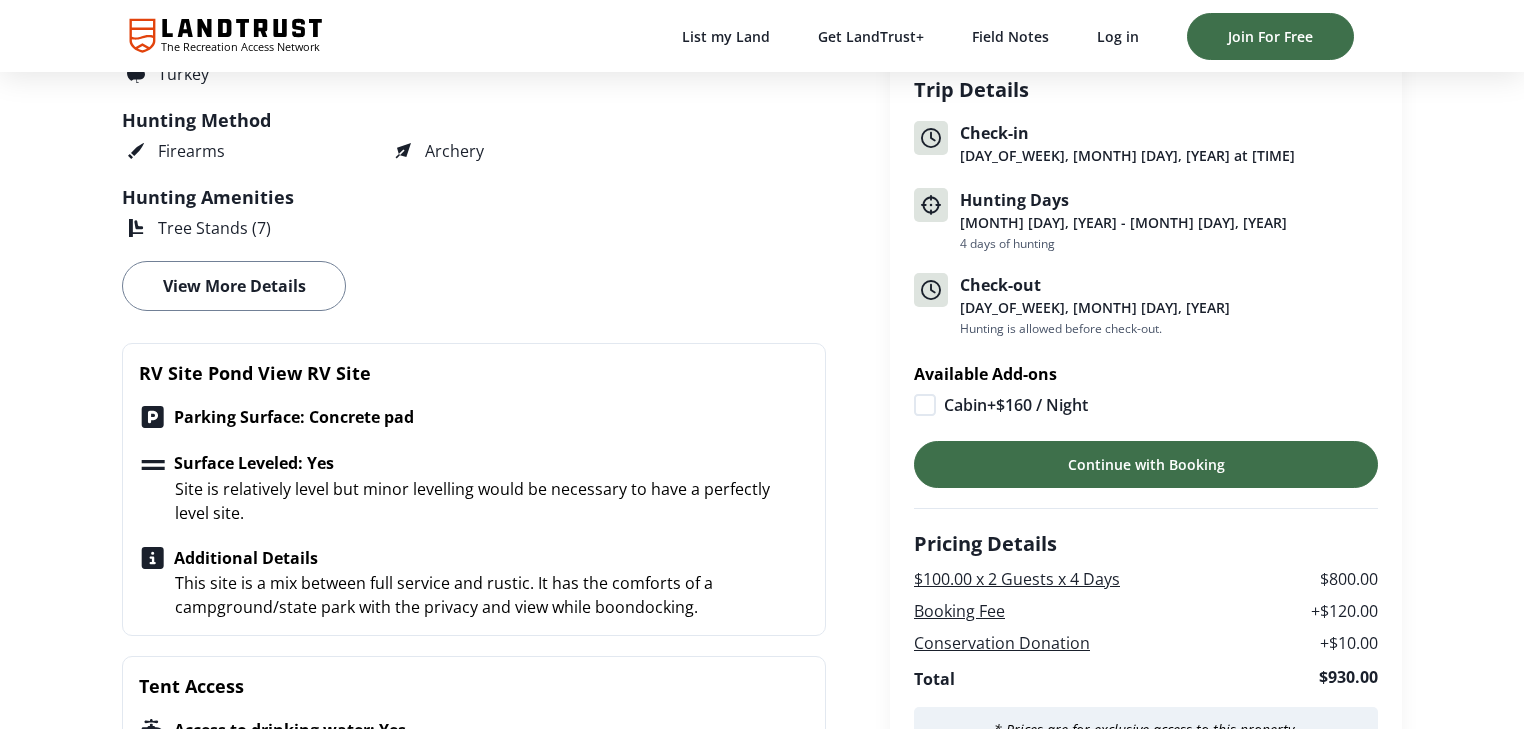 click 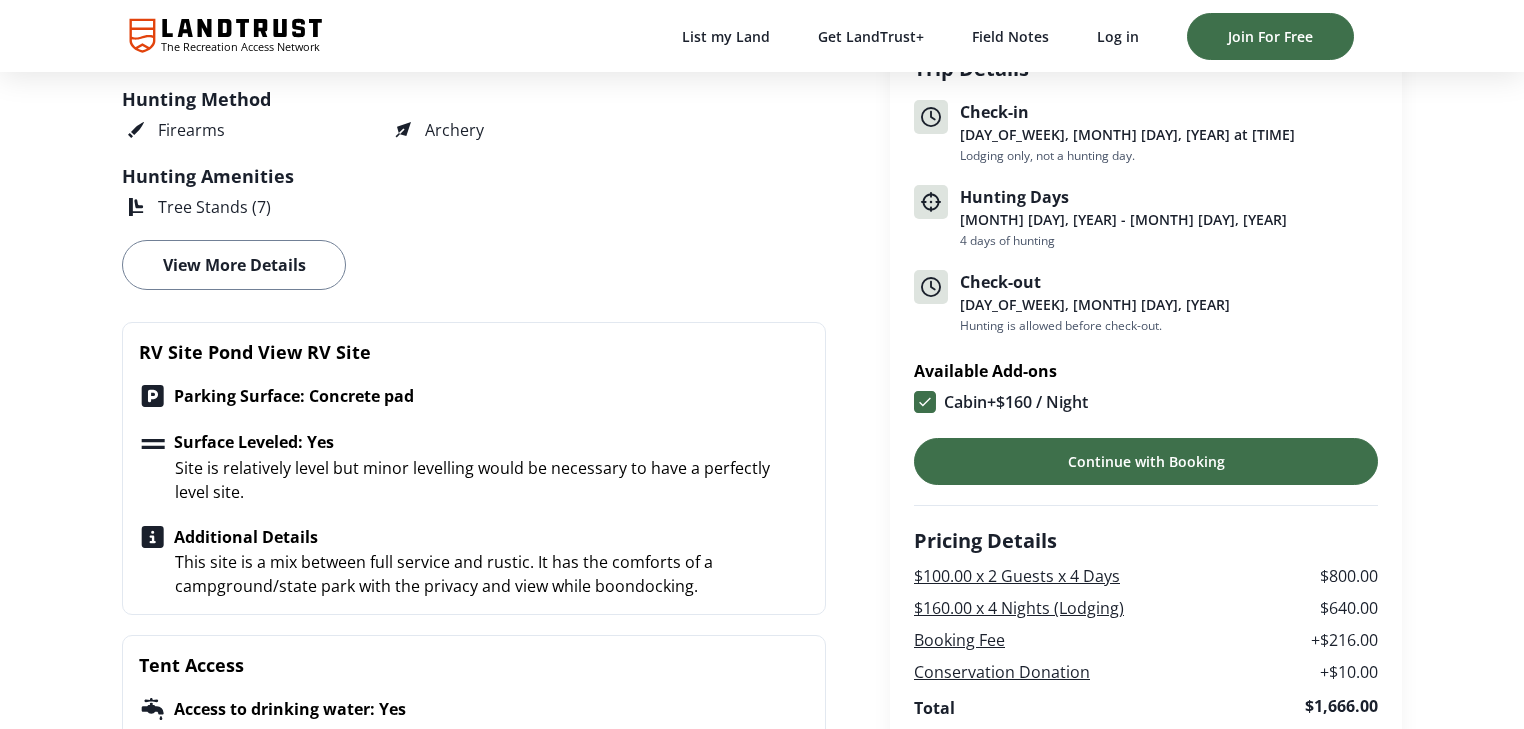 scroll, scrollTop: 940, scrollLeft: 0, axis: vertical 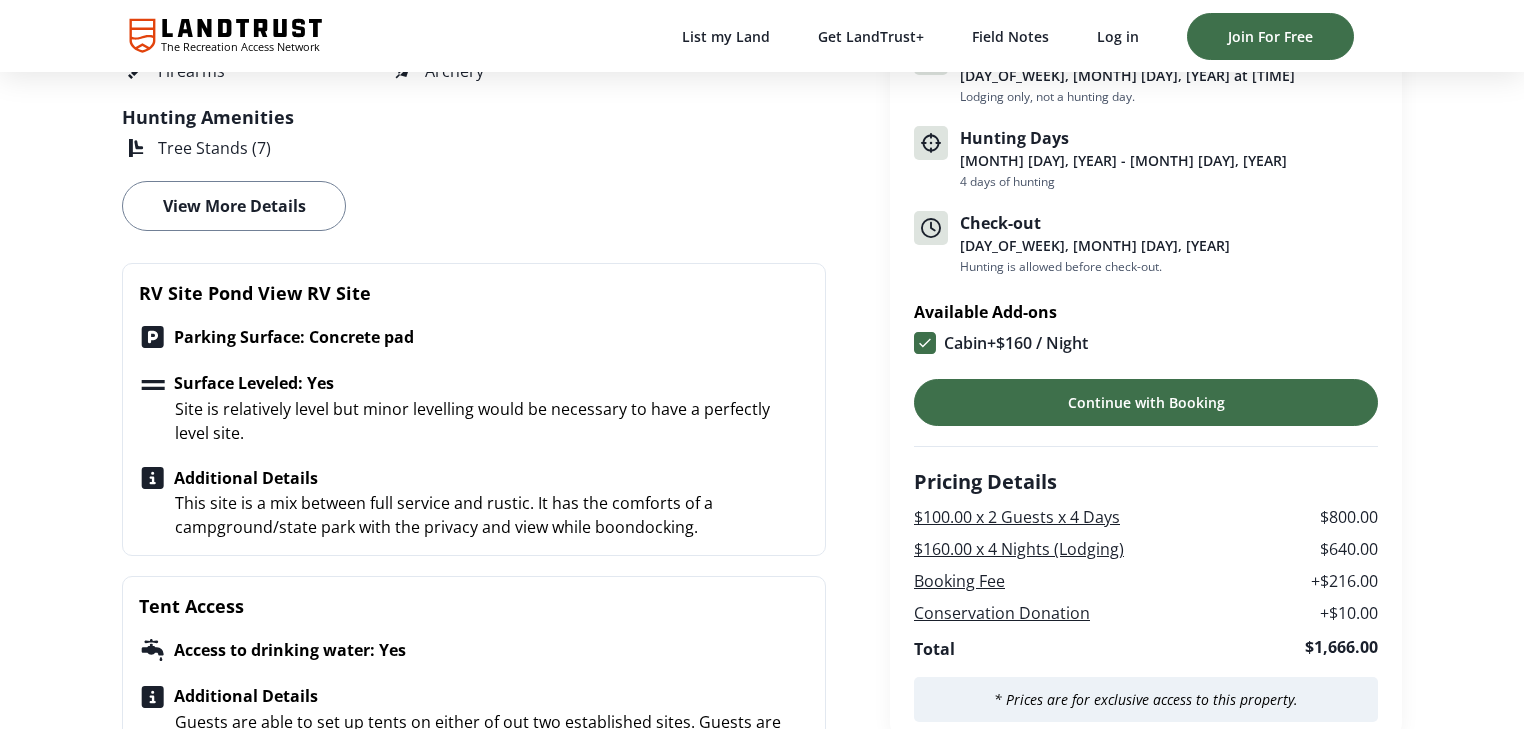 click 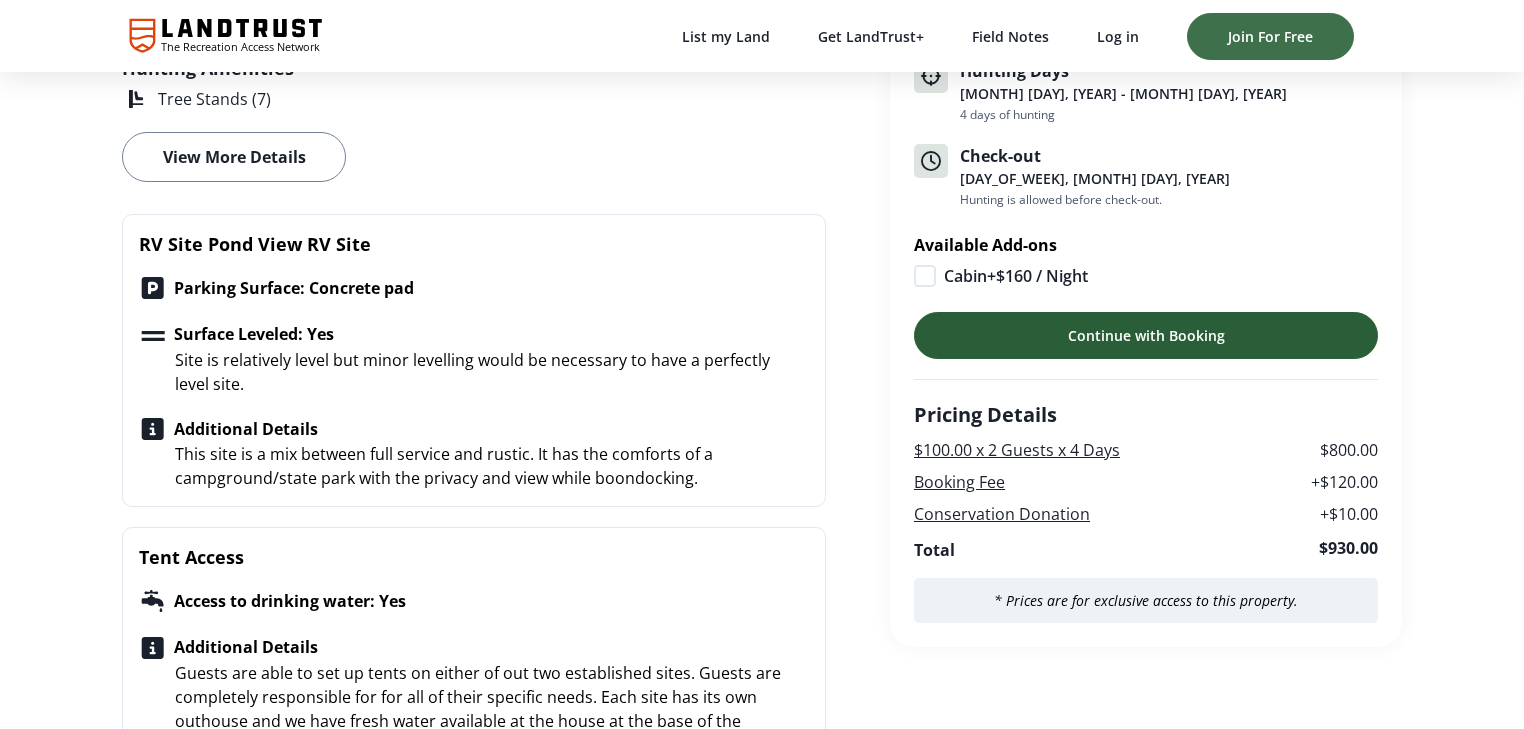 scroll, scrollTop: 940, scrollLeft: 0, axis: vertical 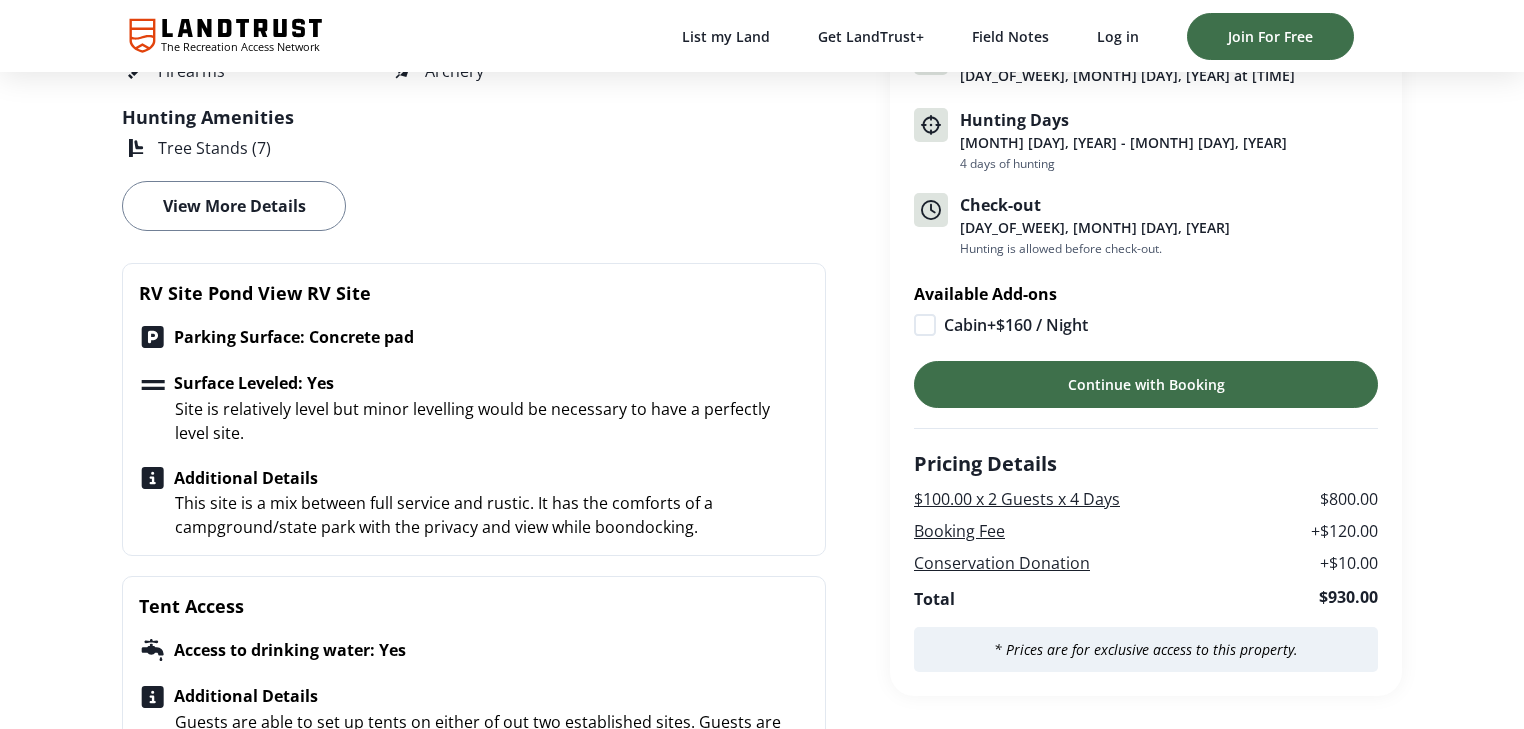click 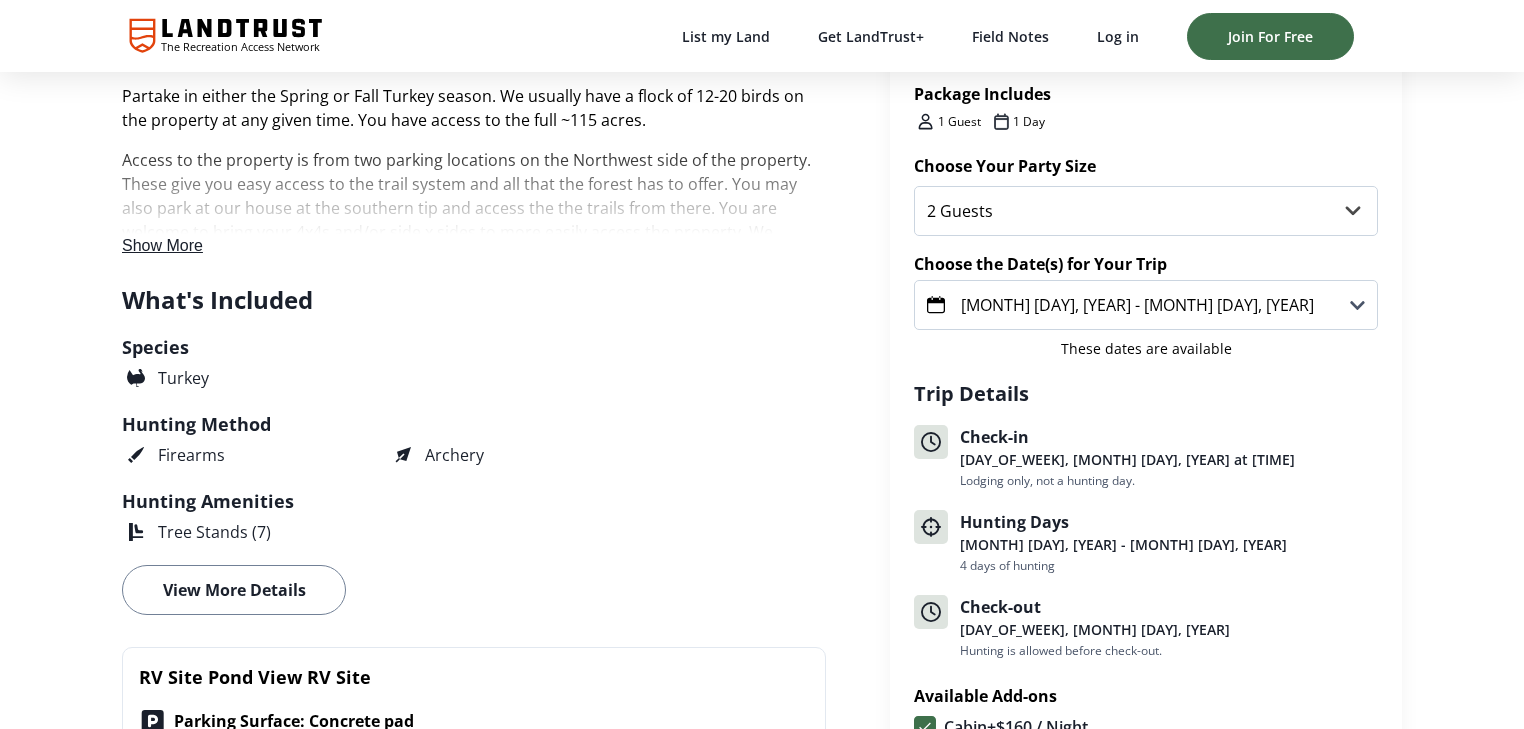 scroll, scrollTop: 540, scrollLeft: 0, axis: vertical 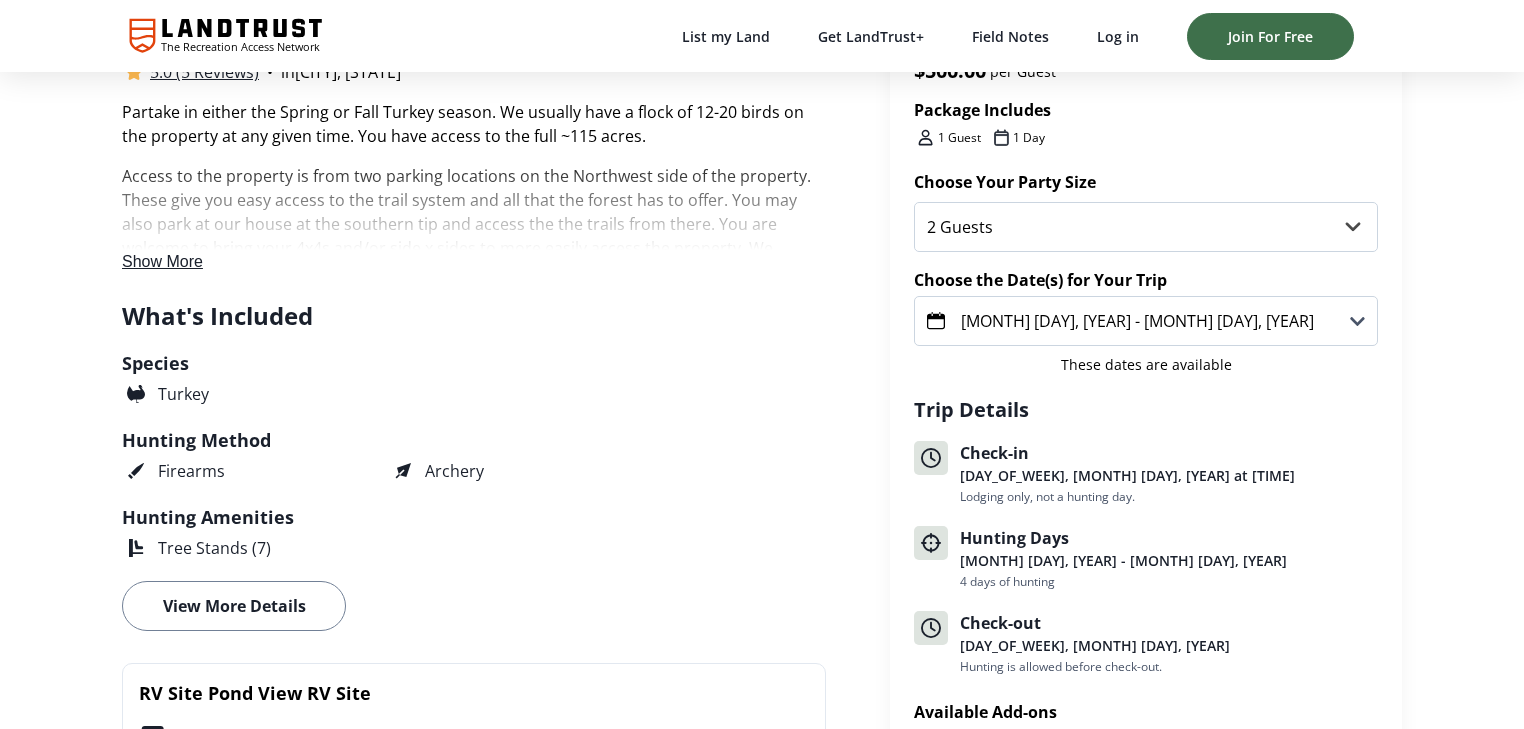 click on "View More Details" at bounding box center (234, 606) 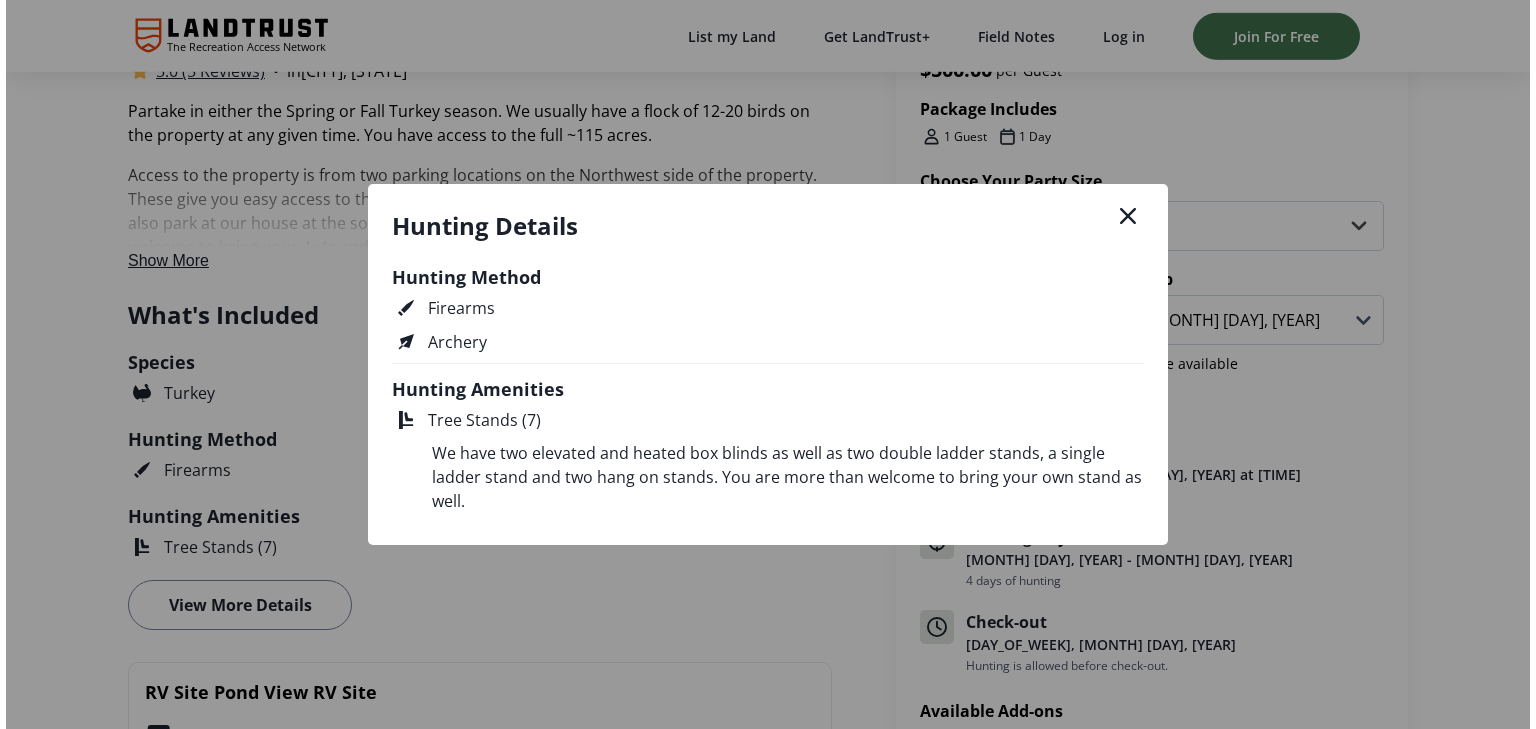 scroll, scrollTop: 0, scrollLeft: 0, axis: both 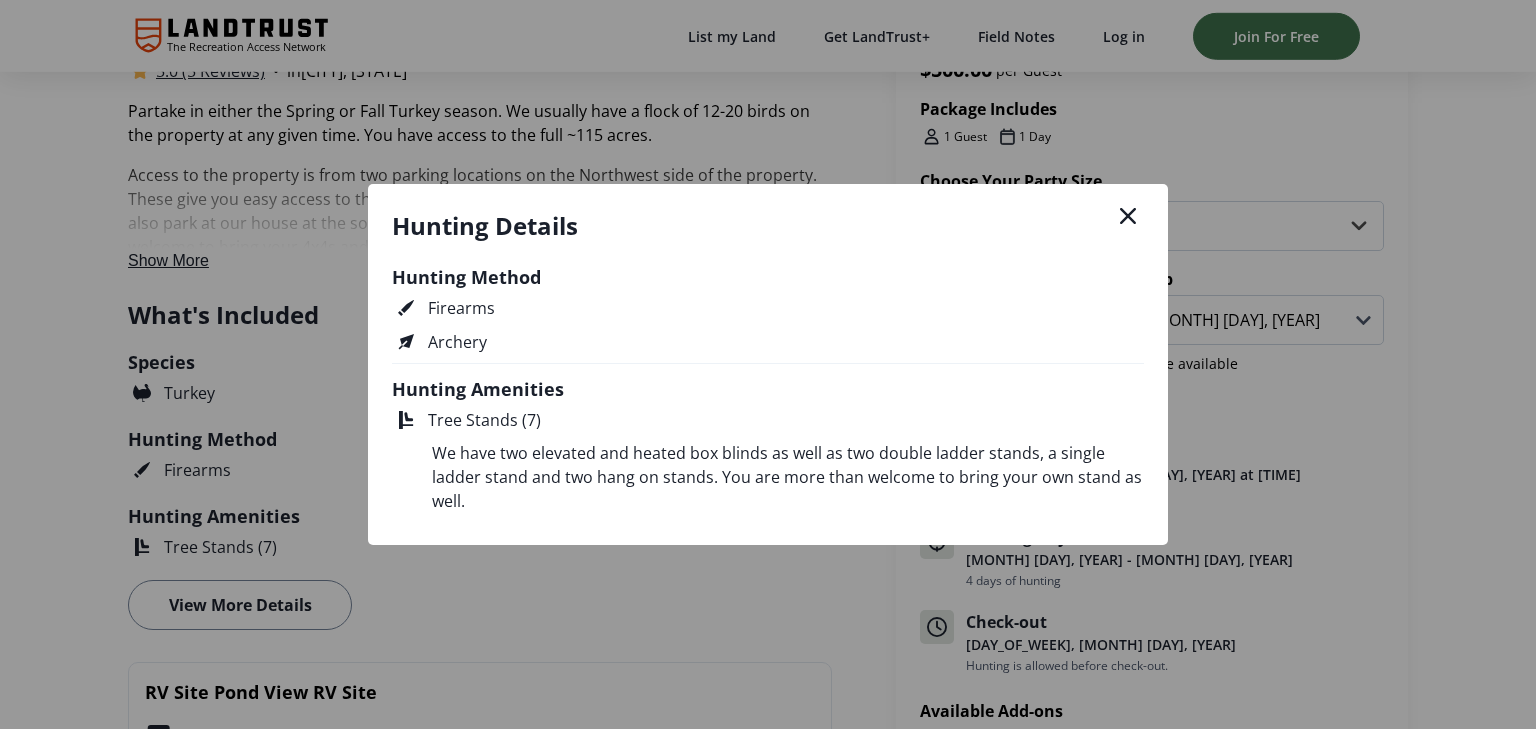 click 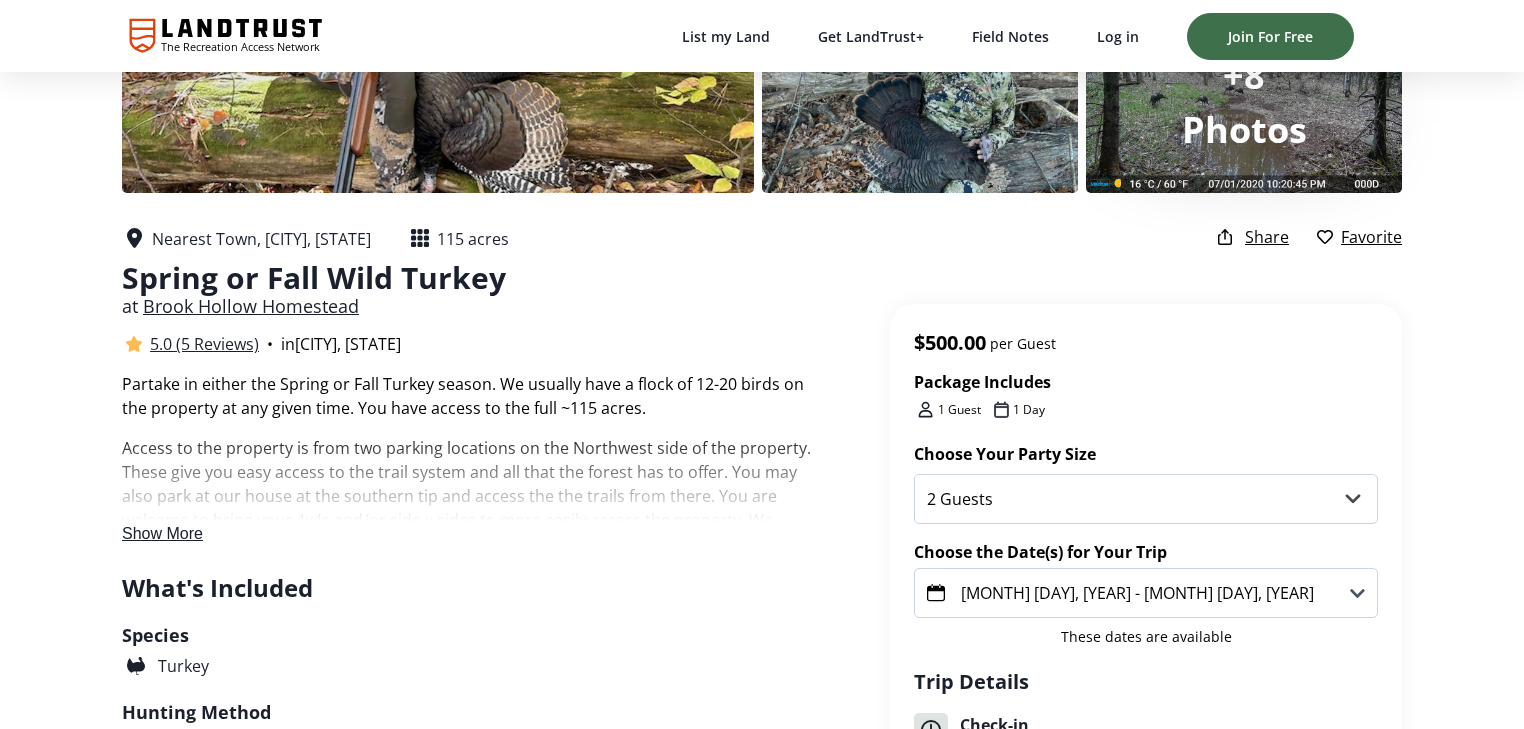 scroll, scrollTop: 220, scrollLeft: 0, axis: vertical 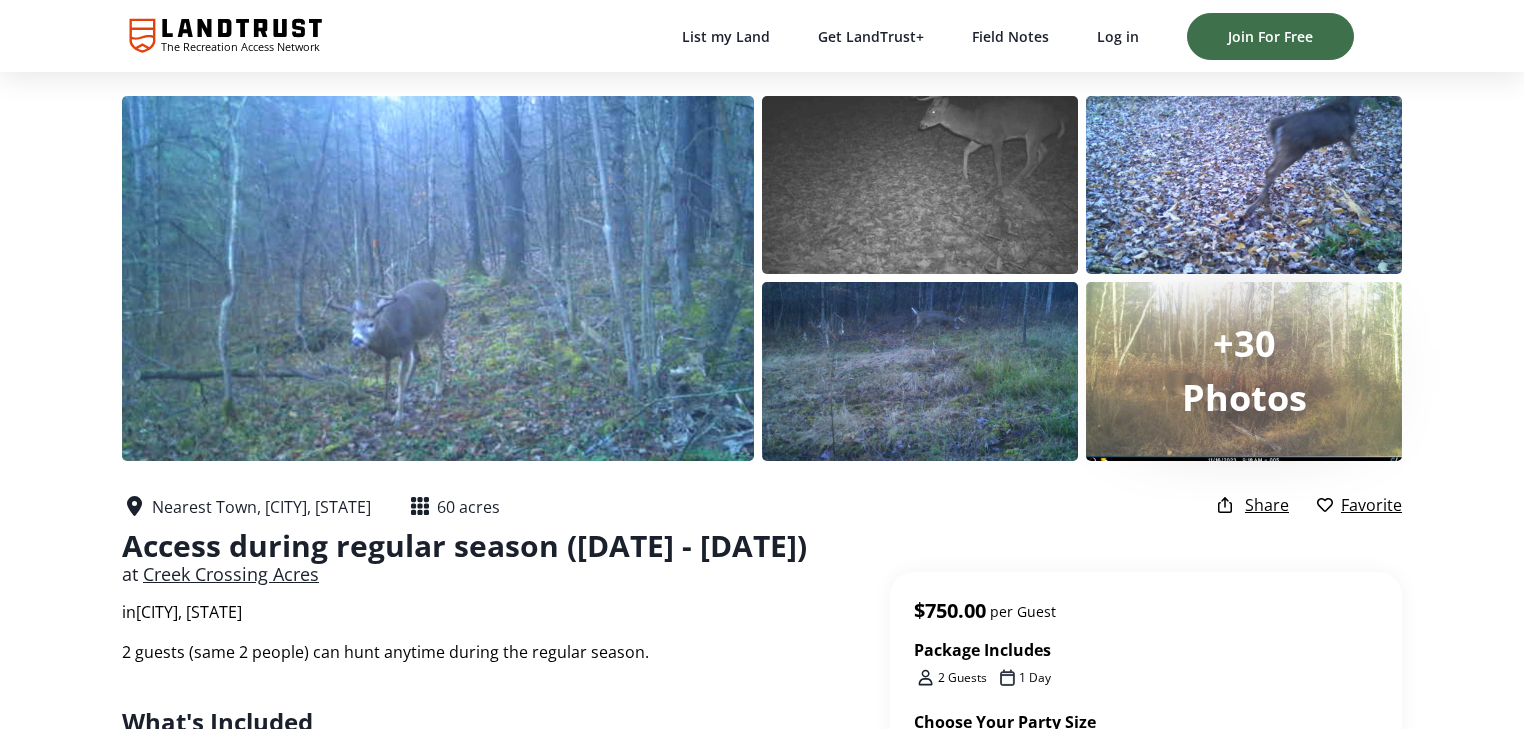 click on "Photos" at bounding box center [1244, 397] 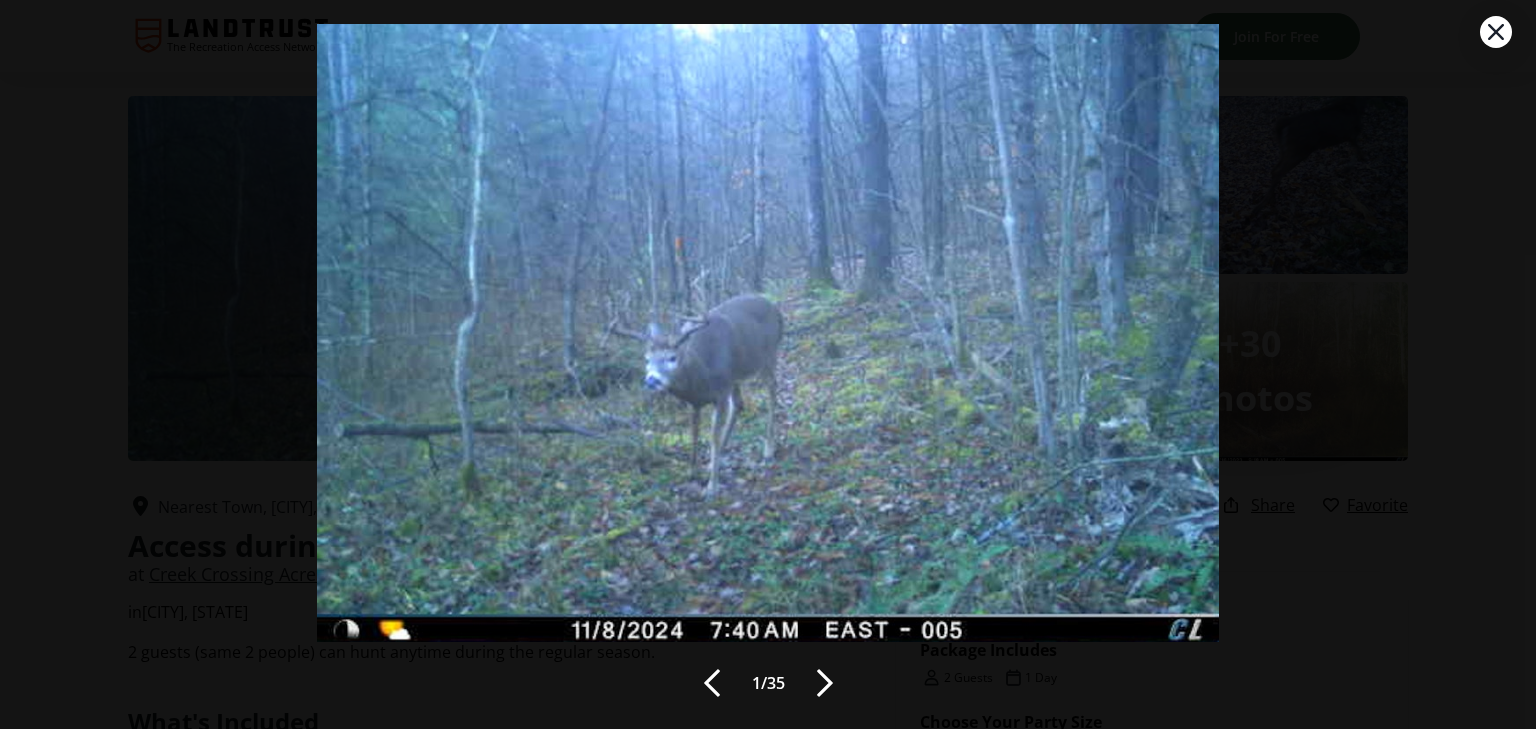 scroll, scrollTop: 53, scrollLeft: 0, axis: vertical 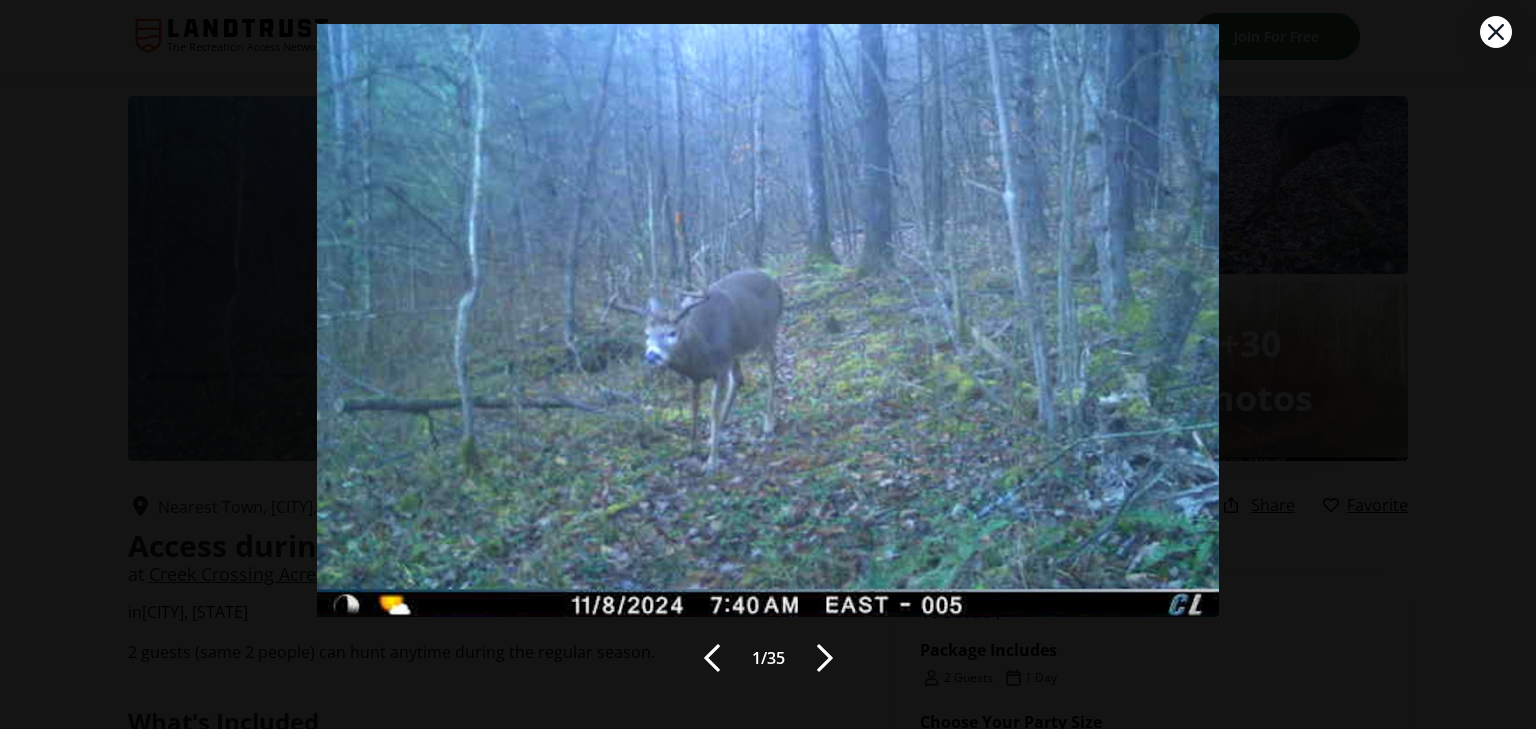 click at bounding box center [825, 658] 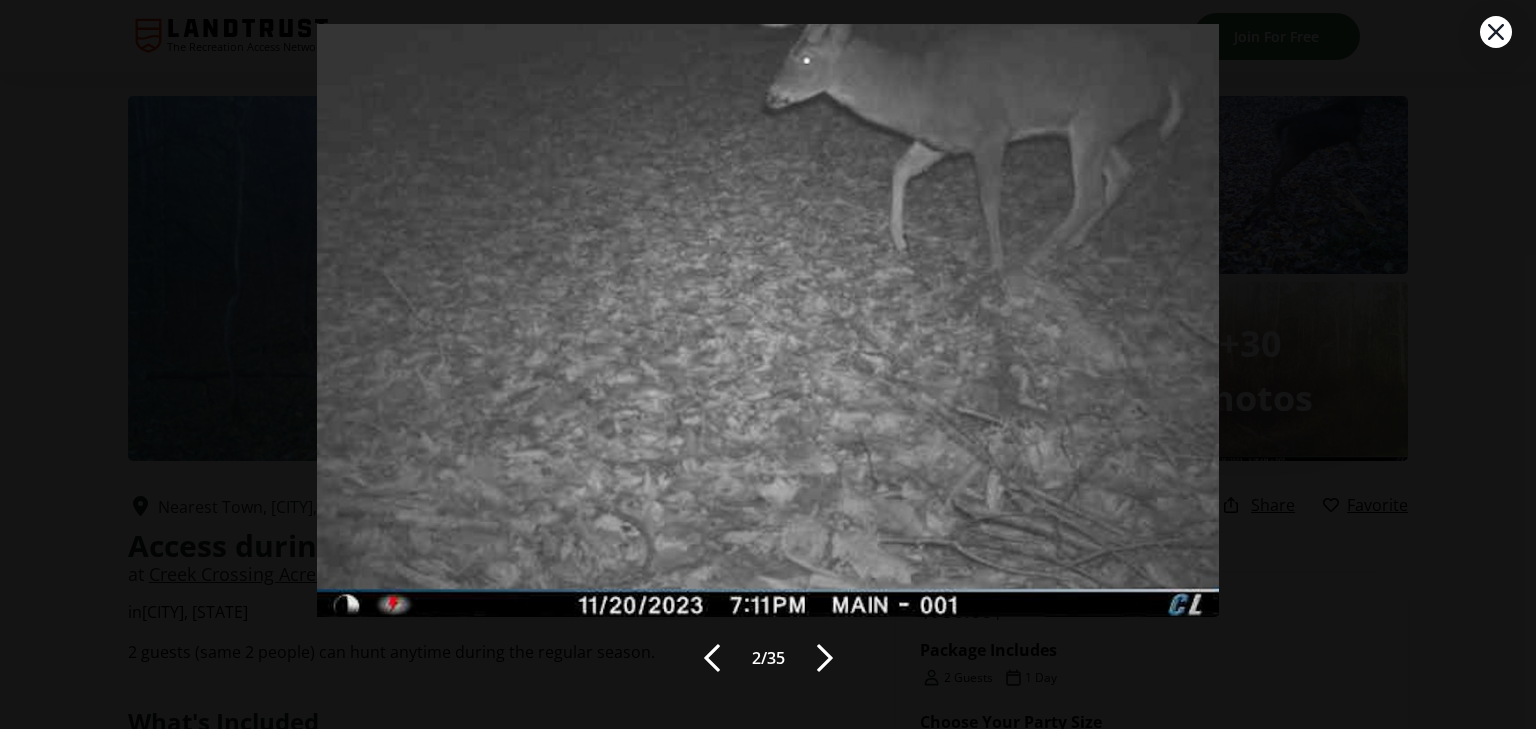 click at bounding box center [825, 658] 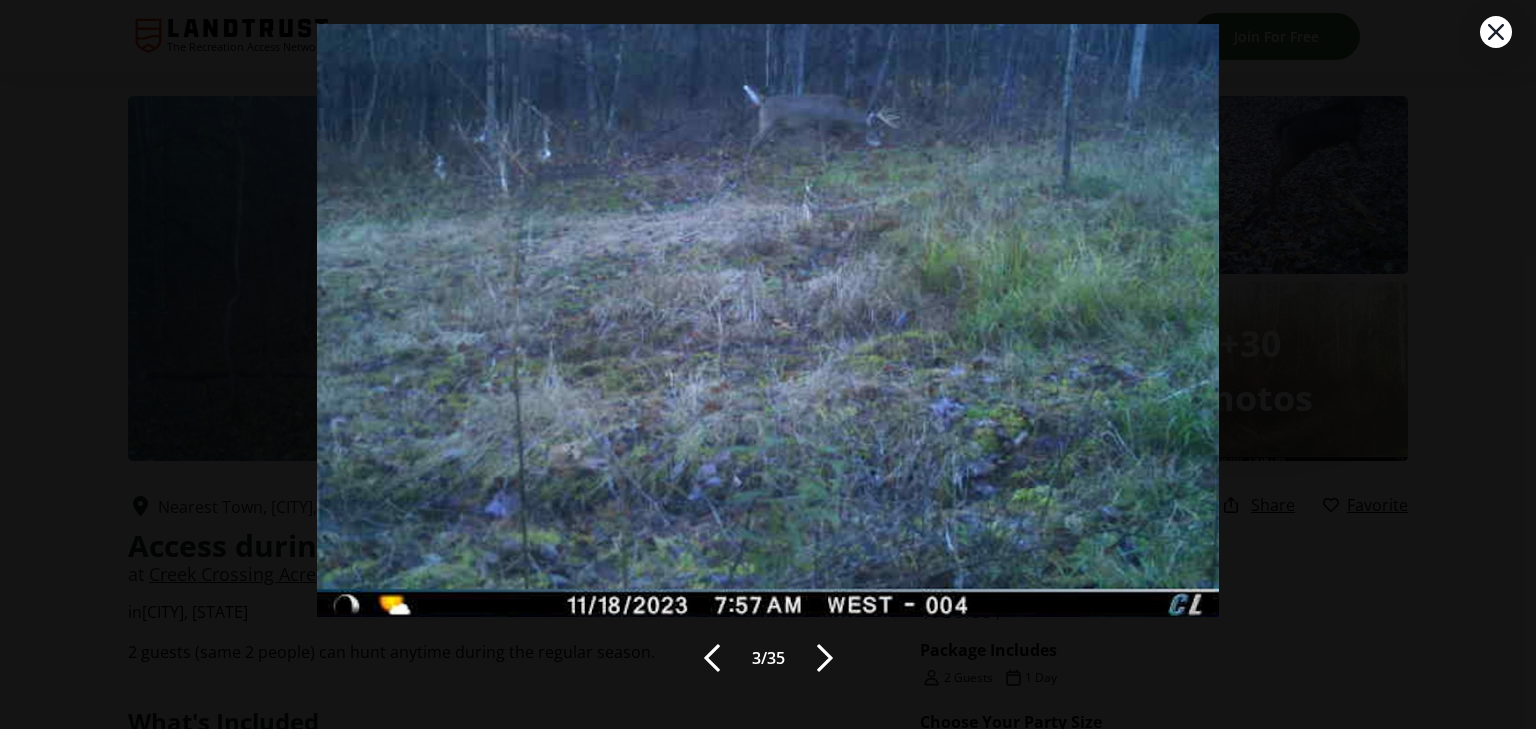 click at bounding box center [825, 658] 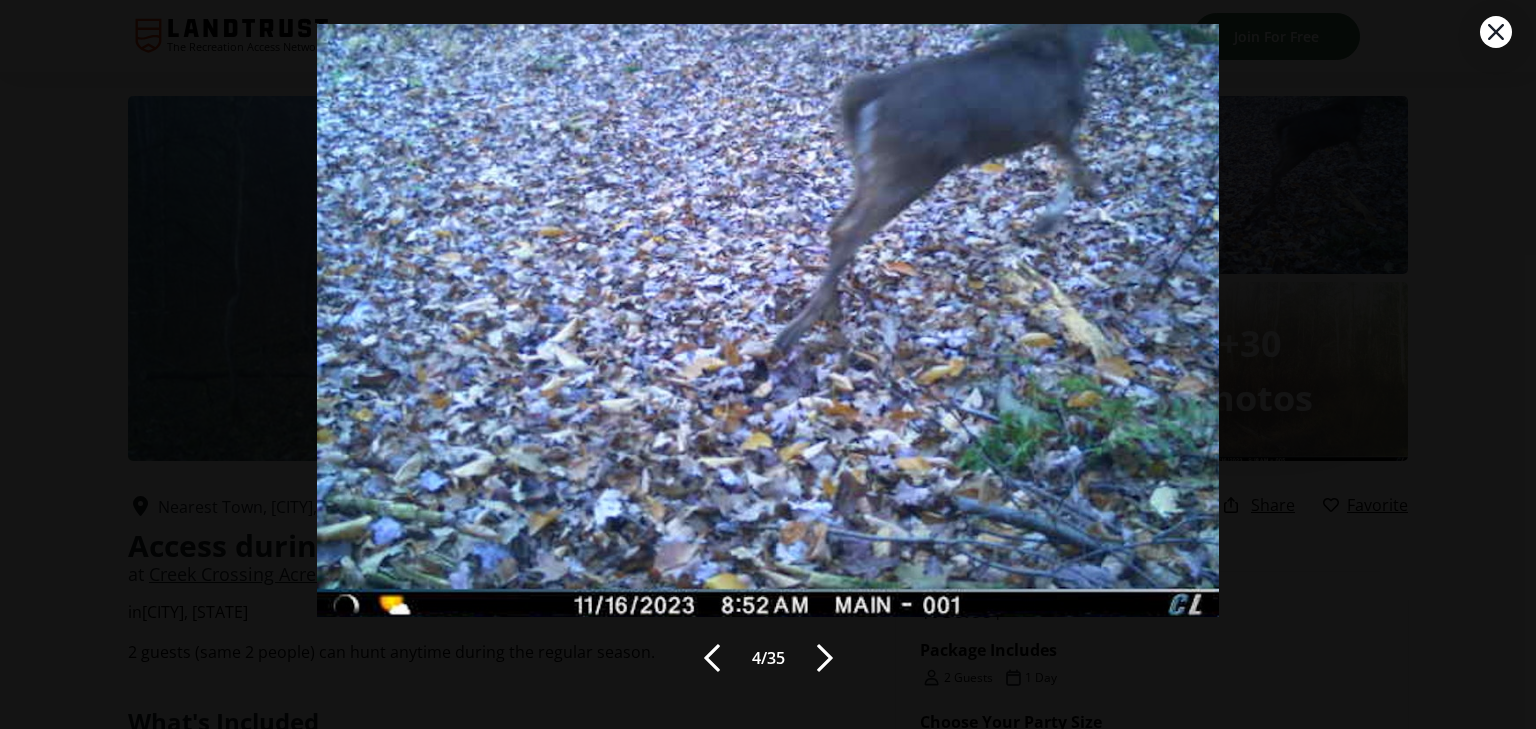 click at bounding box center (825, 658) 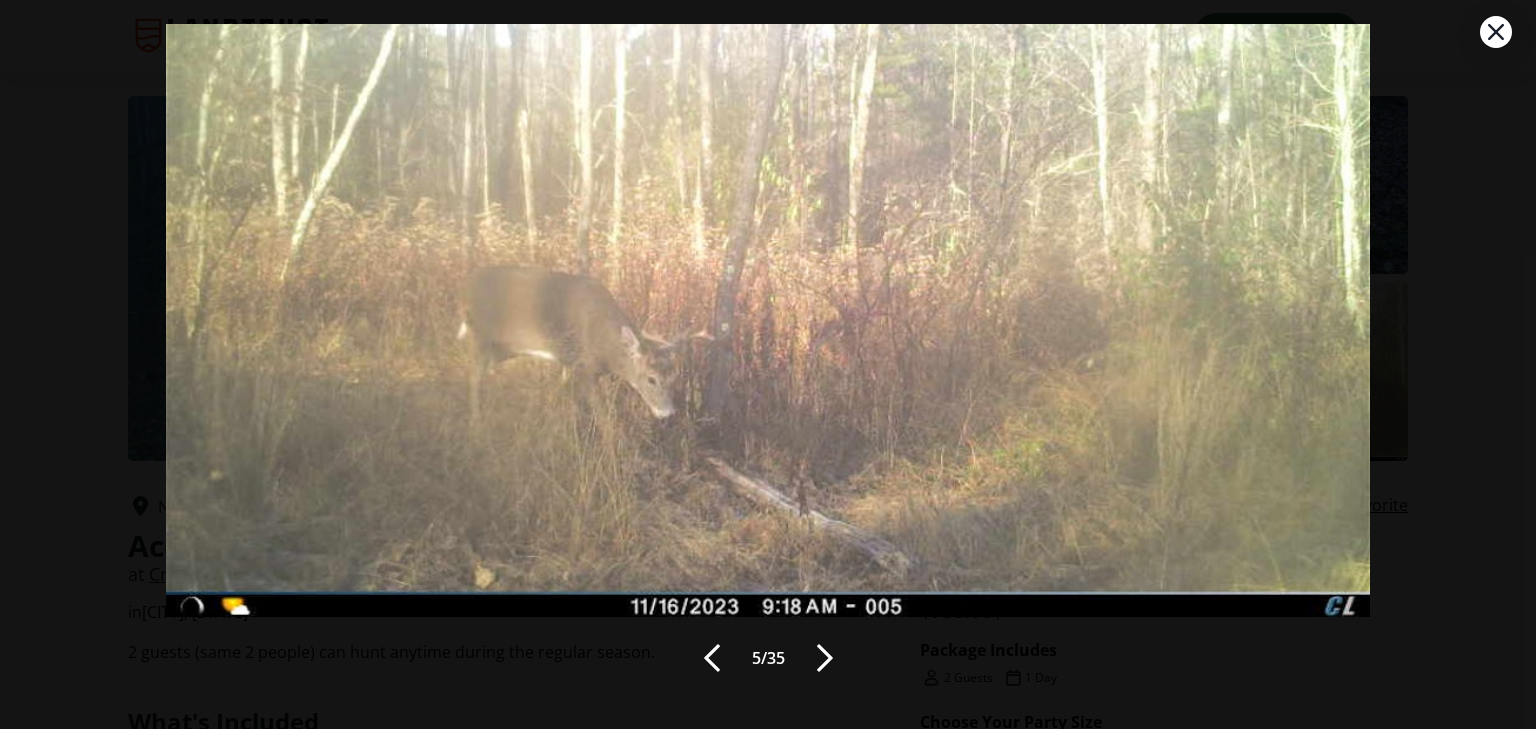 click at bounding box center [825, 658] 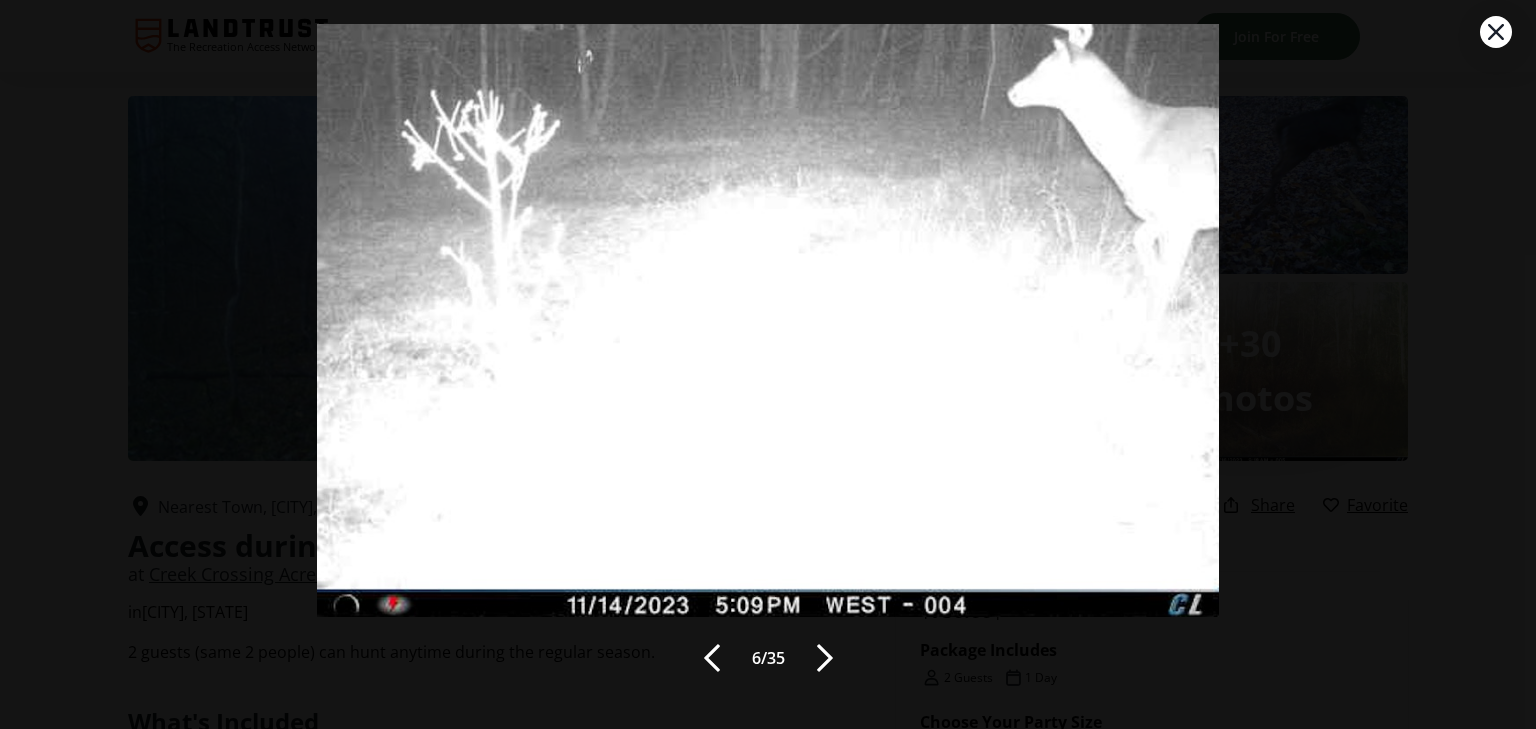 click at bounding box center (825, 658) 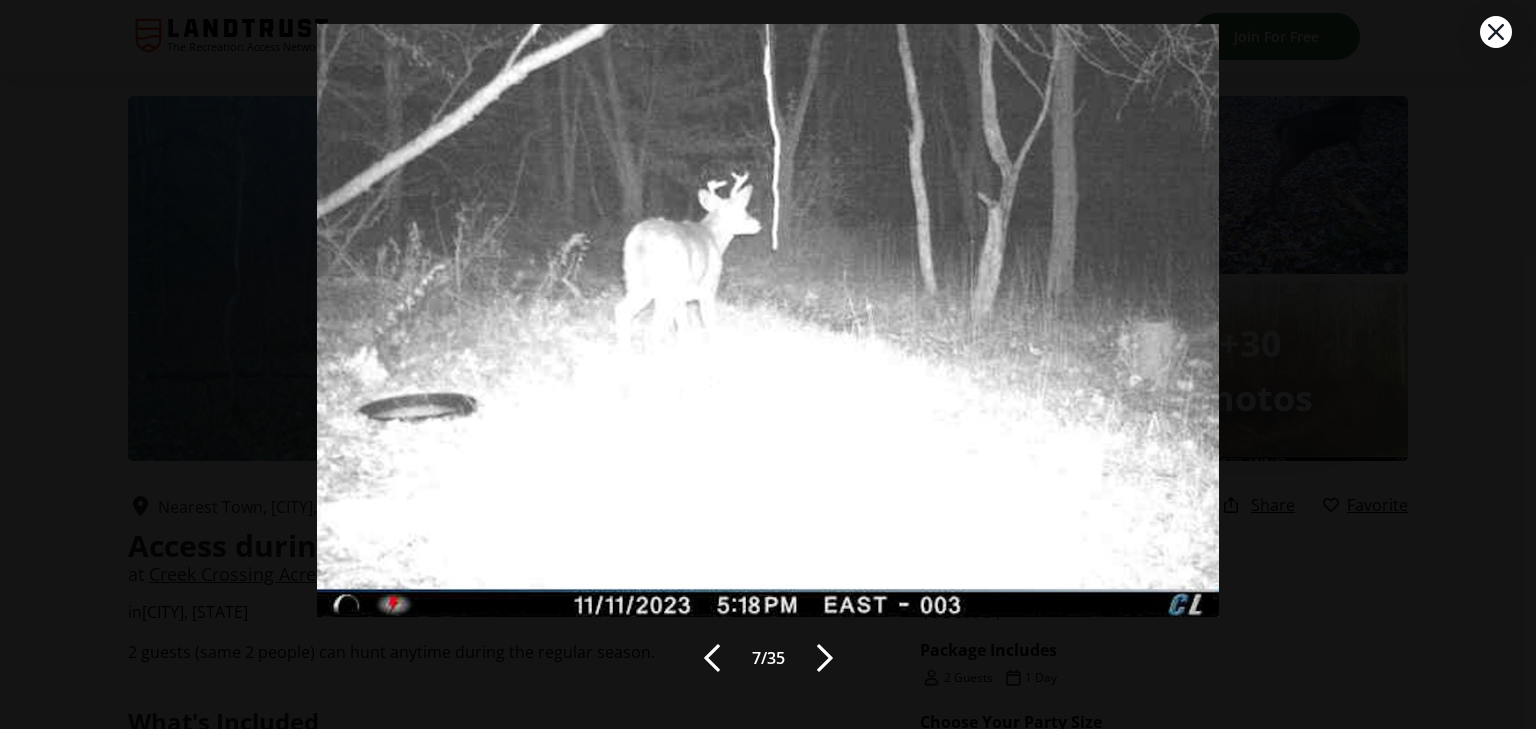 click at bounding box center [825, 658] 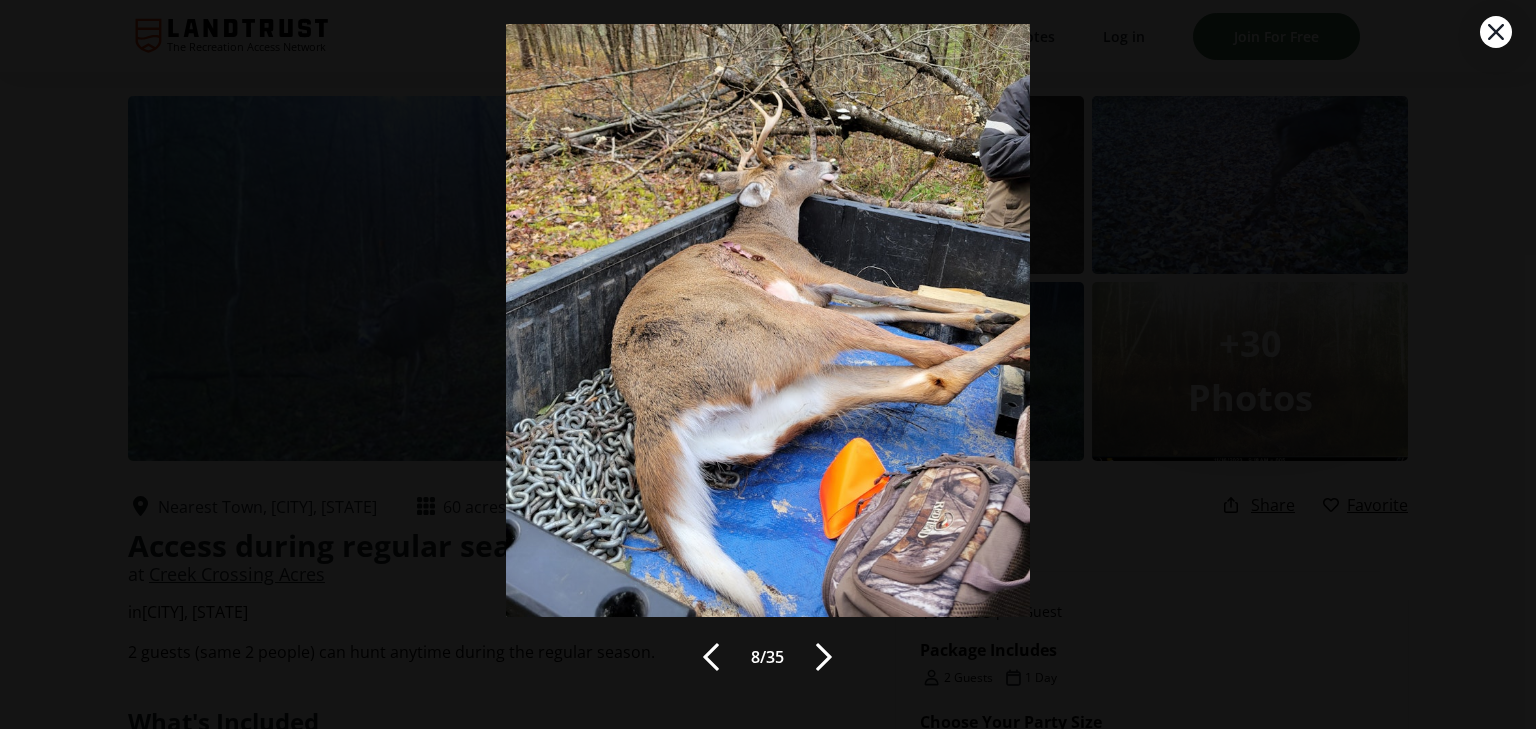 click at bounding box center [824, 657] 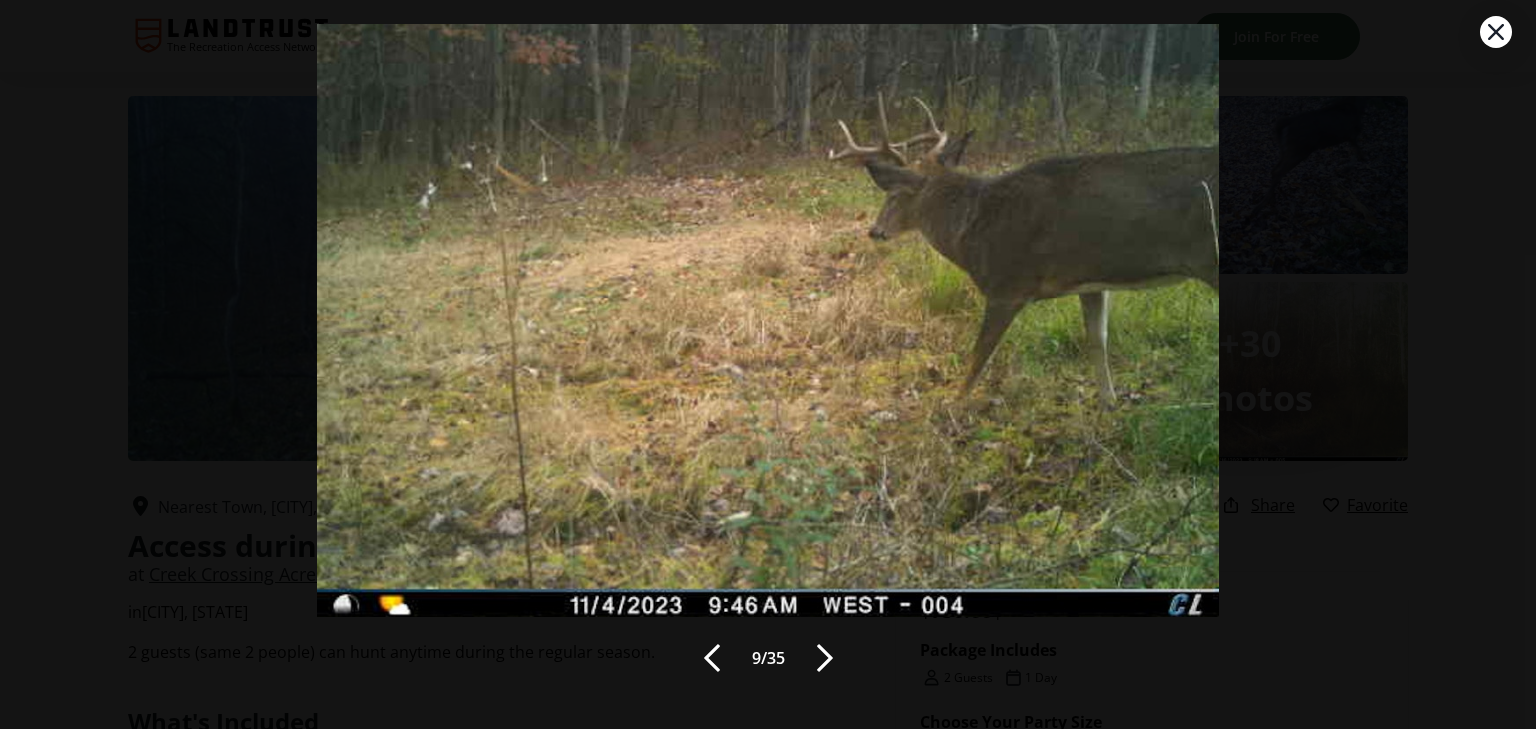click at bounding box center (712, 658) 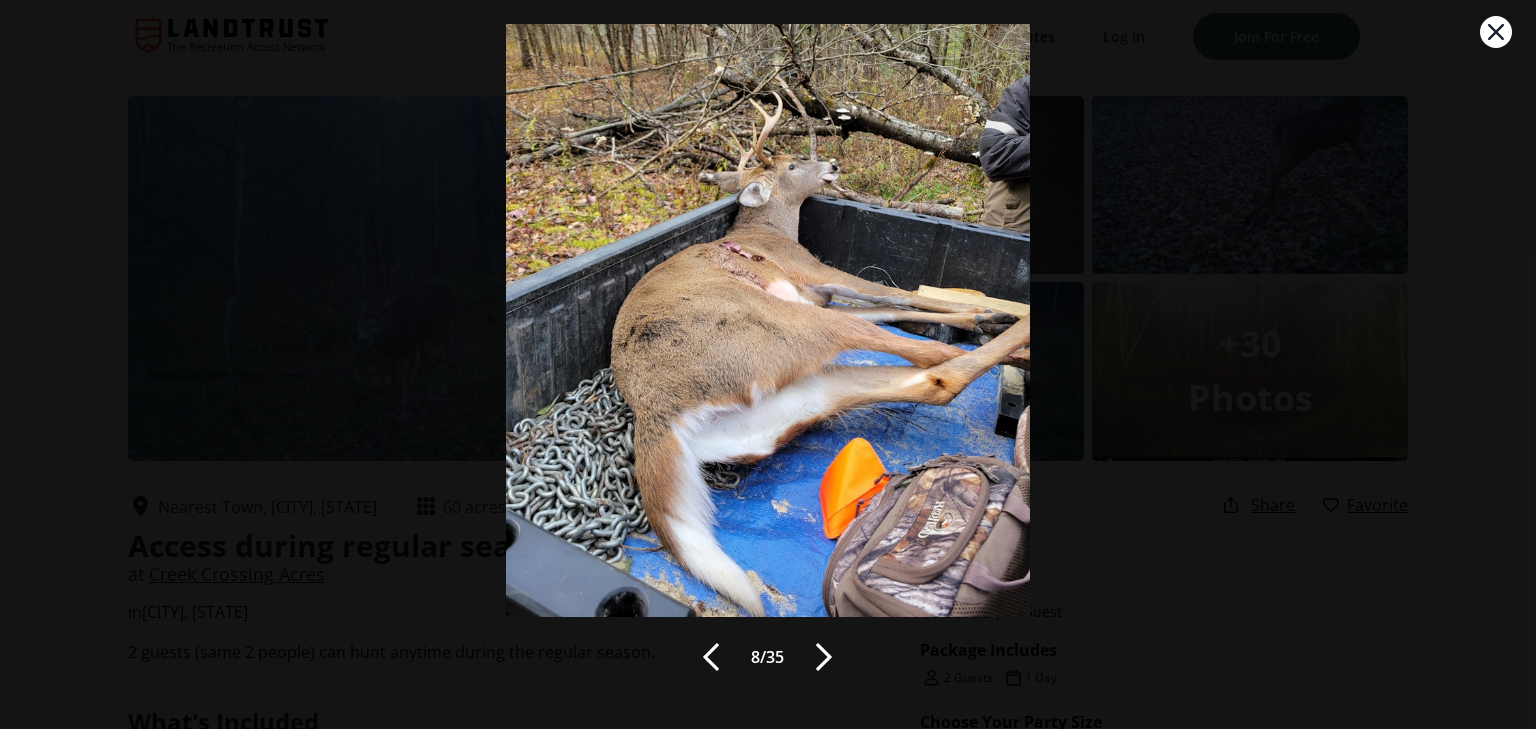 click at bounding box center (824, 657) 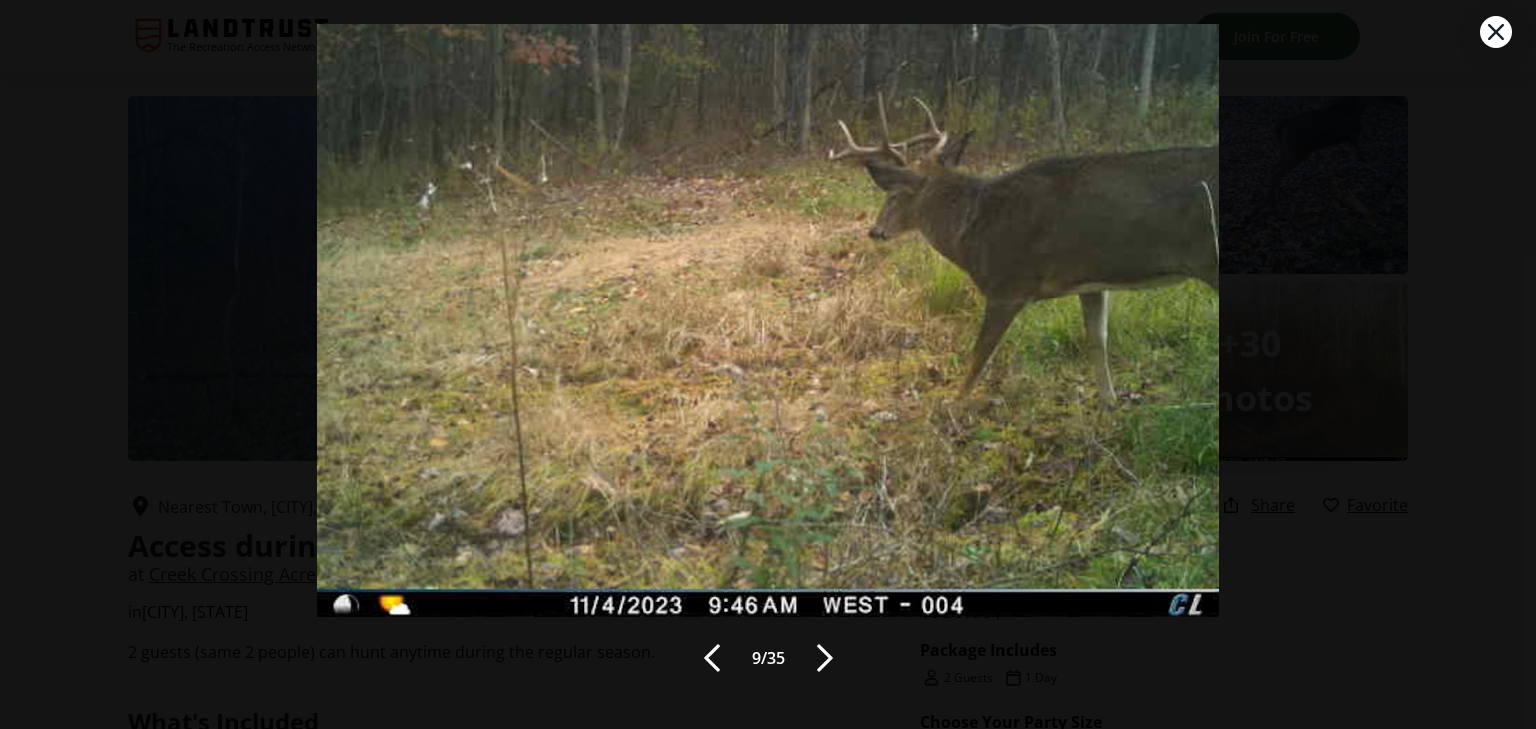 click at bounding box center (825, 658) 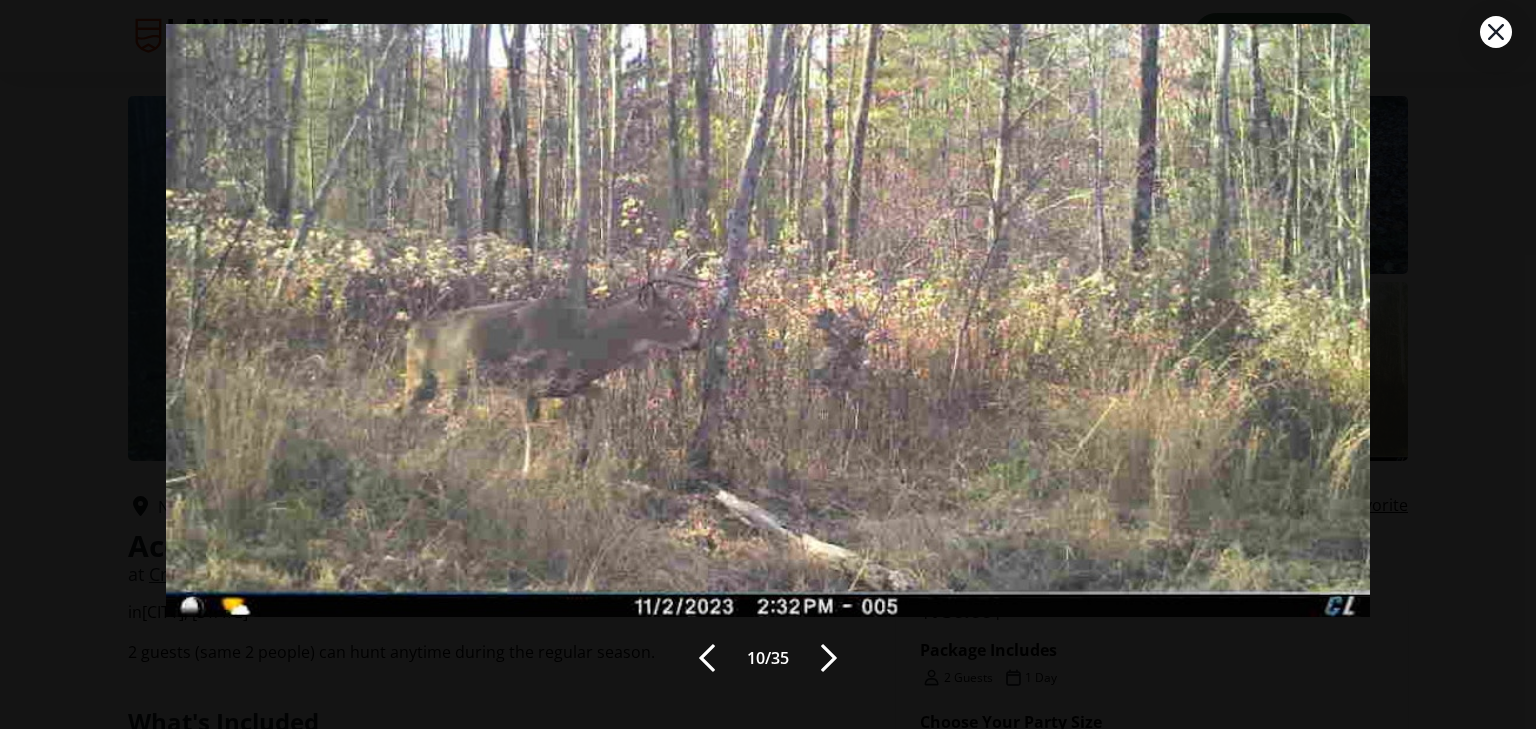 click at bounding box center (829, 658) 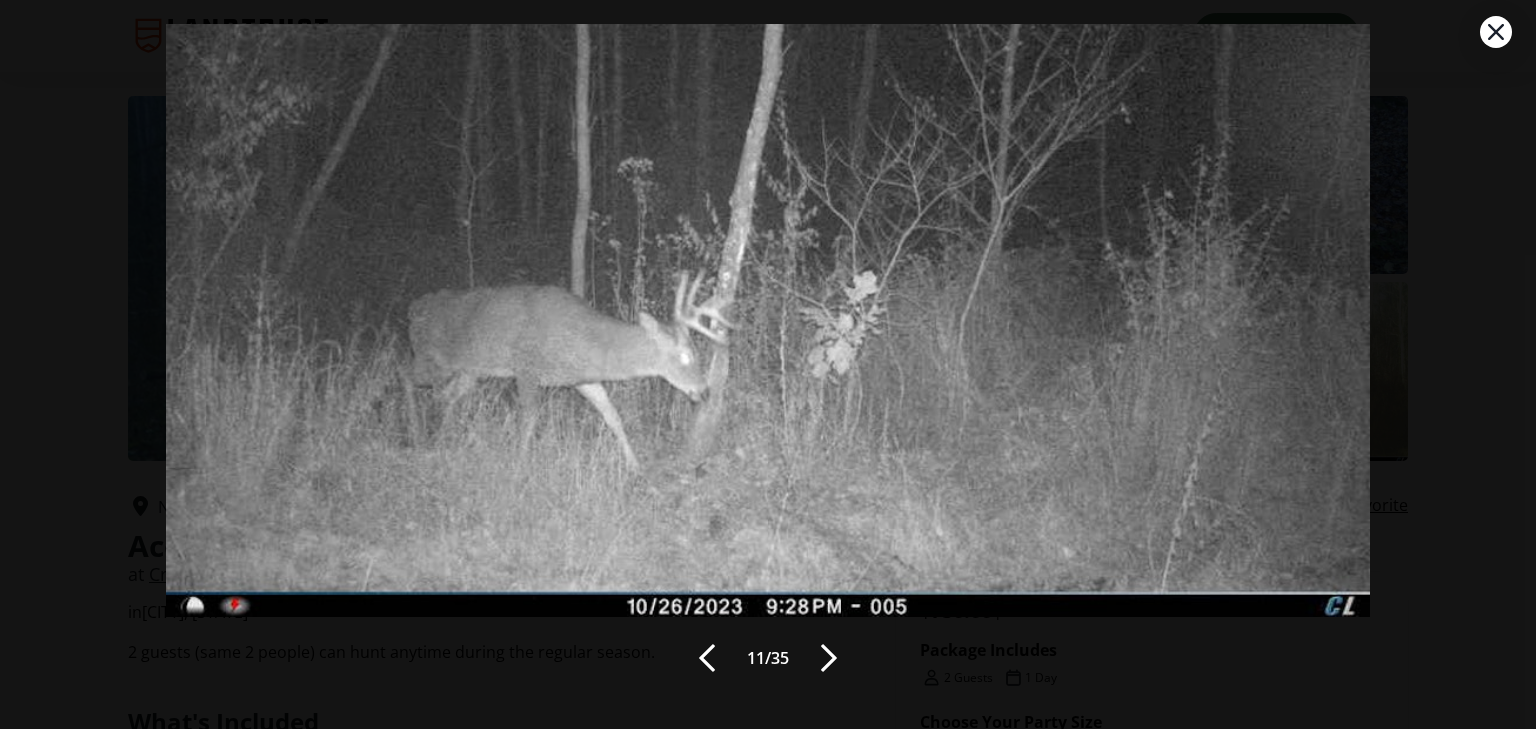 click at bounding box center [829, 658] 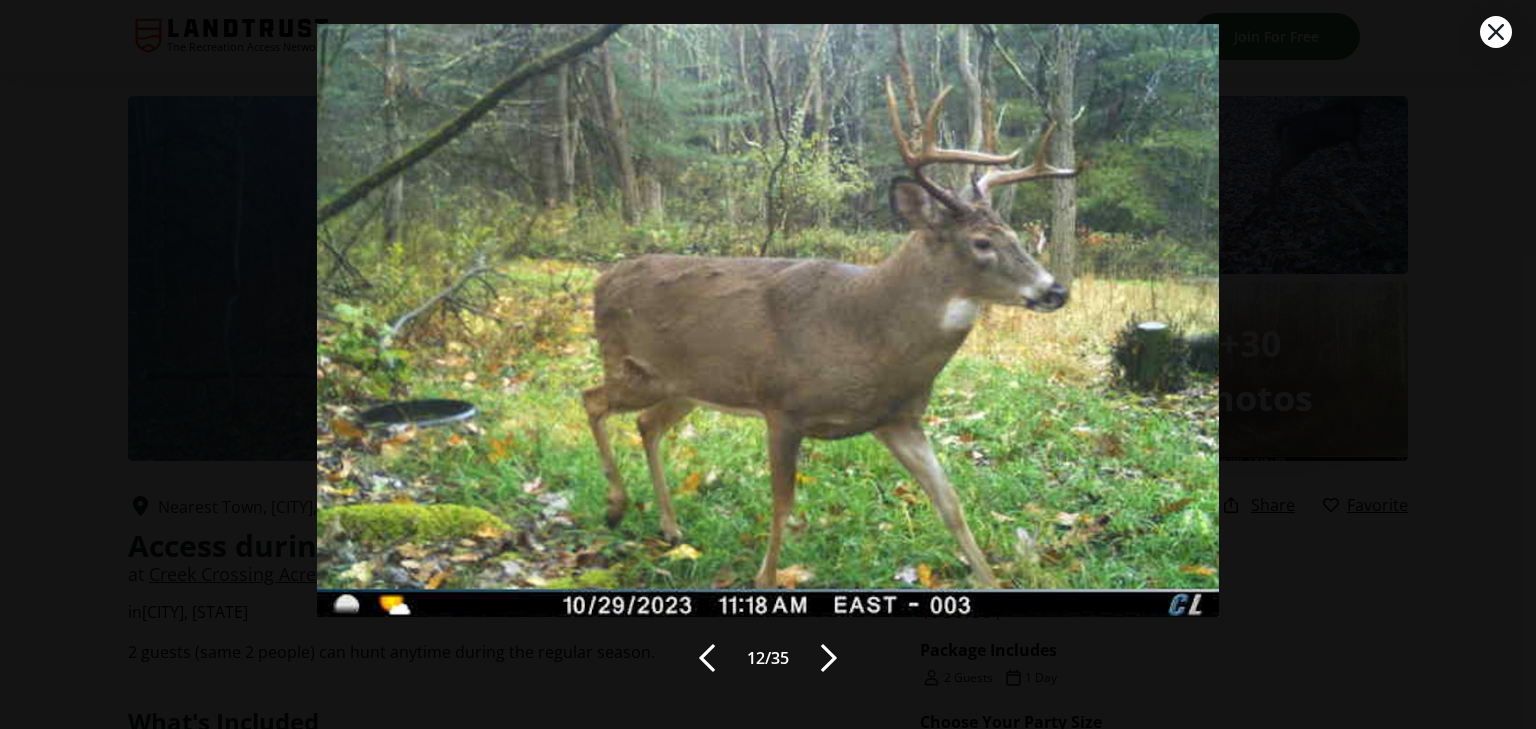 click at bounding box center [829, 658] 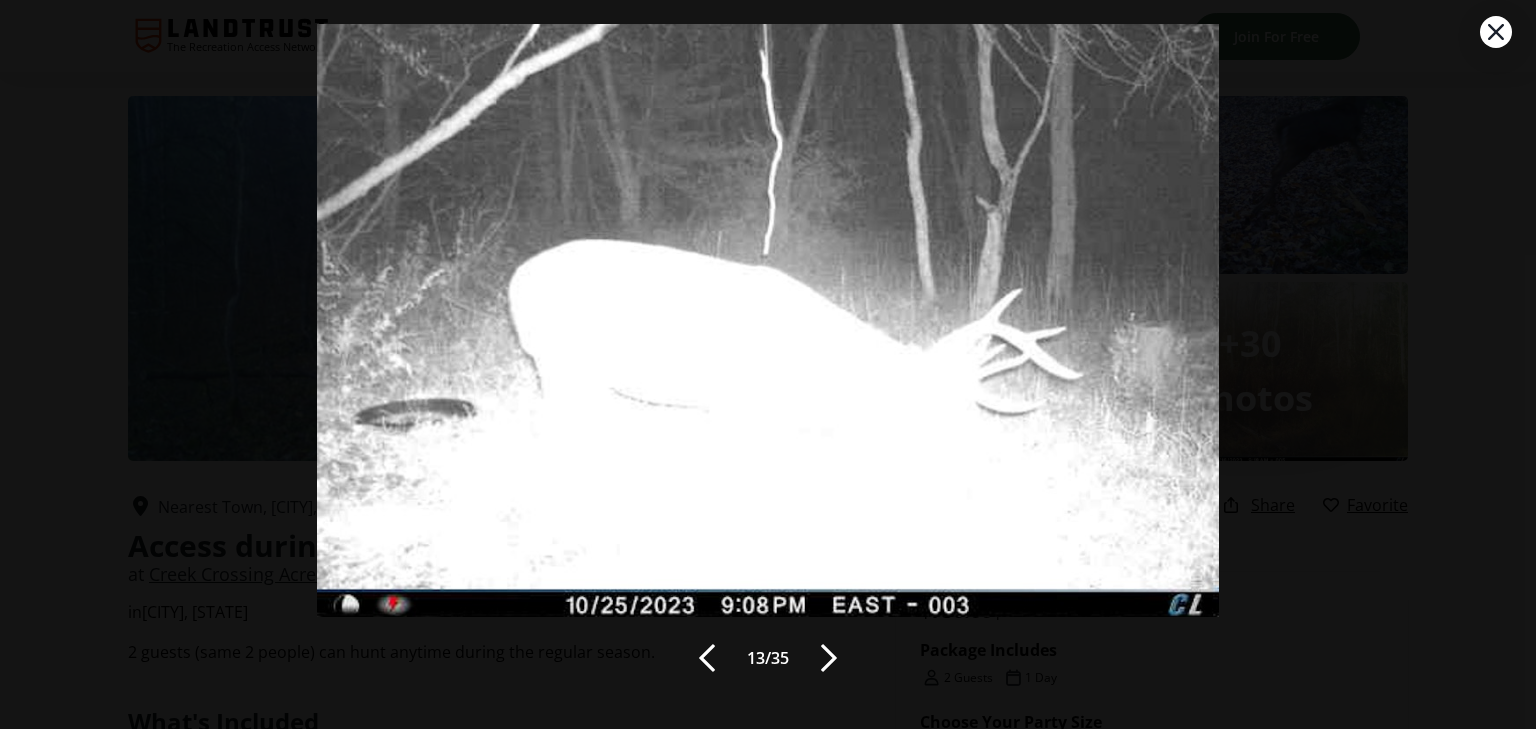 click at bounding box center [829, 658] 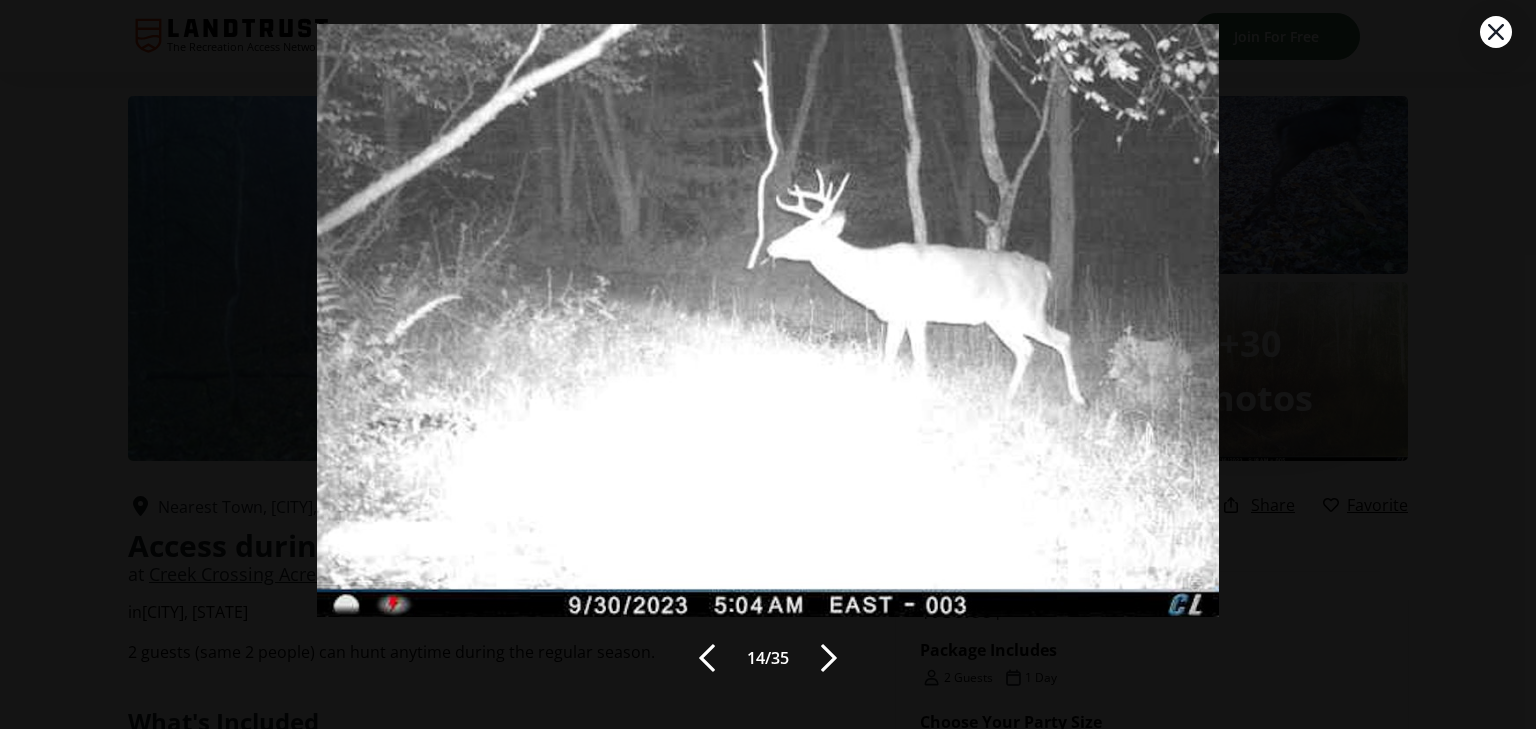 click at bounding box center [829, 658] 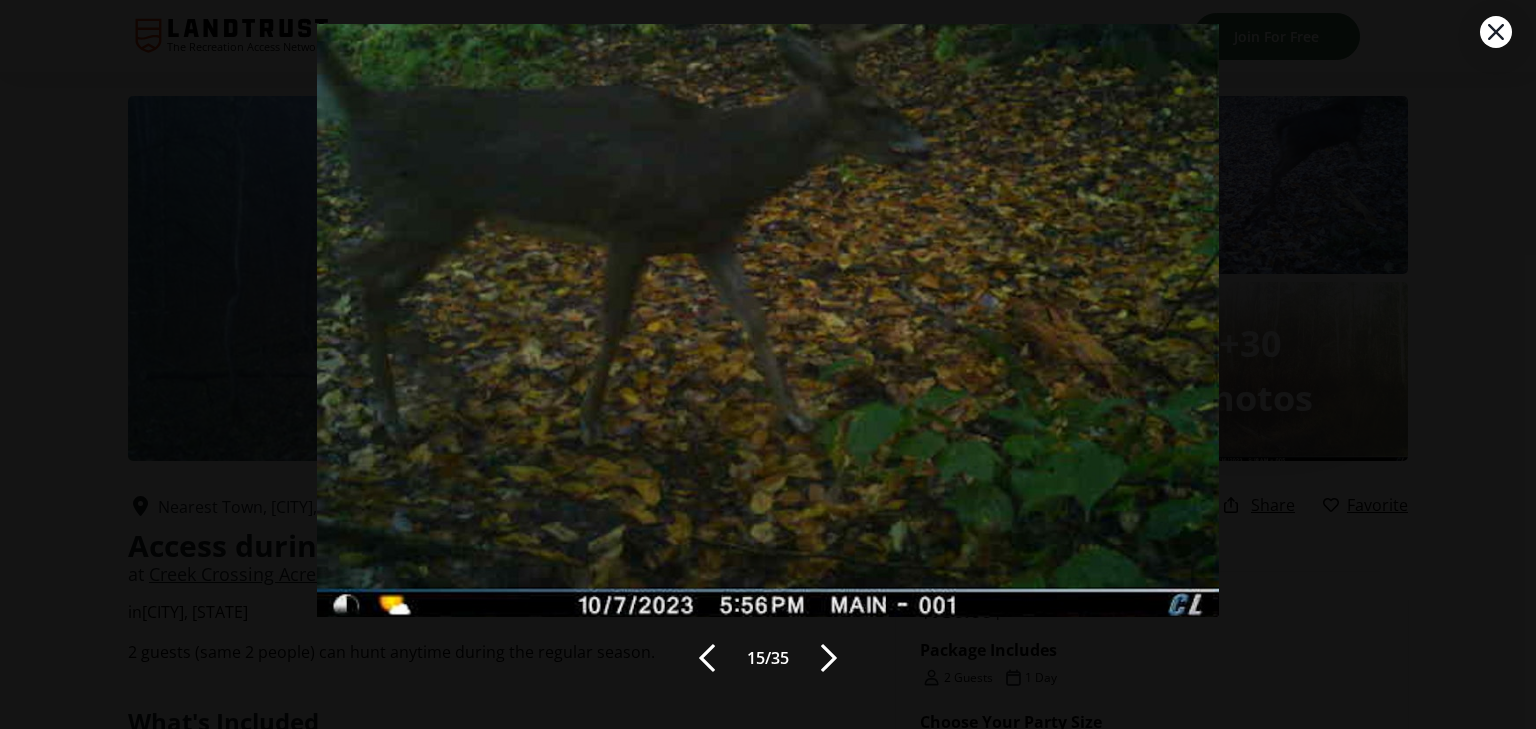 click at bounding box center [829, 658] 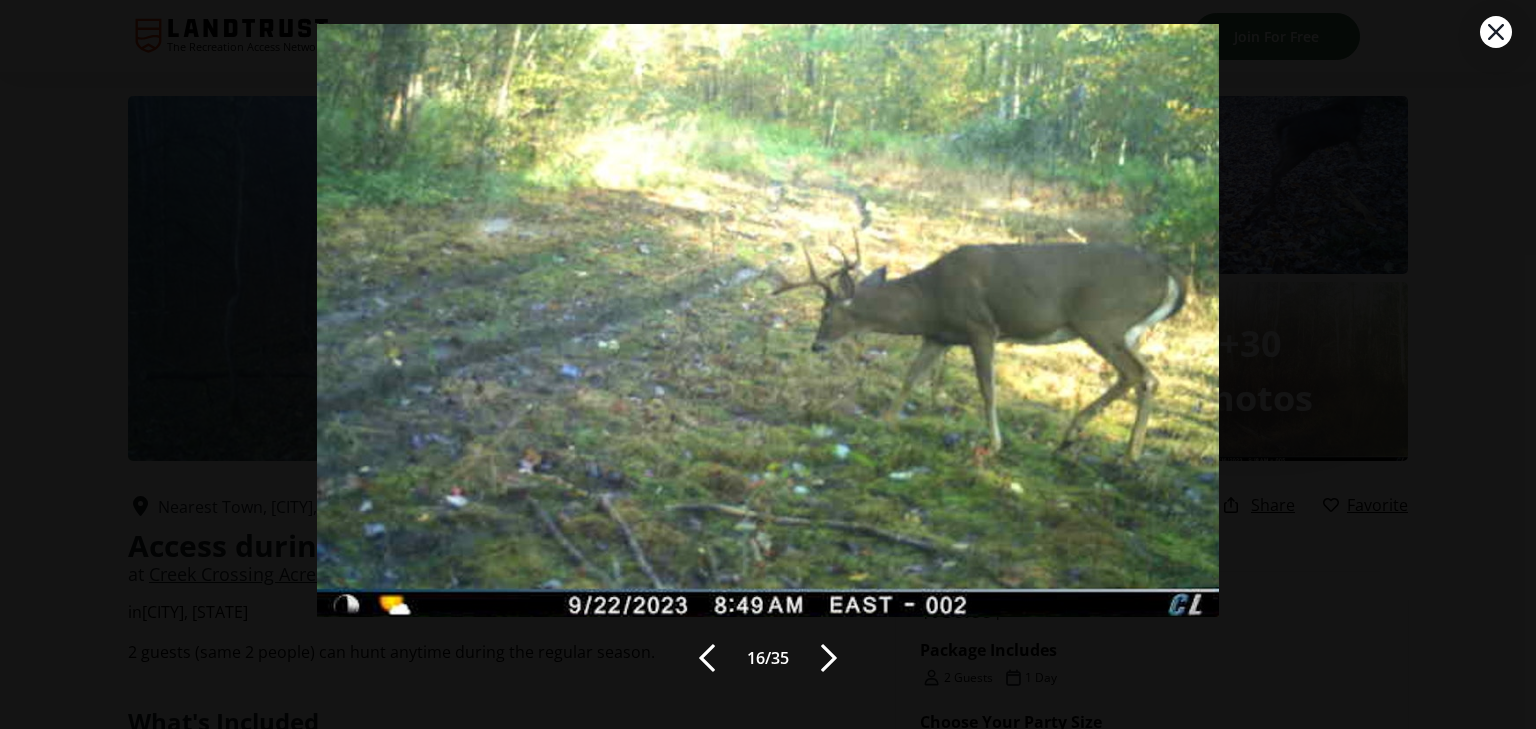 click at bounding box center [829, 658] 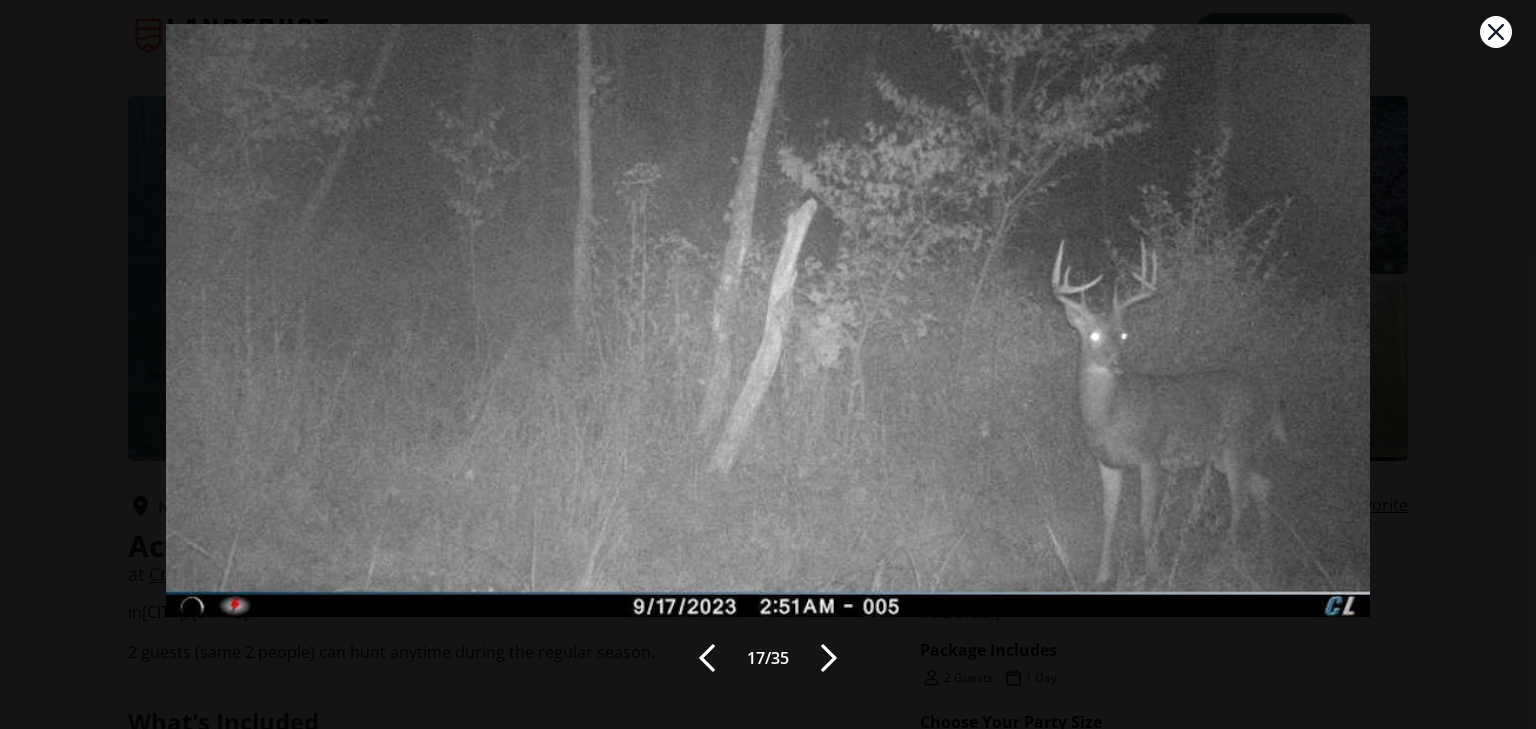 click at bounding box center [829, 658] 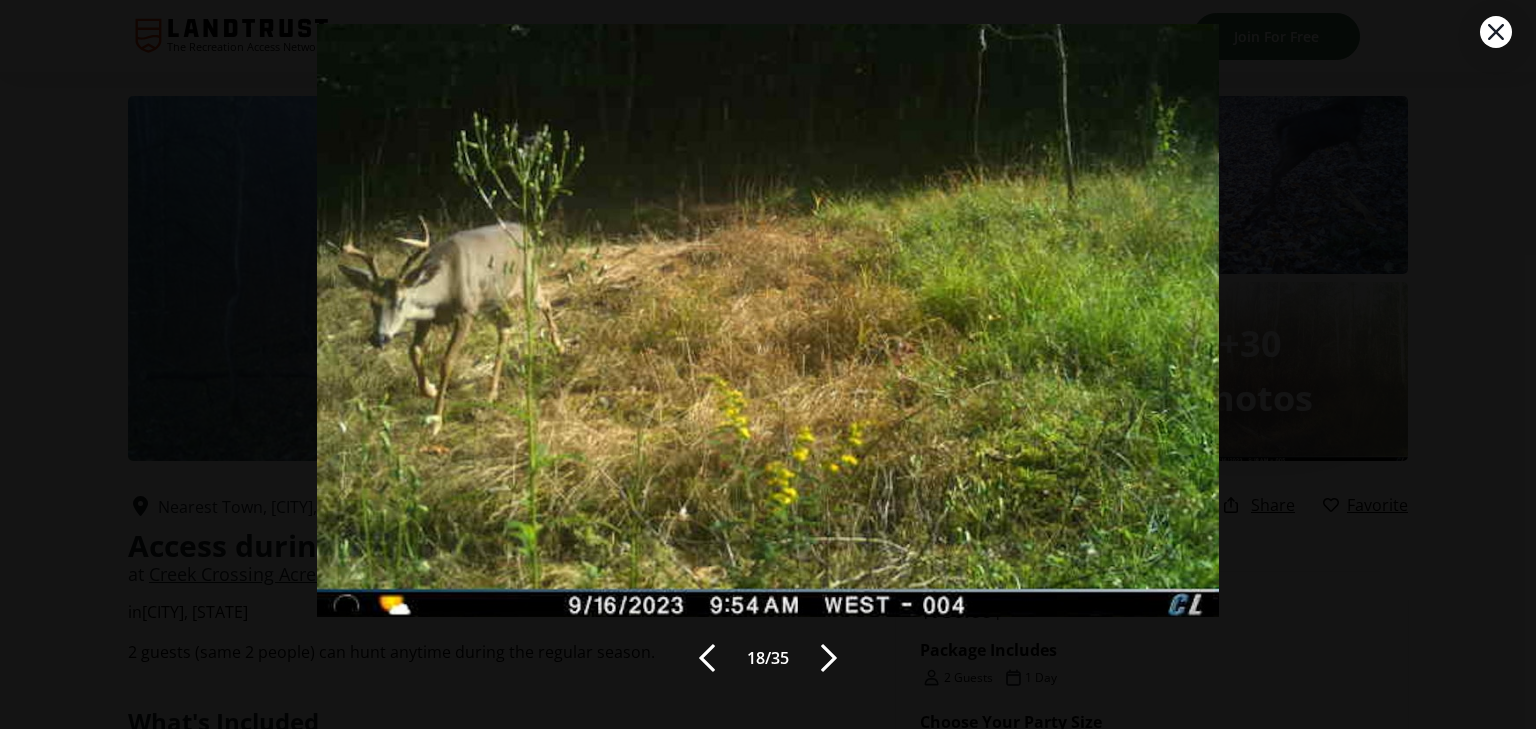 click at bounding box center [829, 658] 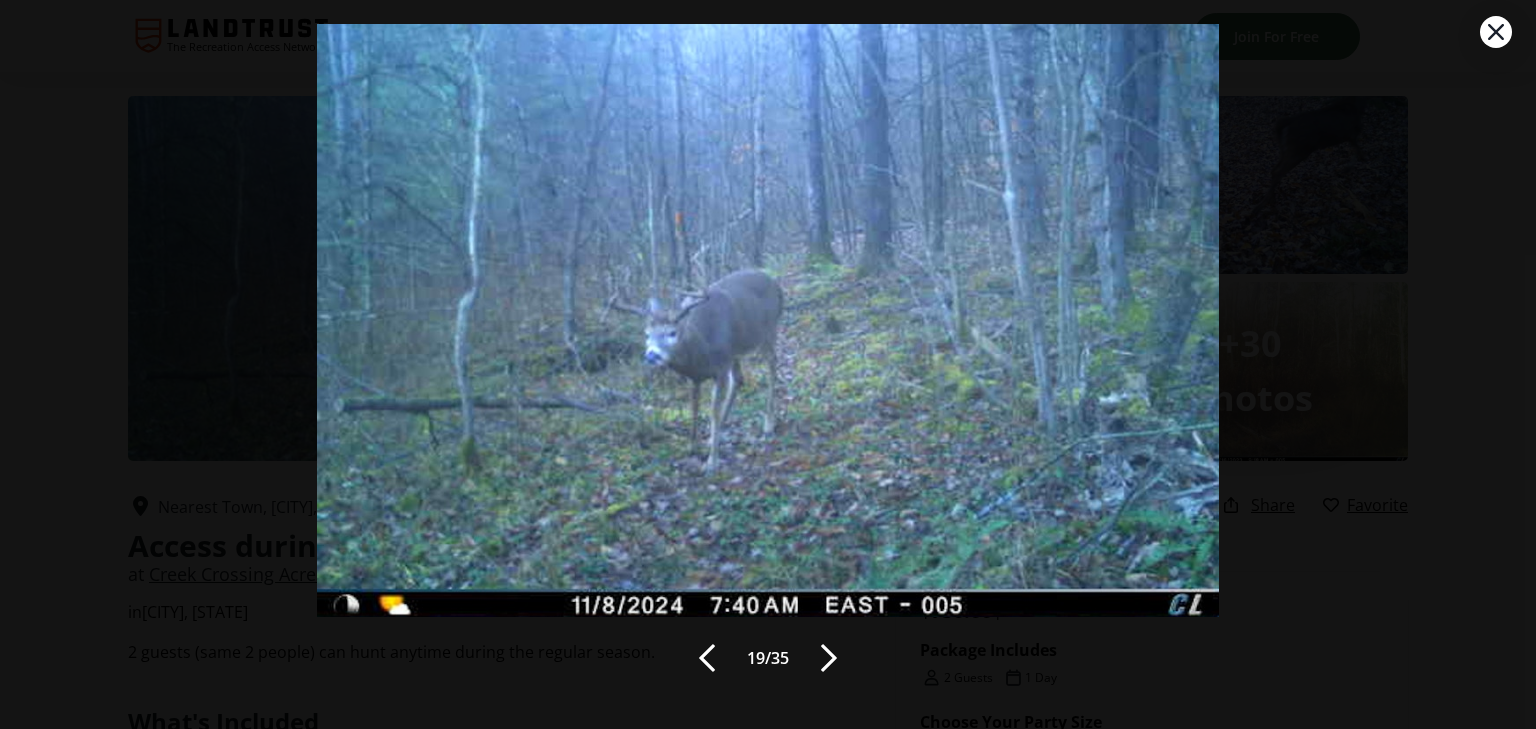 click at bounding box center (829, 658) 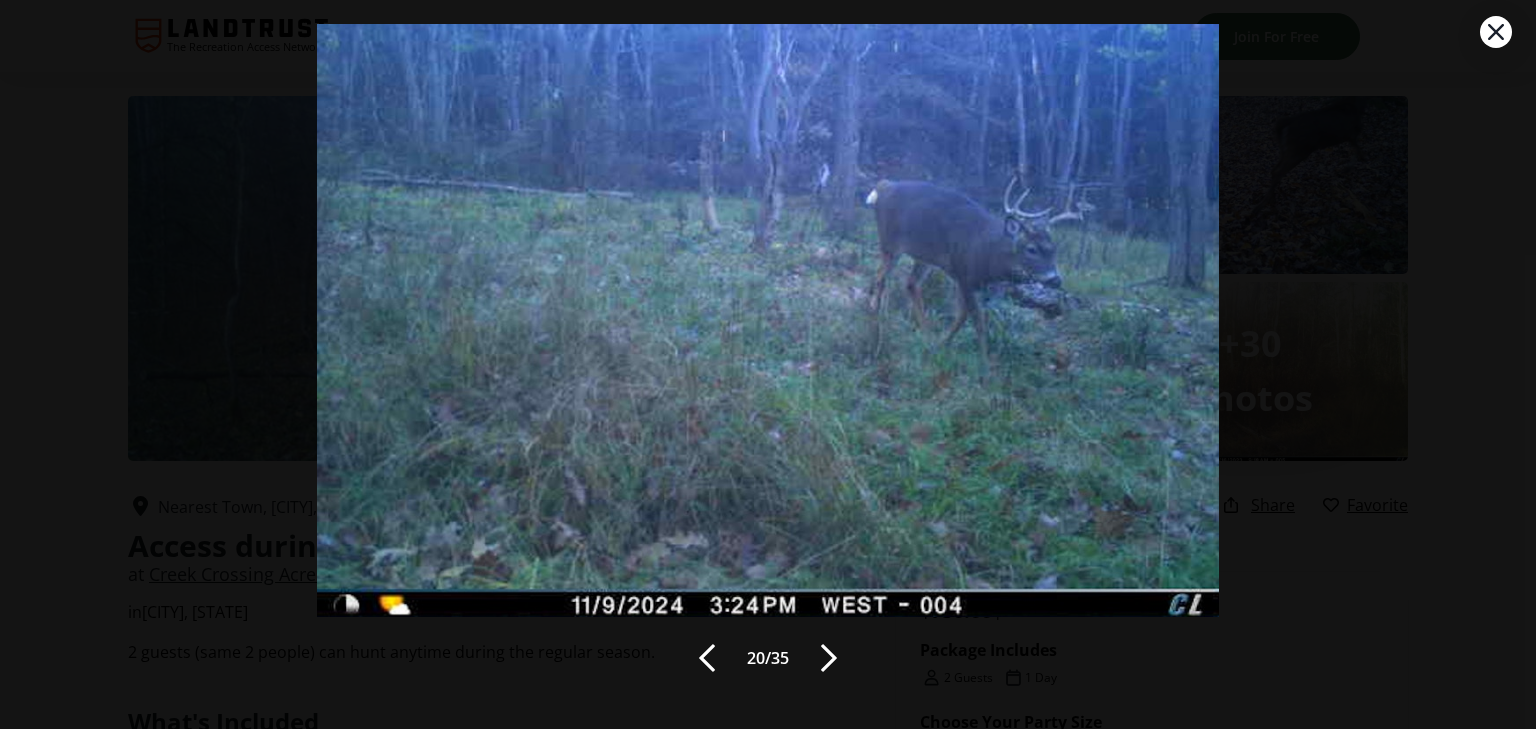 click at bounding box center [829, 658] 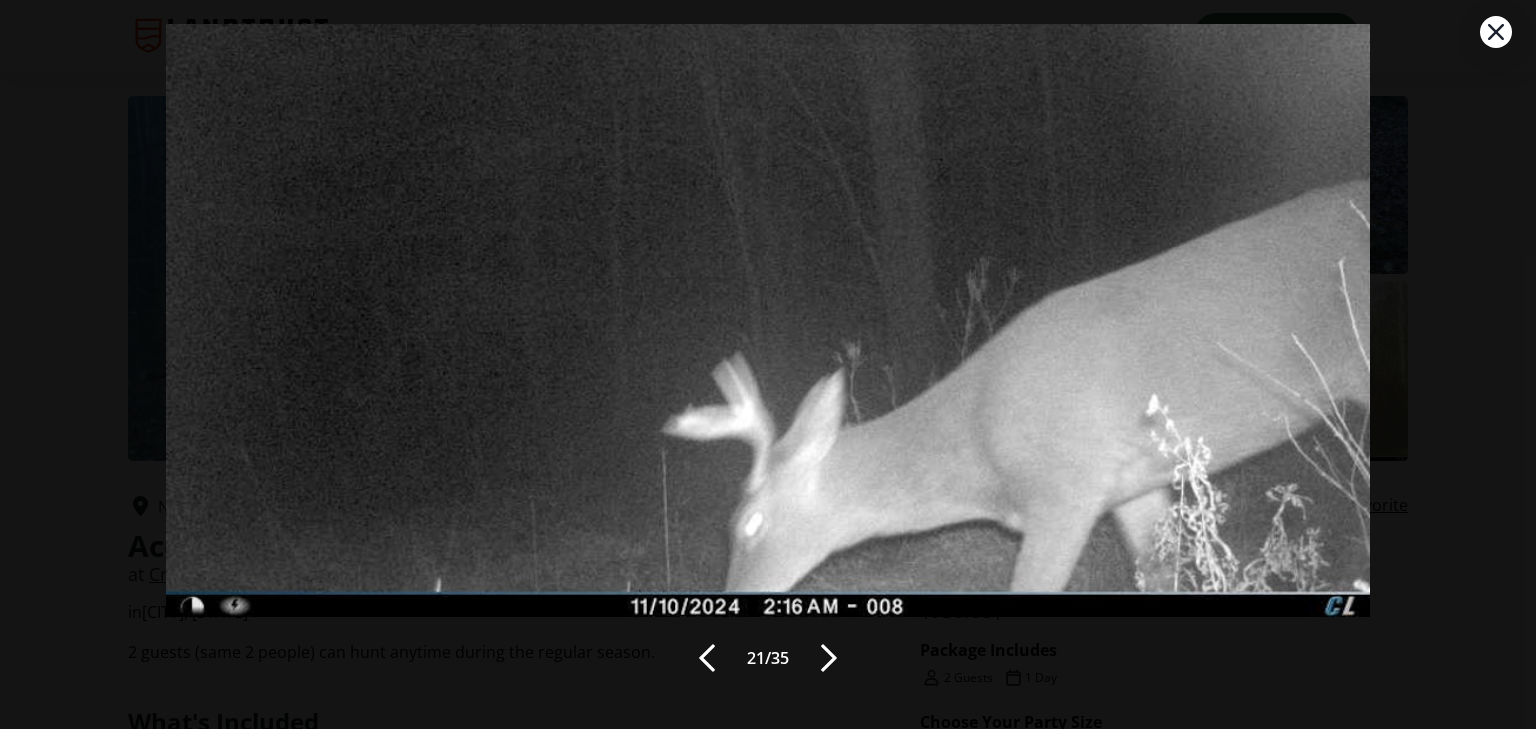 click at bounding box center [829, 658] 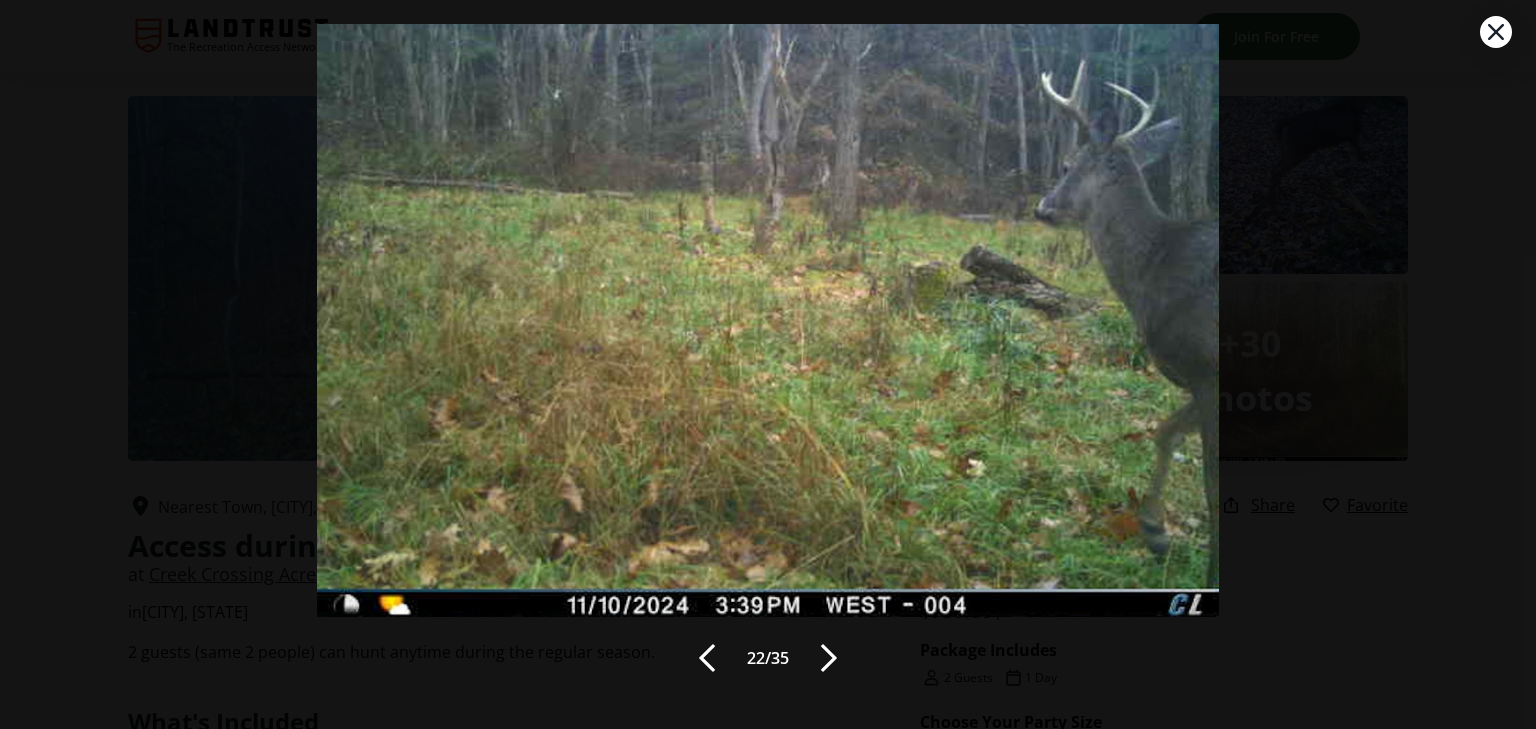 click at bounding box center [829, 658] 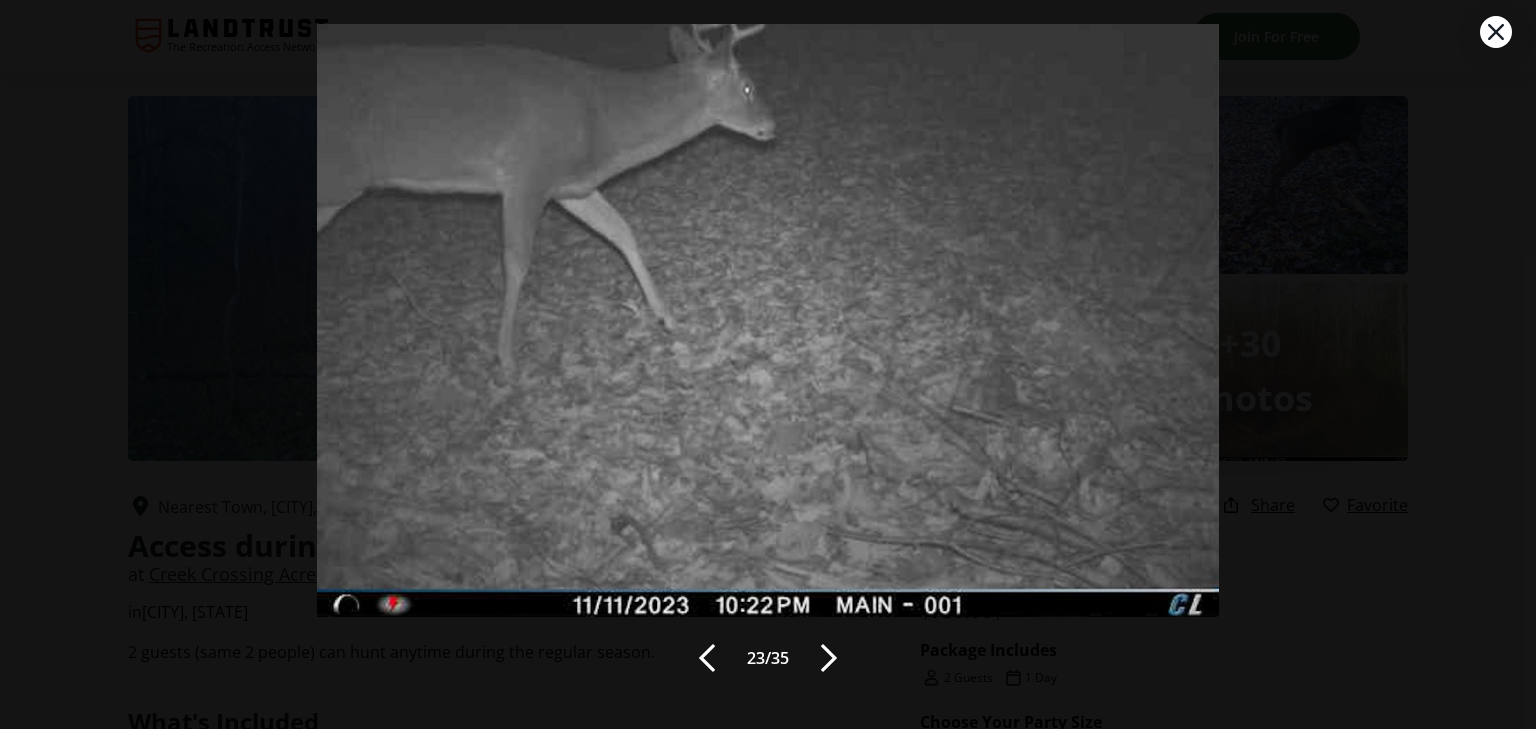 click at bounding box center [829, 658] 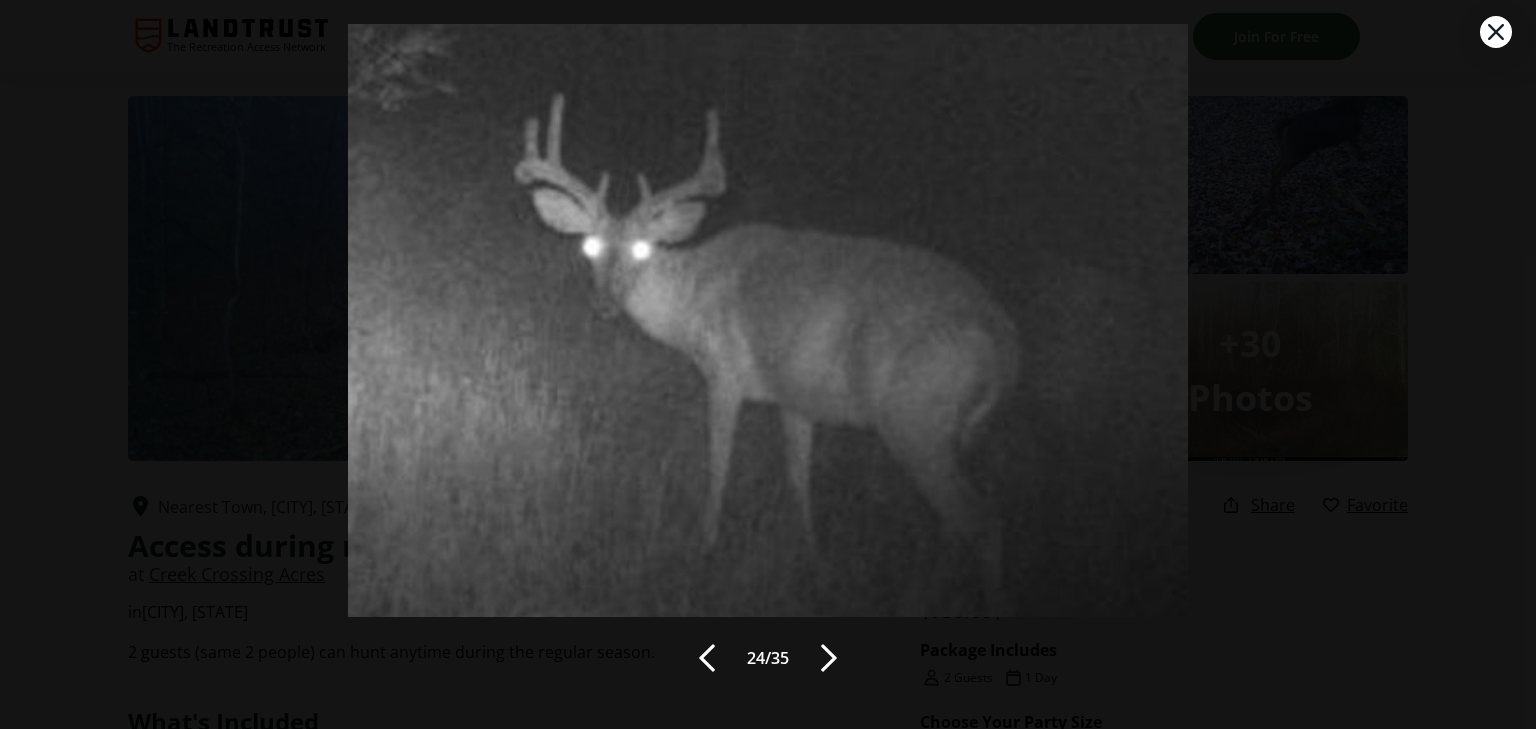 click at bounding box center [829, 658] 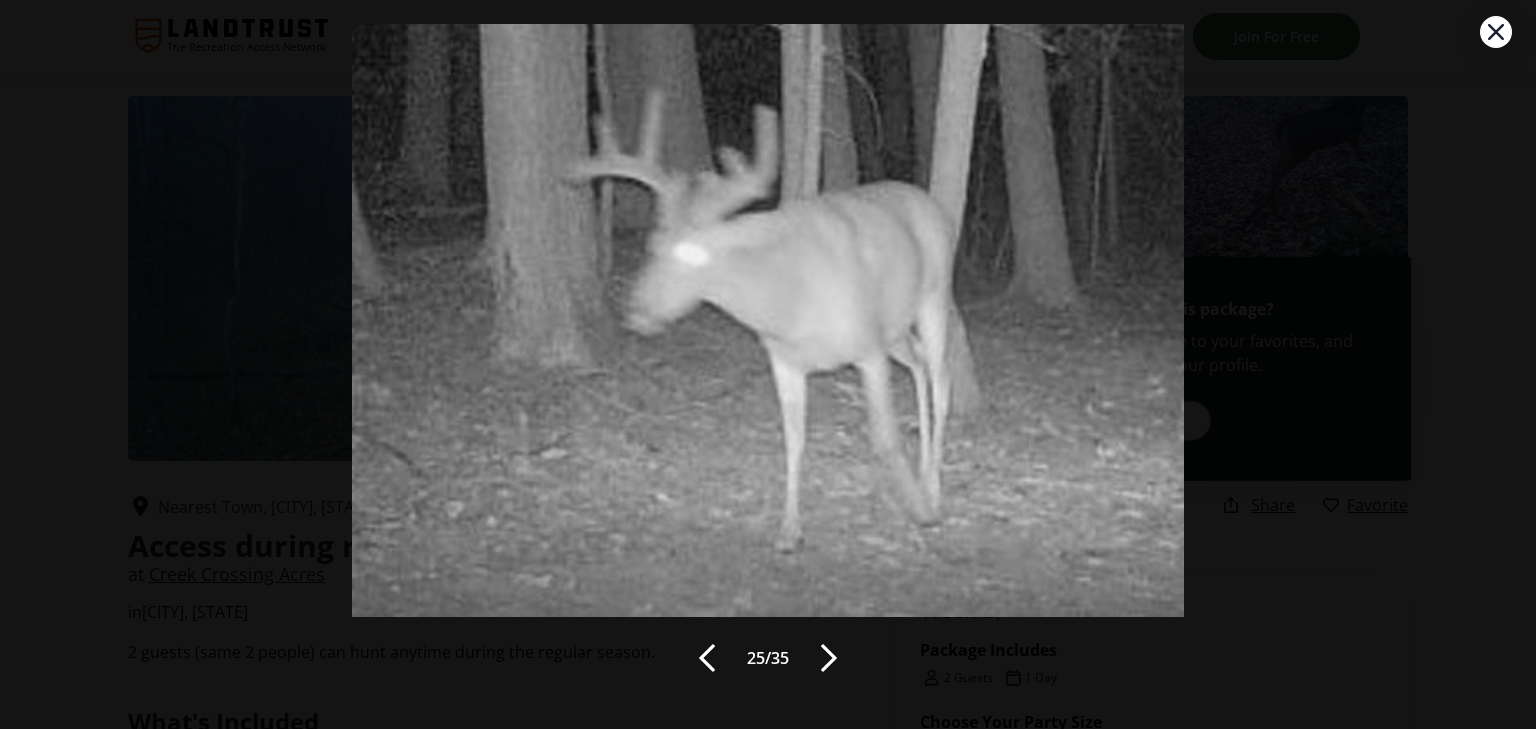 click at bounding box center [829, 658] 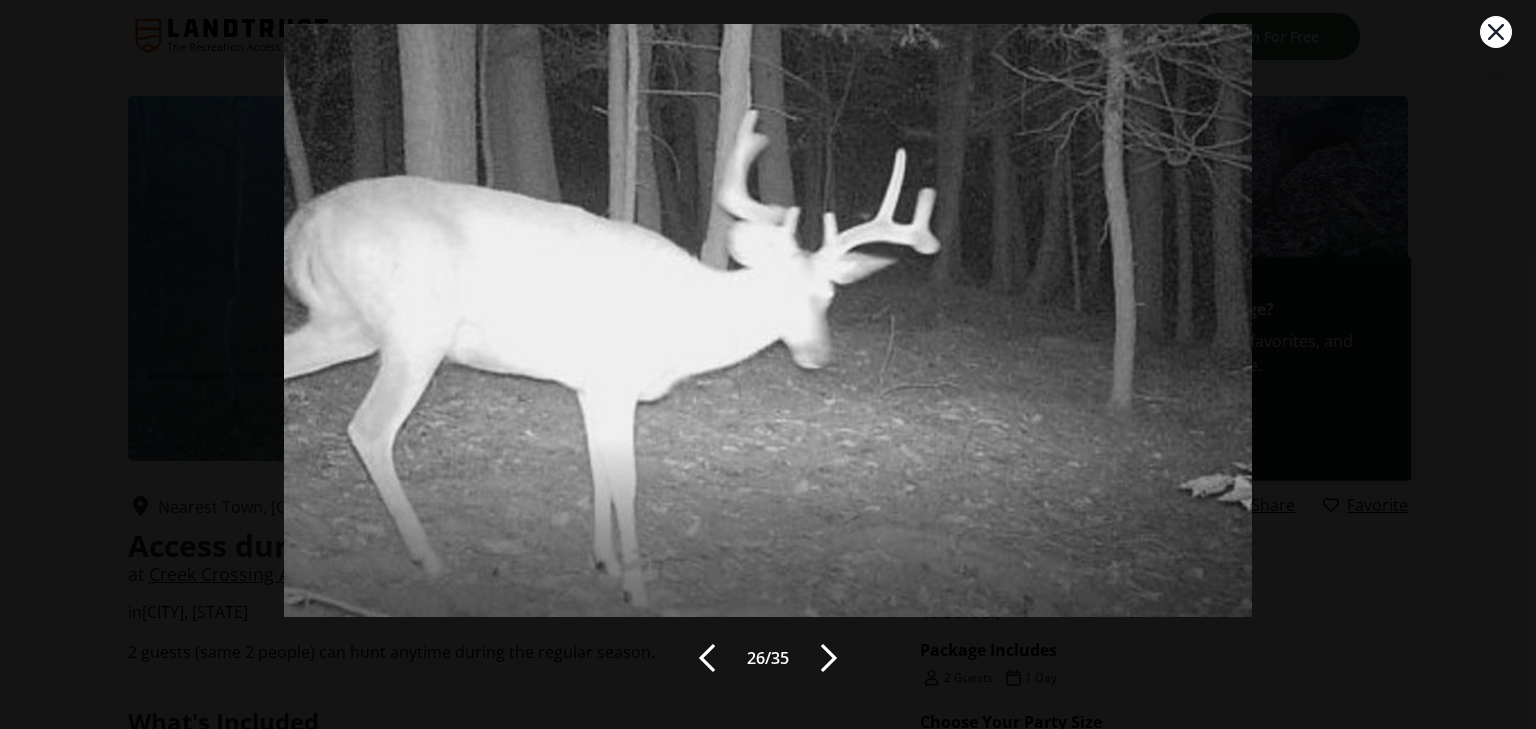 click at bounding box center (829, 658) 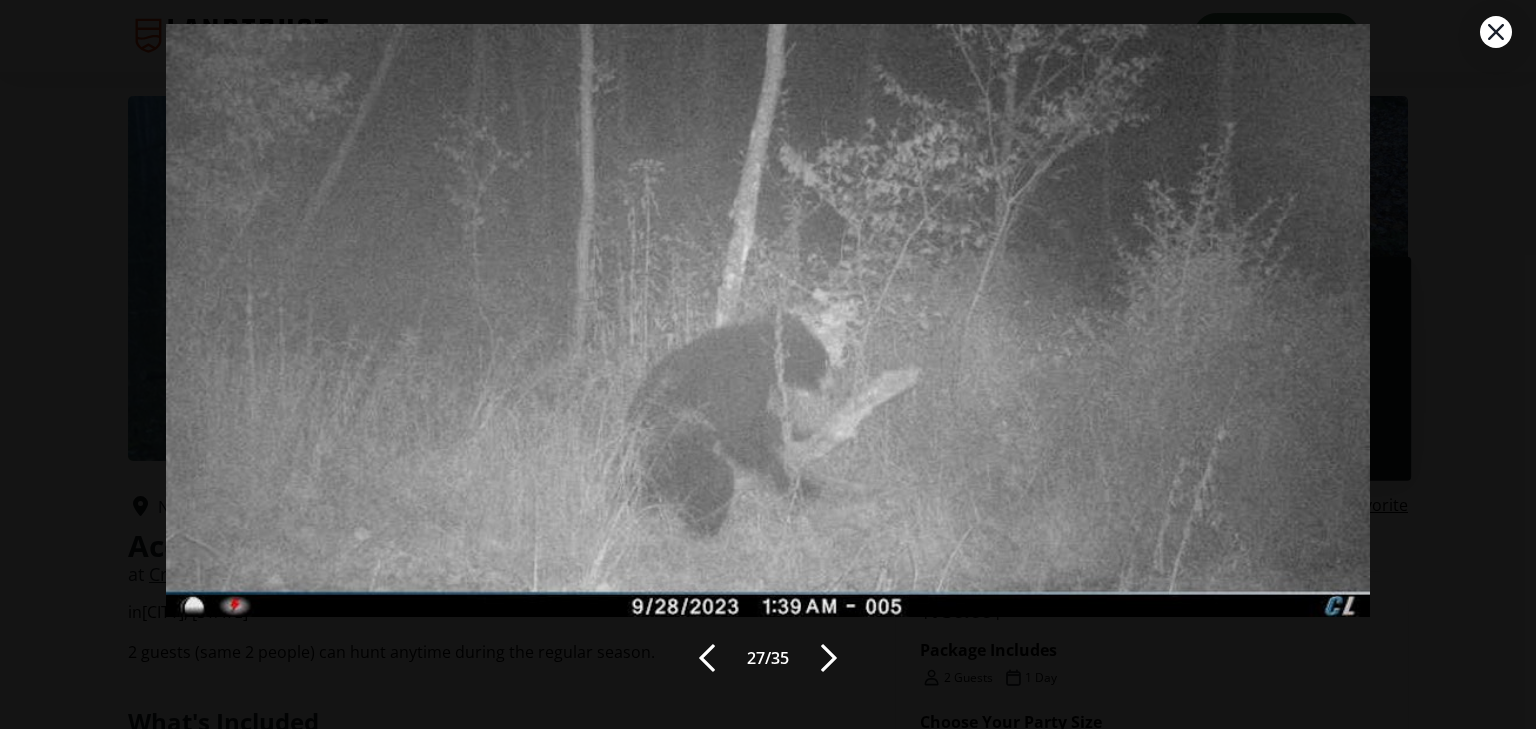 click at bounding box center (829, 658) 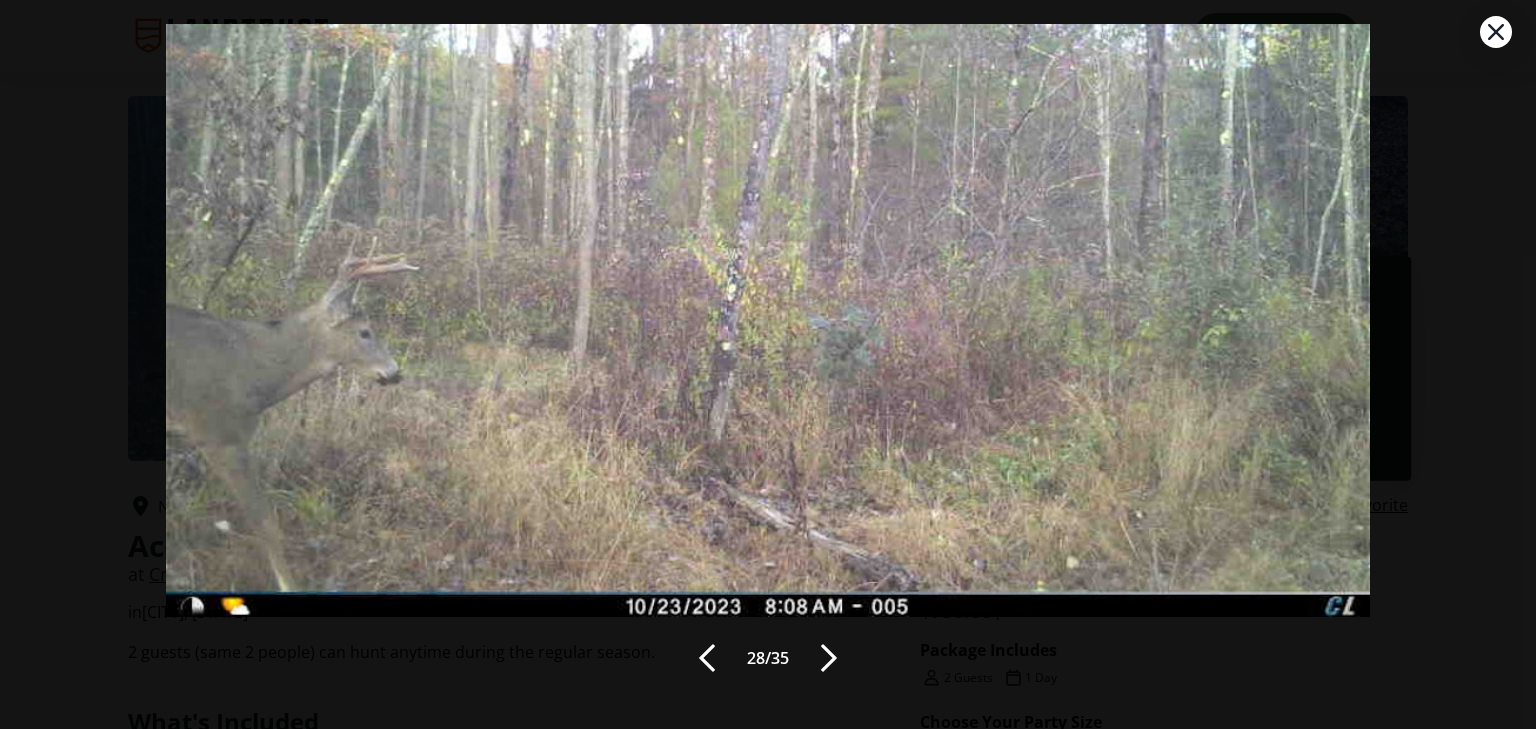 click at bounding box center (829, 658) 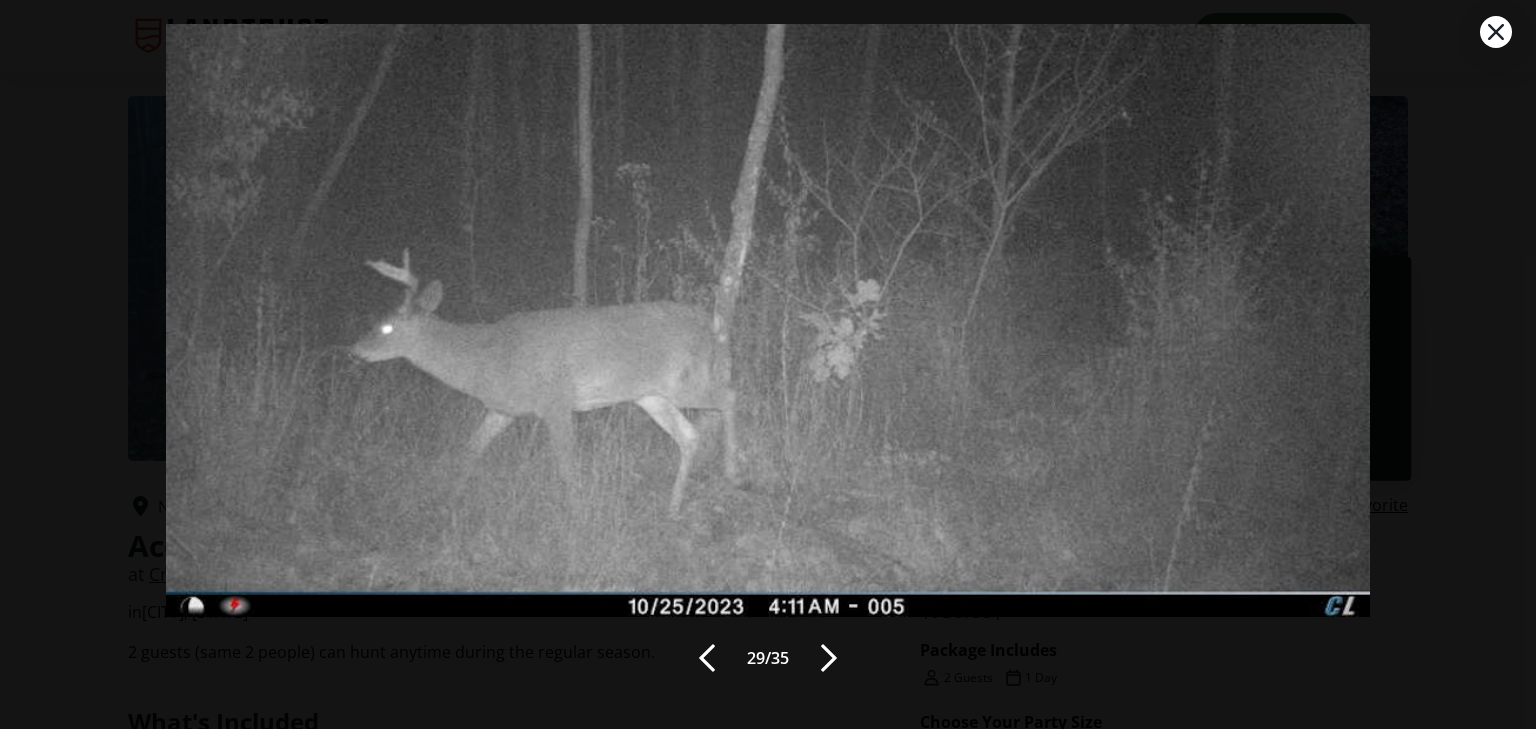 click at bounding box center [829, 658] 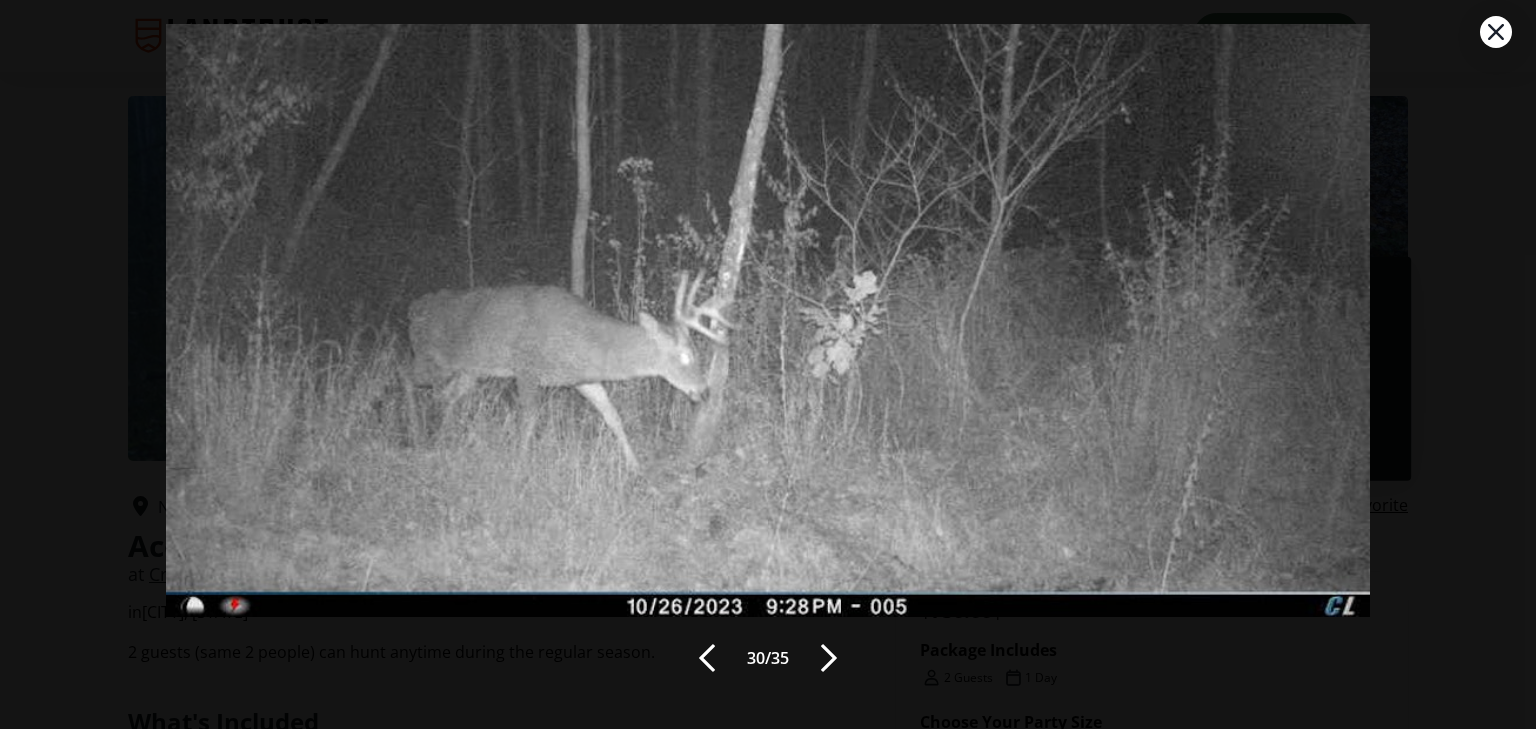 click at bounding box center [829, 658] 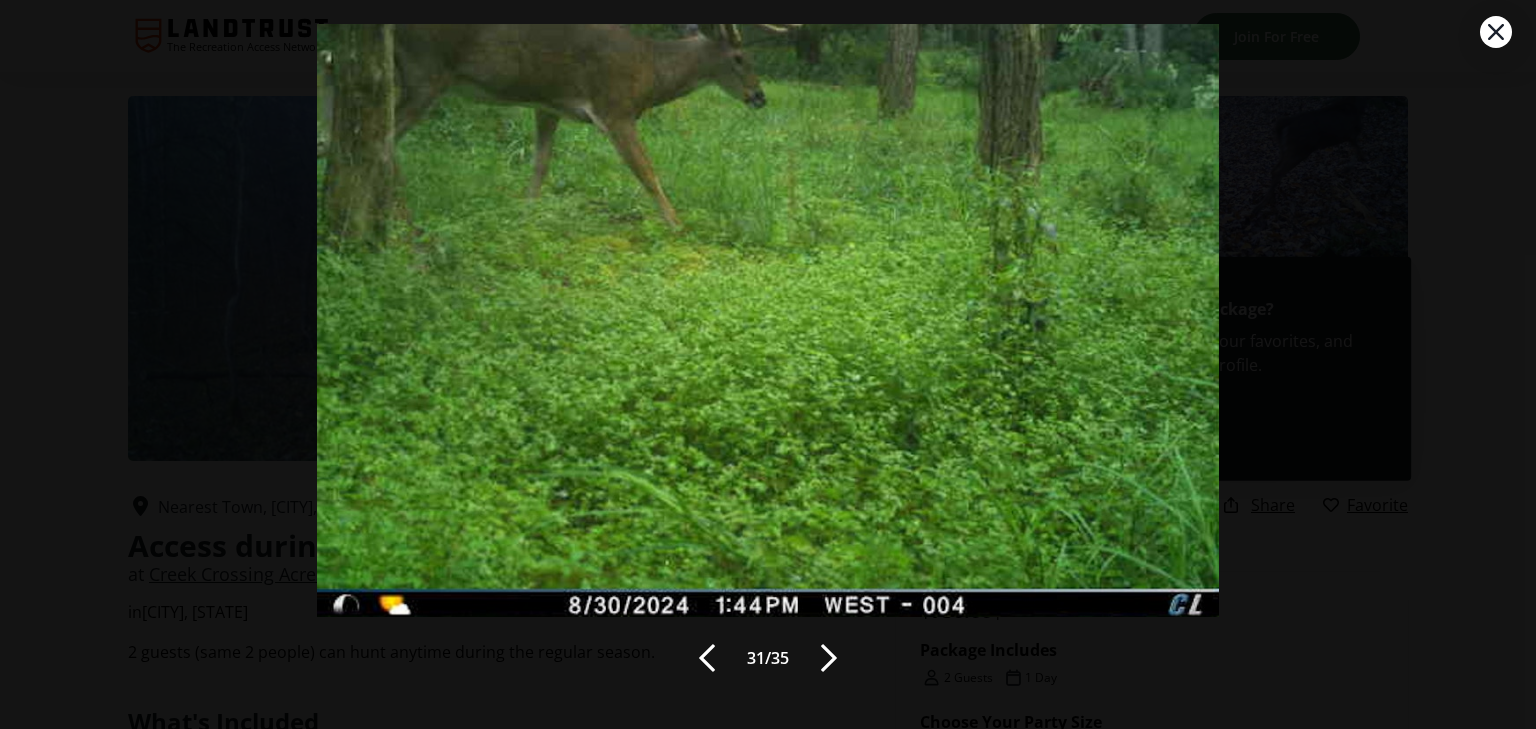 click at bounding box center (829, 658) 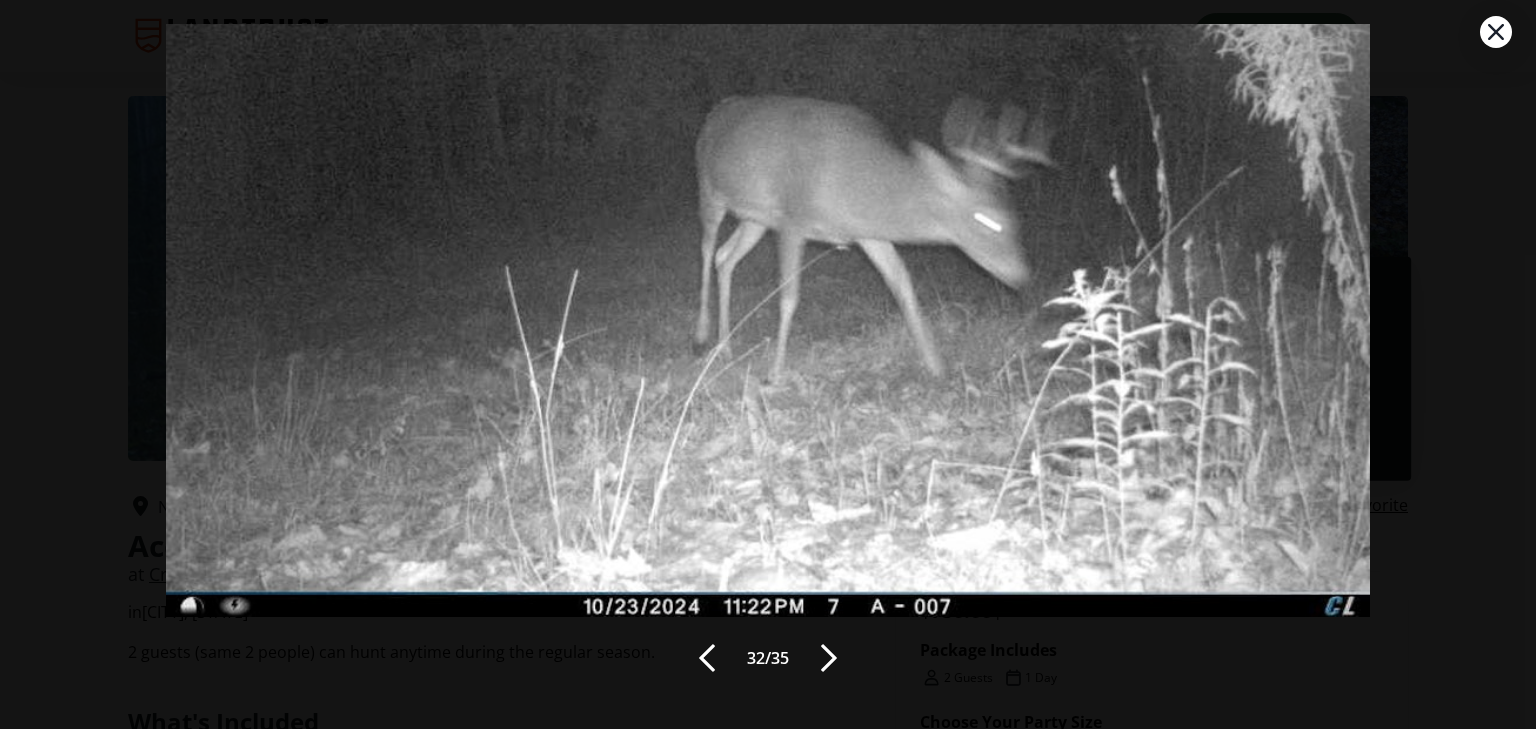 click at bounding box center (829, 658) 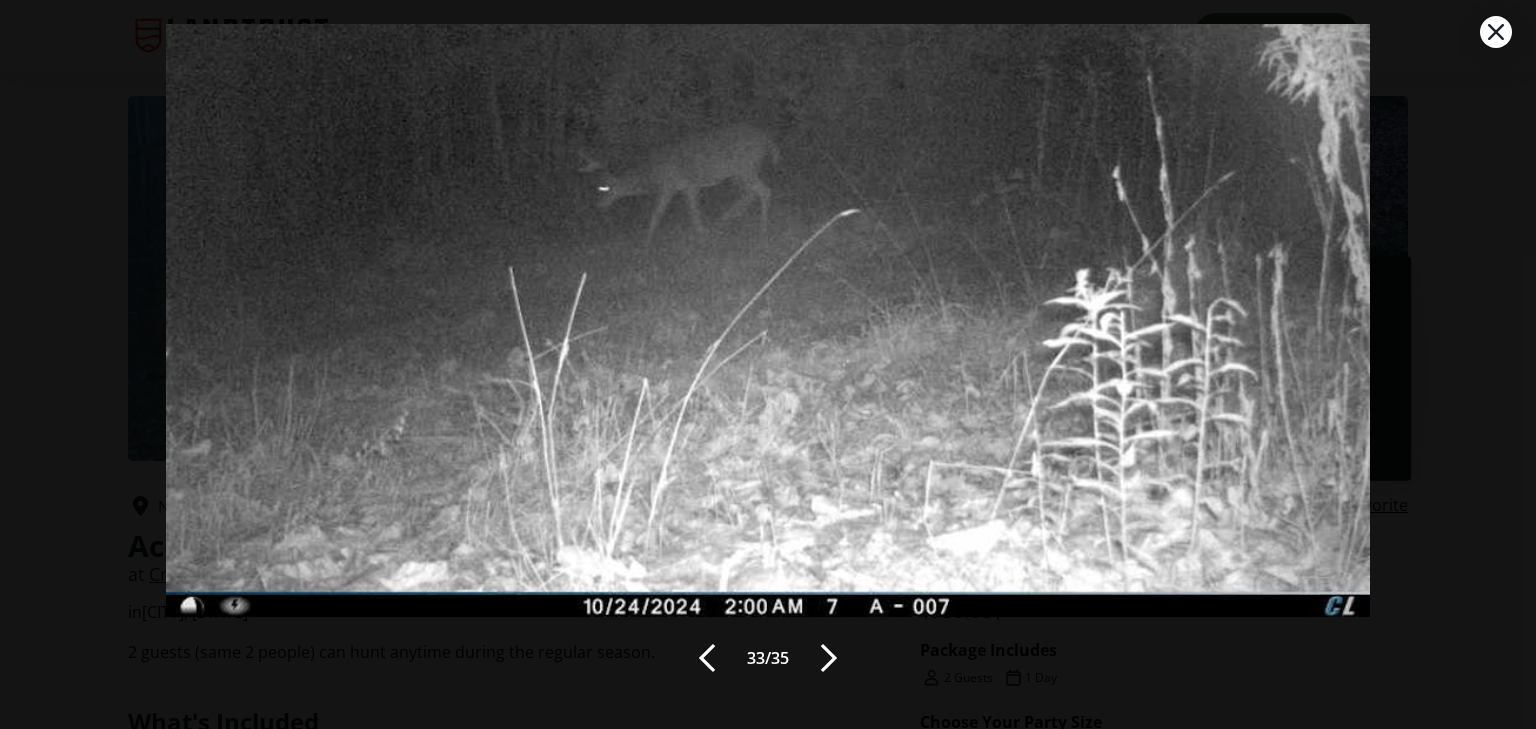 click at bounding box center [829, 658] 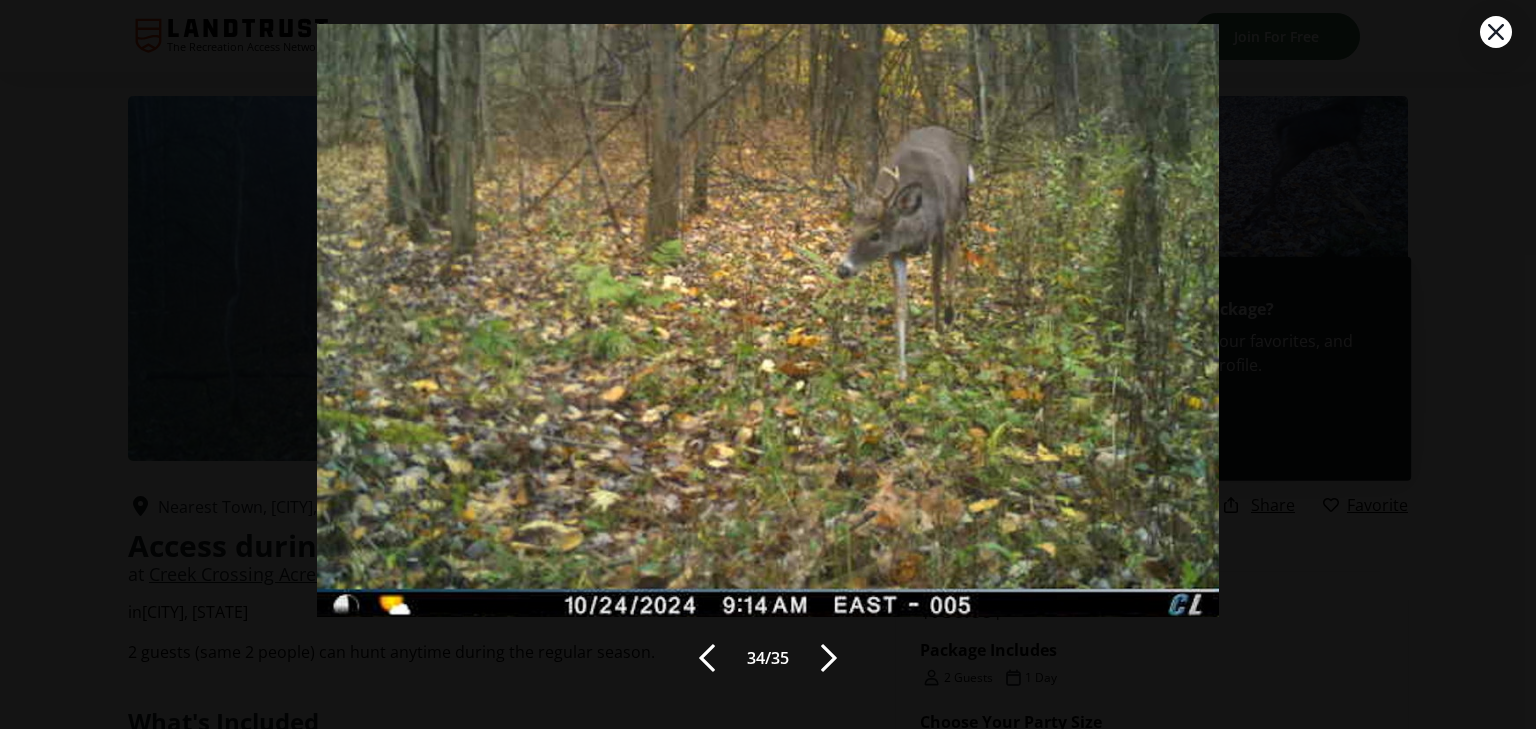 click at bounding box center [829, 658] 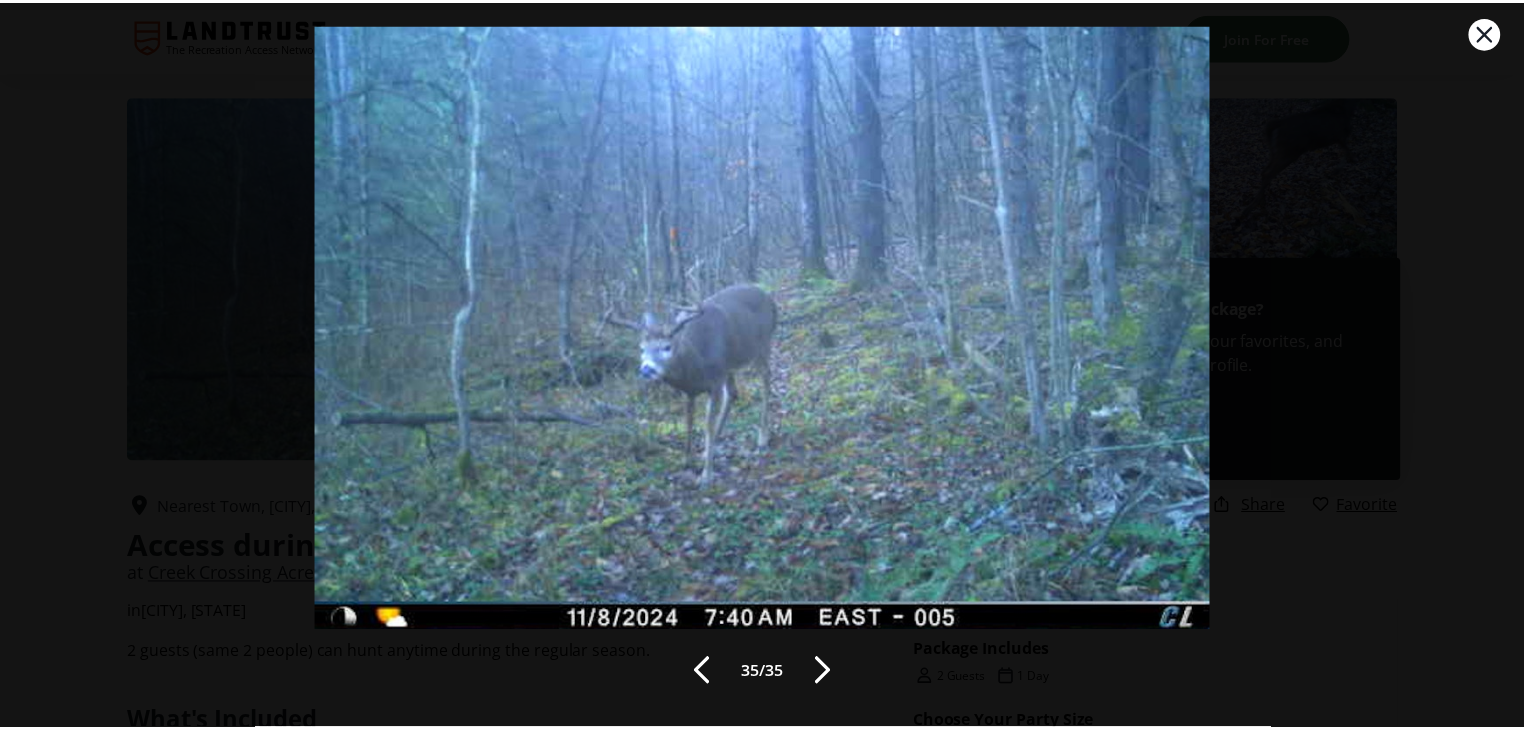 scroll, scrollTop: 0, scrollLeft: 0, axis: both 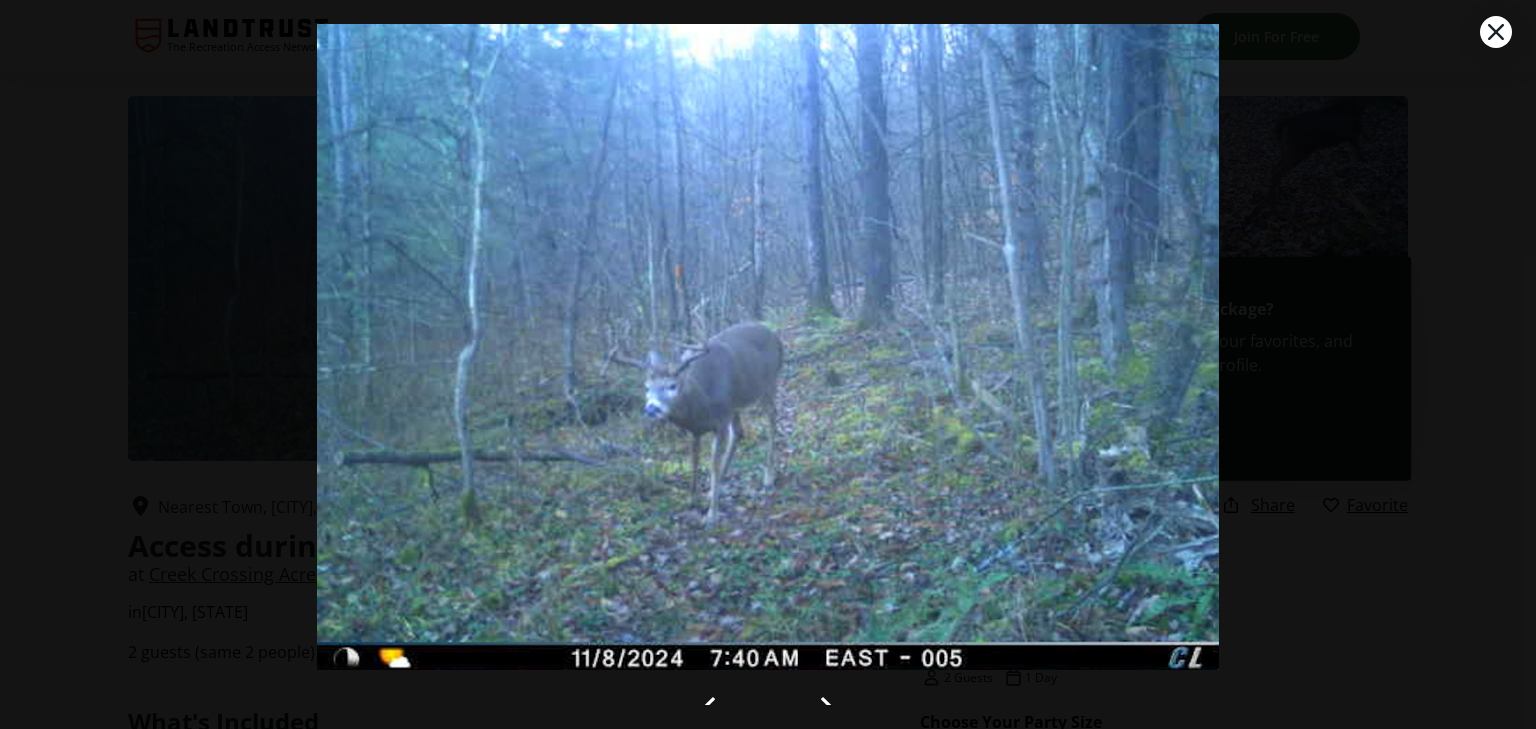 click 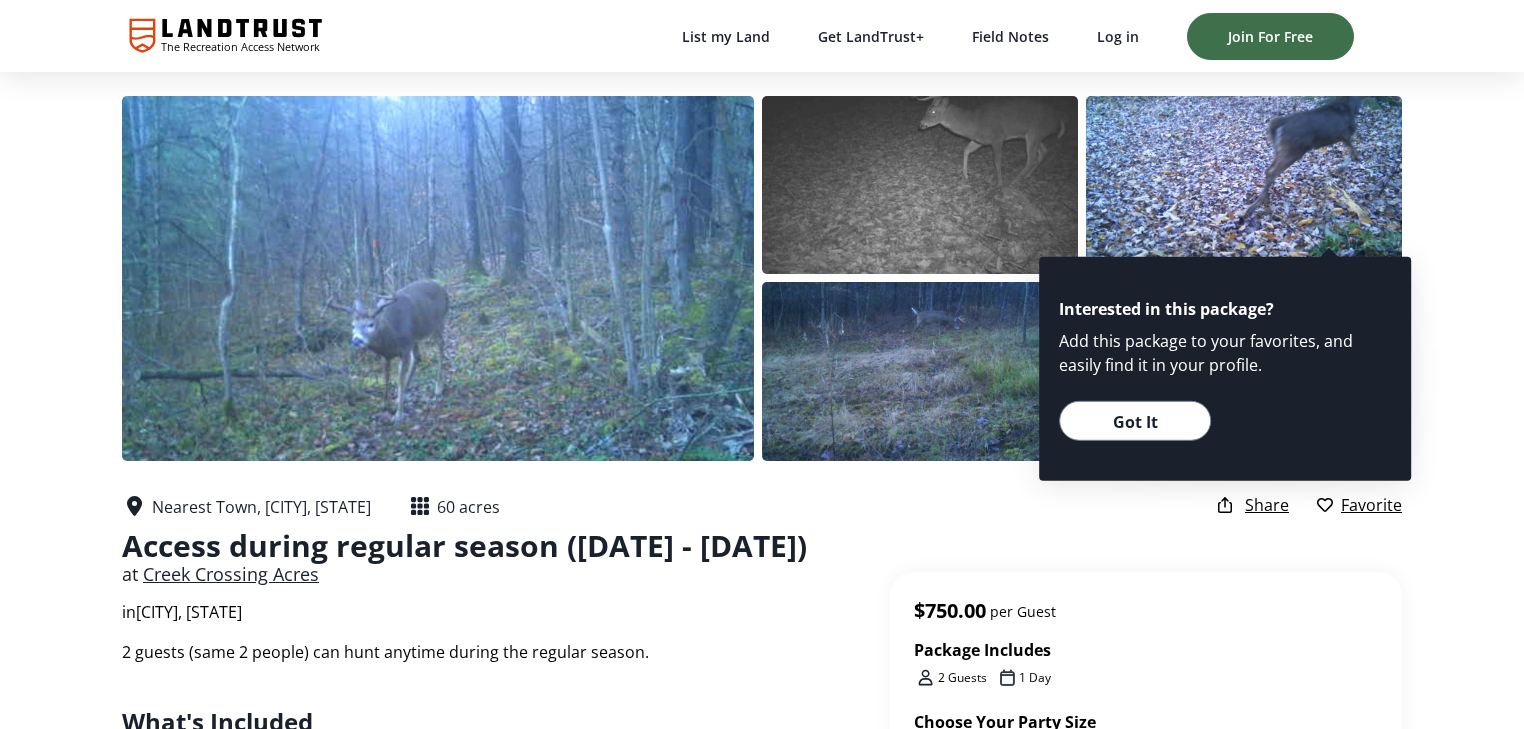 click on "Nearest Town, Binghamton, New York  60 acres Access during regular season (Nov 16 - Dec 8) at   Creek Crossing Acres in  Endicott, NY Package Includes 2 Guests 1 Day Share Favorite" at bounding box center (762, 561) 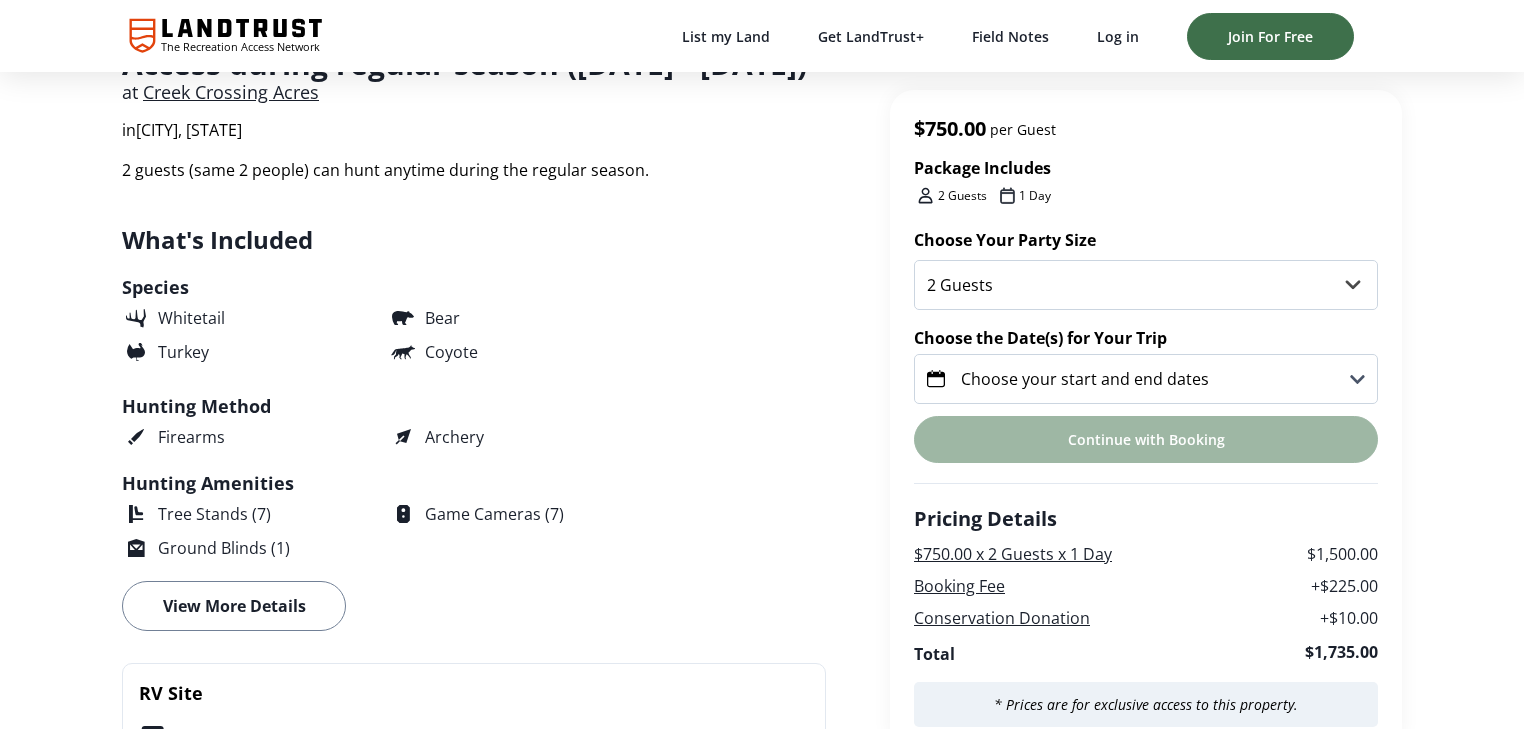 scroll, scrollTop: 560, scrollLeft: 0, axis: vertical 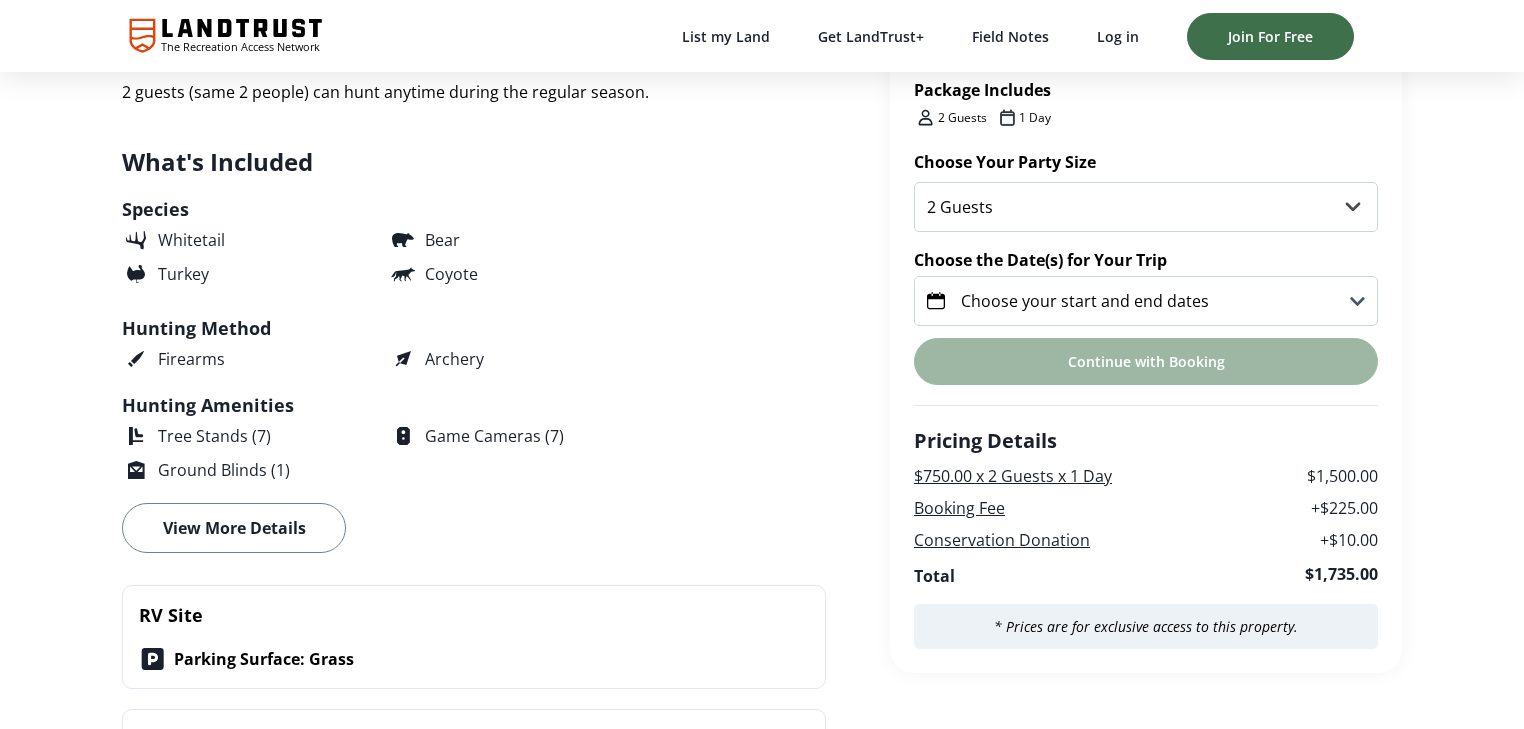 click on "View More Details" at bounding box center (234, 528) 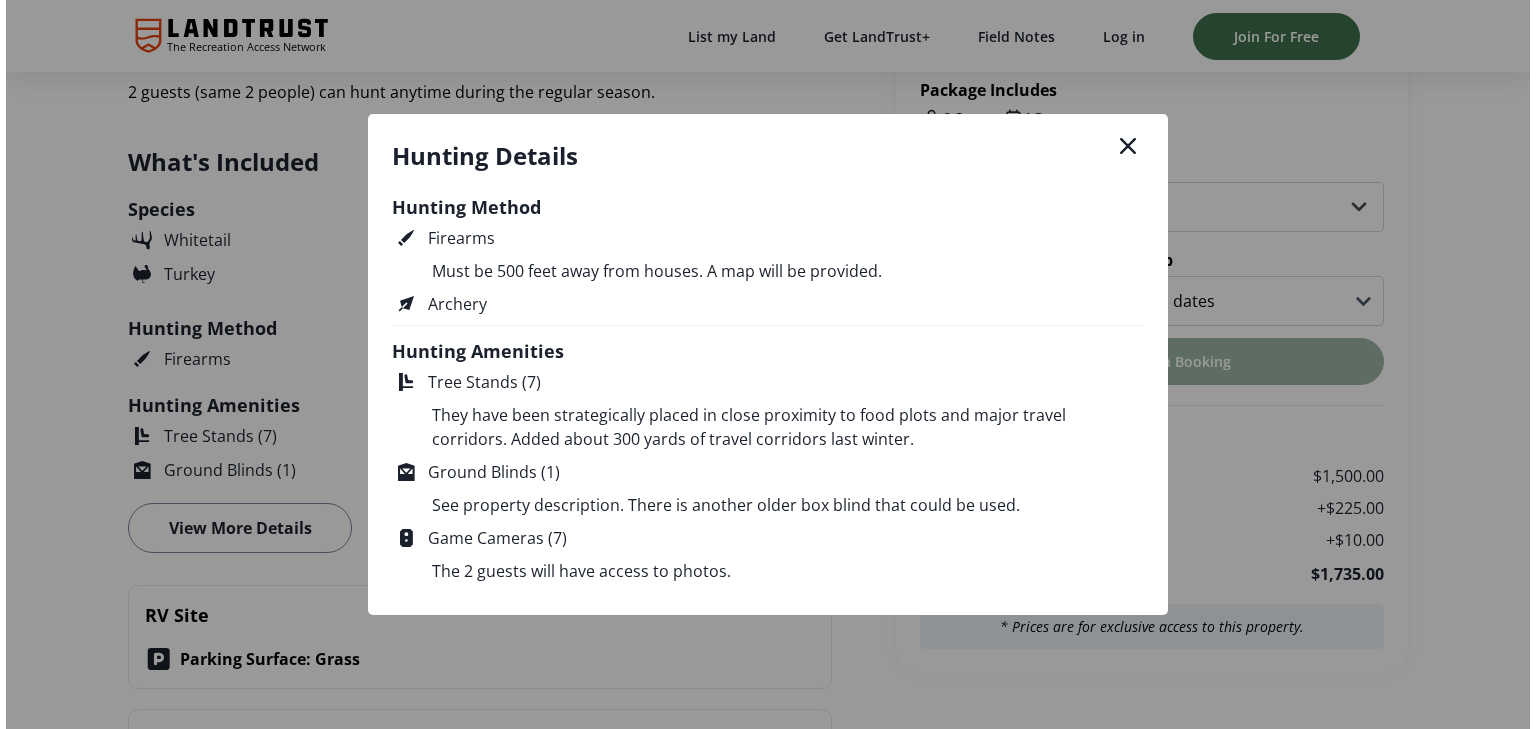 scroll, scrollTop: 0, scrollLeft: 0, axis: both 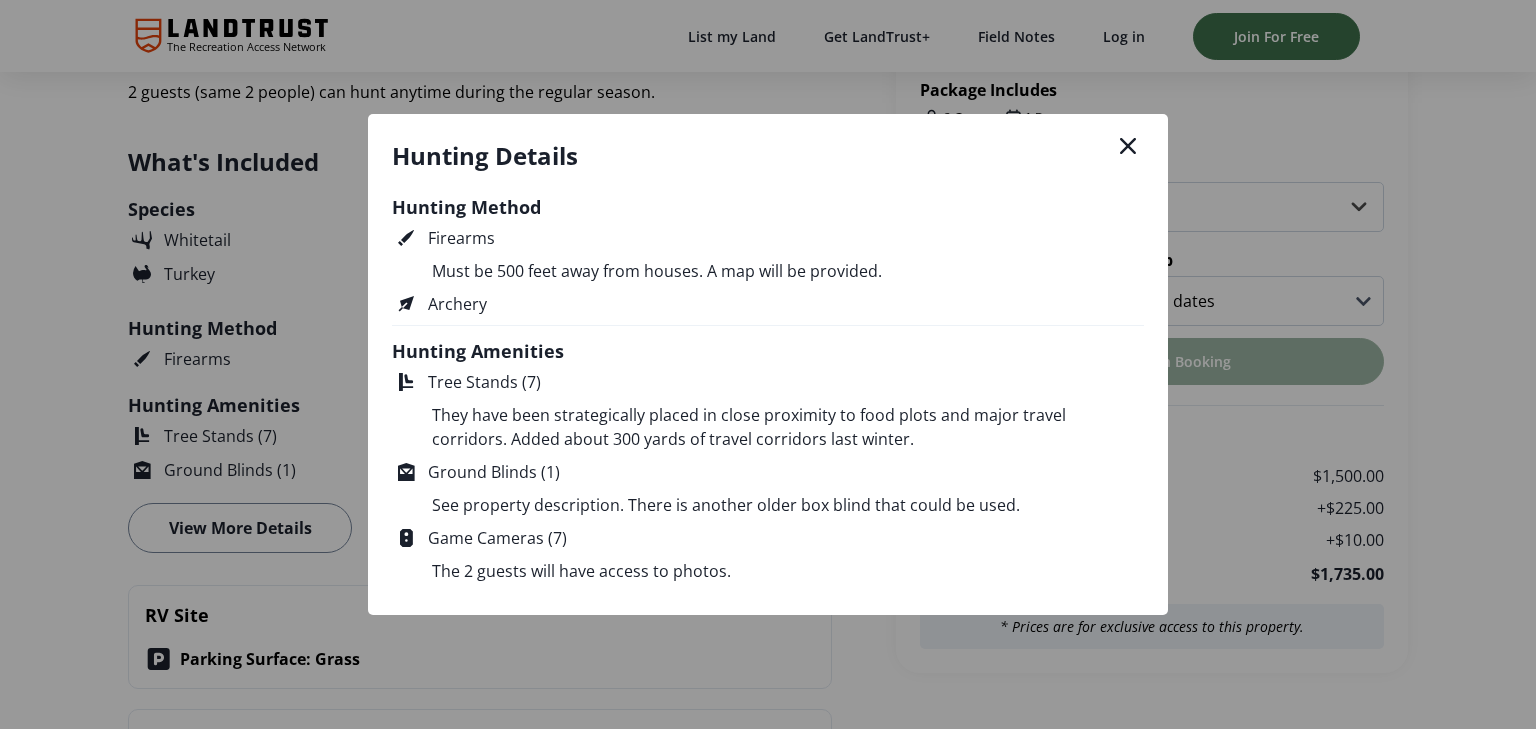 click 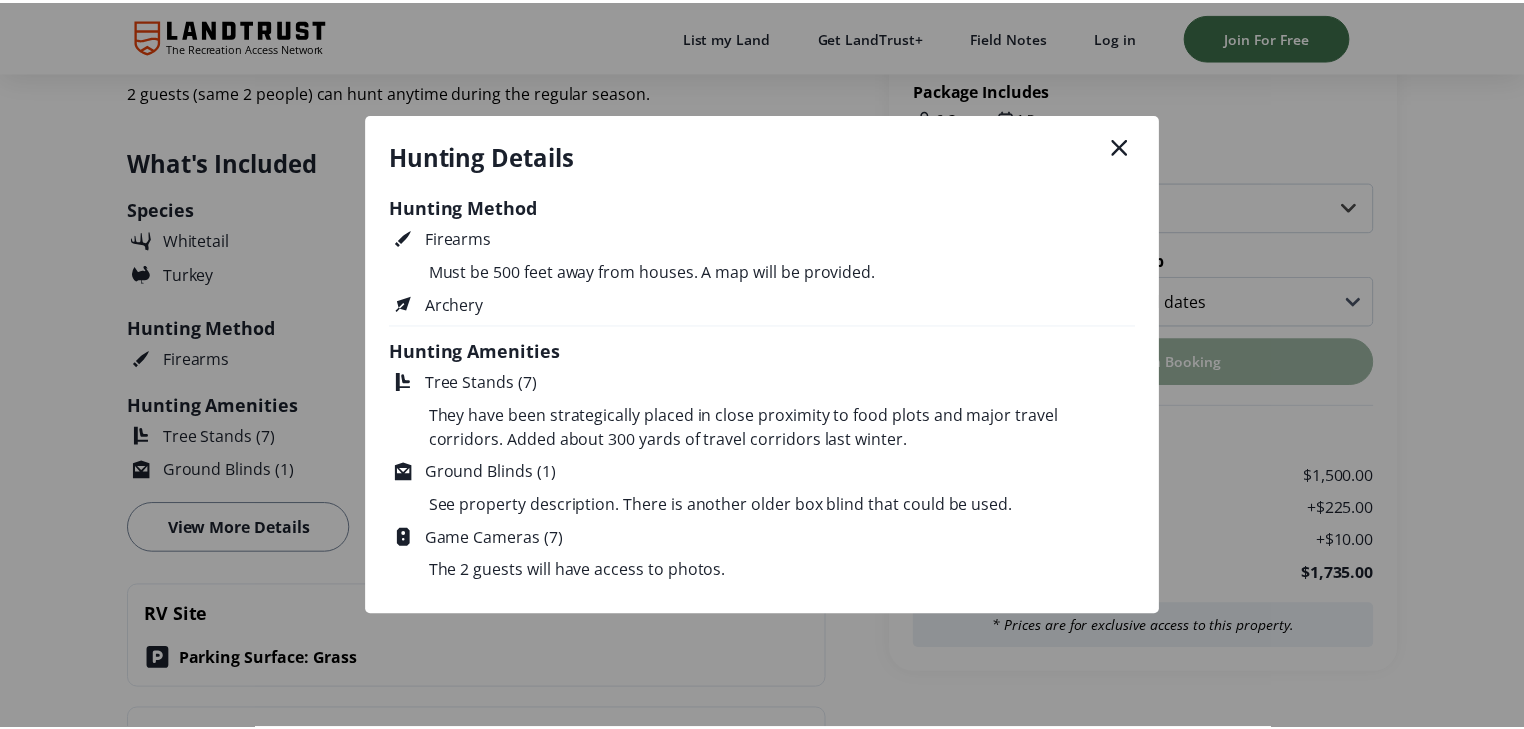 scroll, scrollTop: 560, scrollLeft: 0, axis: vertical 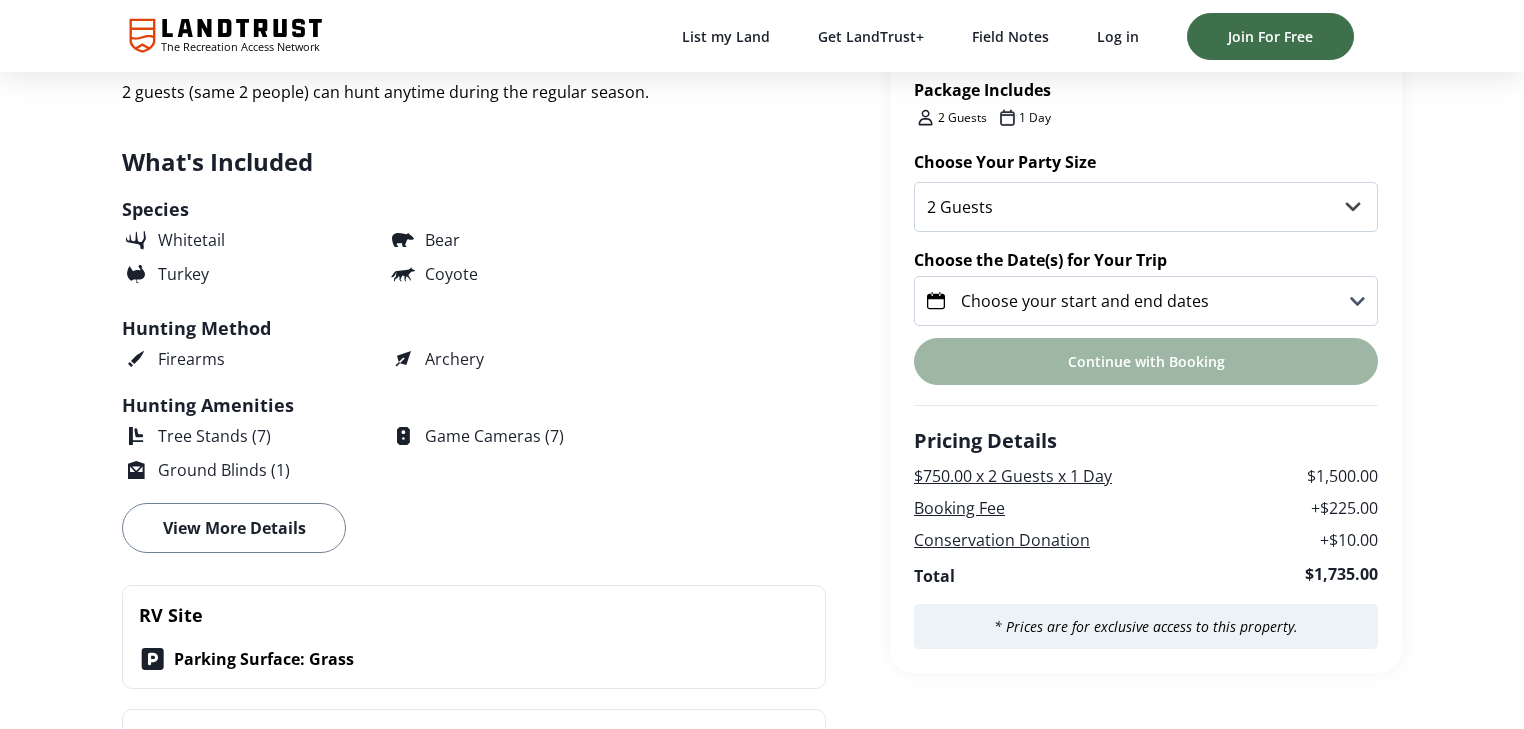 click 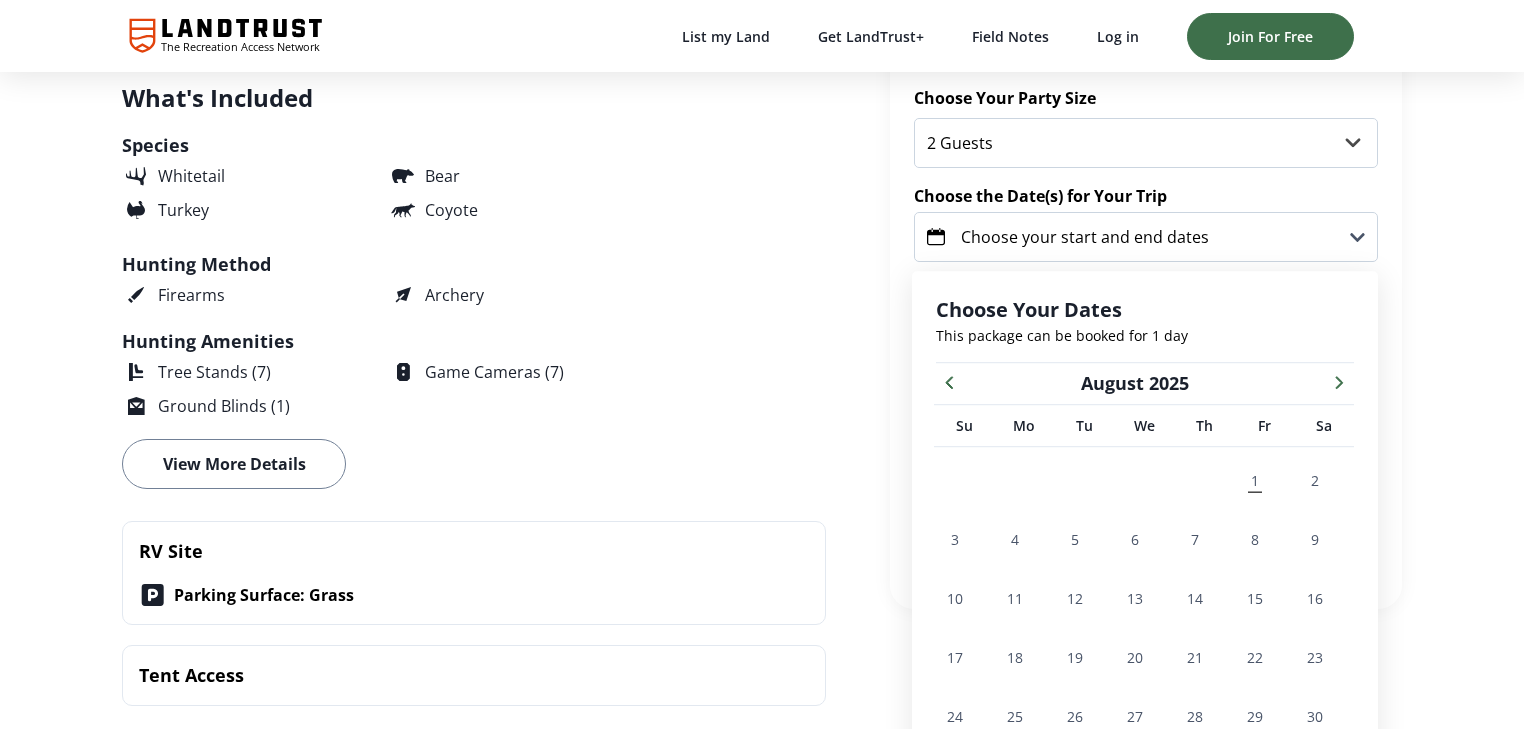 scroll, scrollTop: 624, scrollLeft: 0, axis: vertical 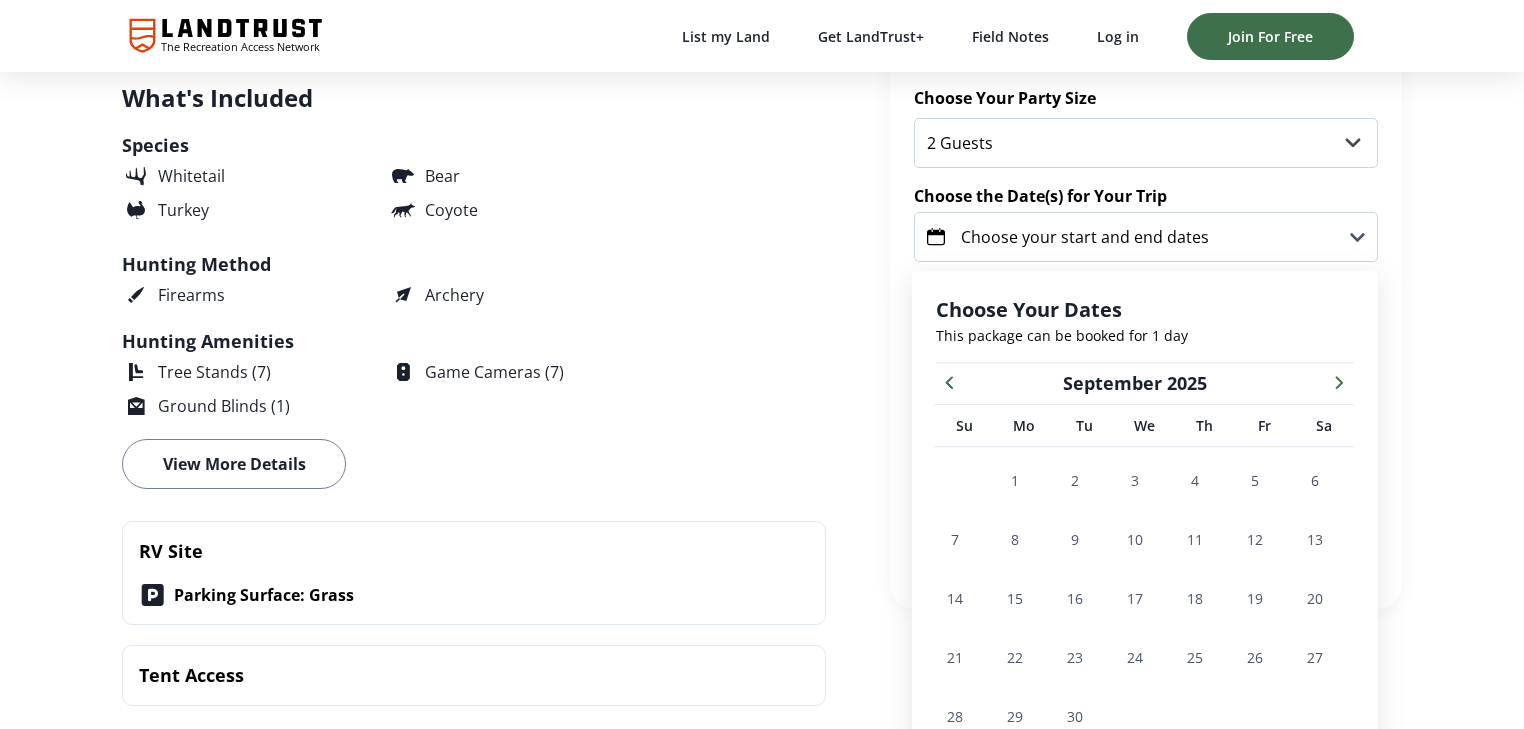 click at bounding box center (1339, 381) 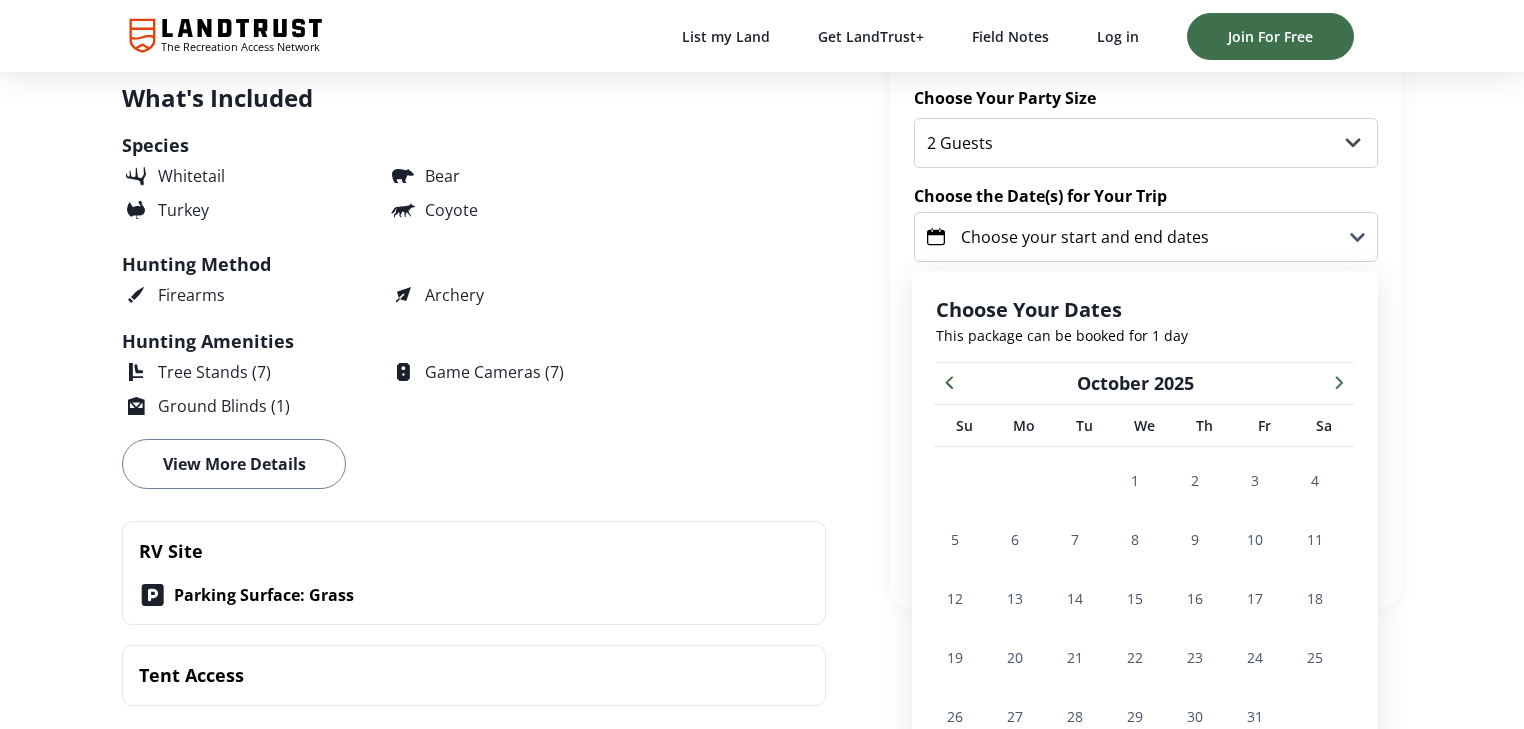 click 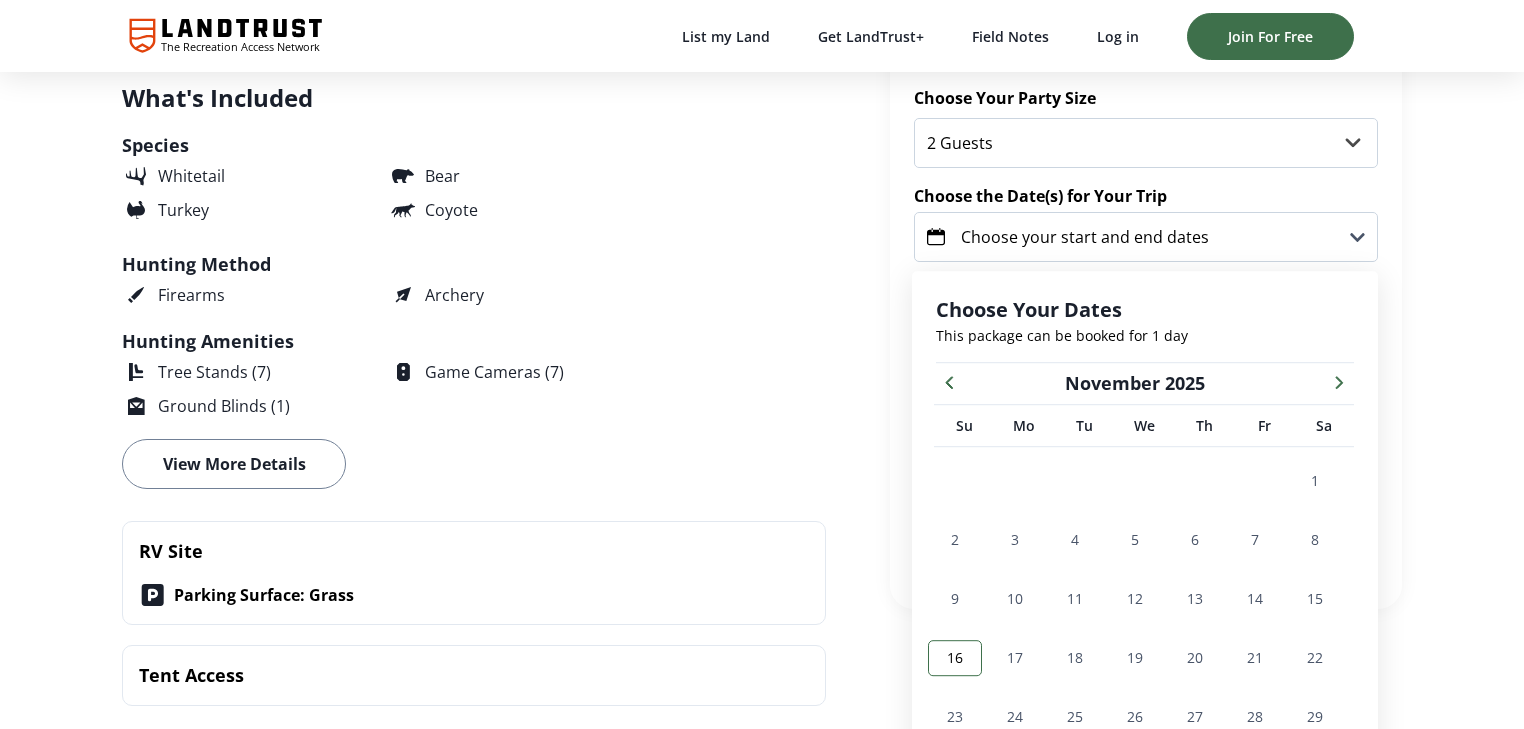 click on "16" at bounding box center [955, 657] 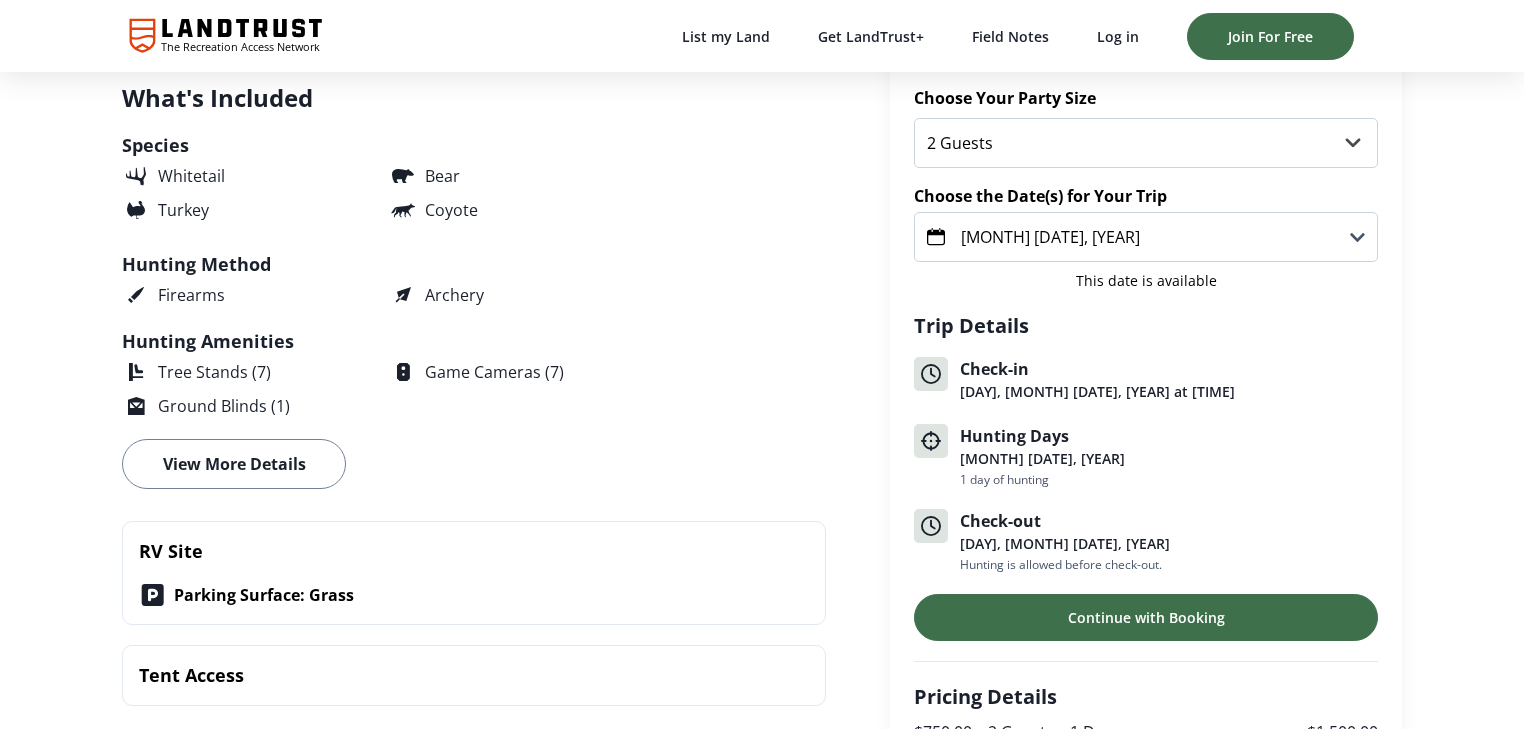 click on "Check-out" at bounding box center (1169, 521) 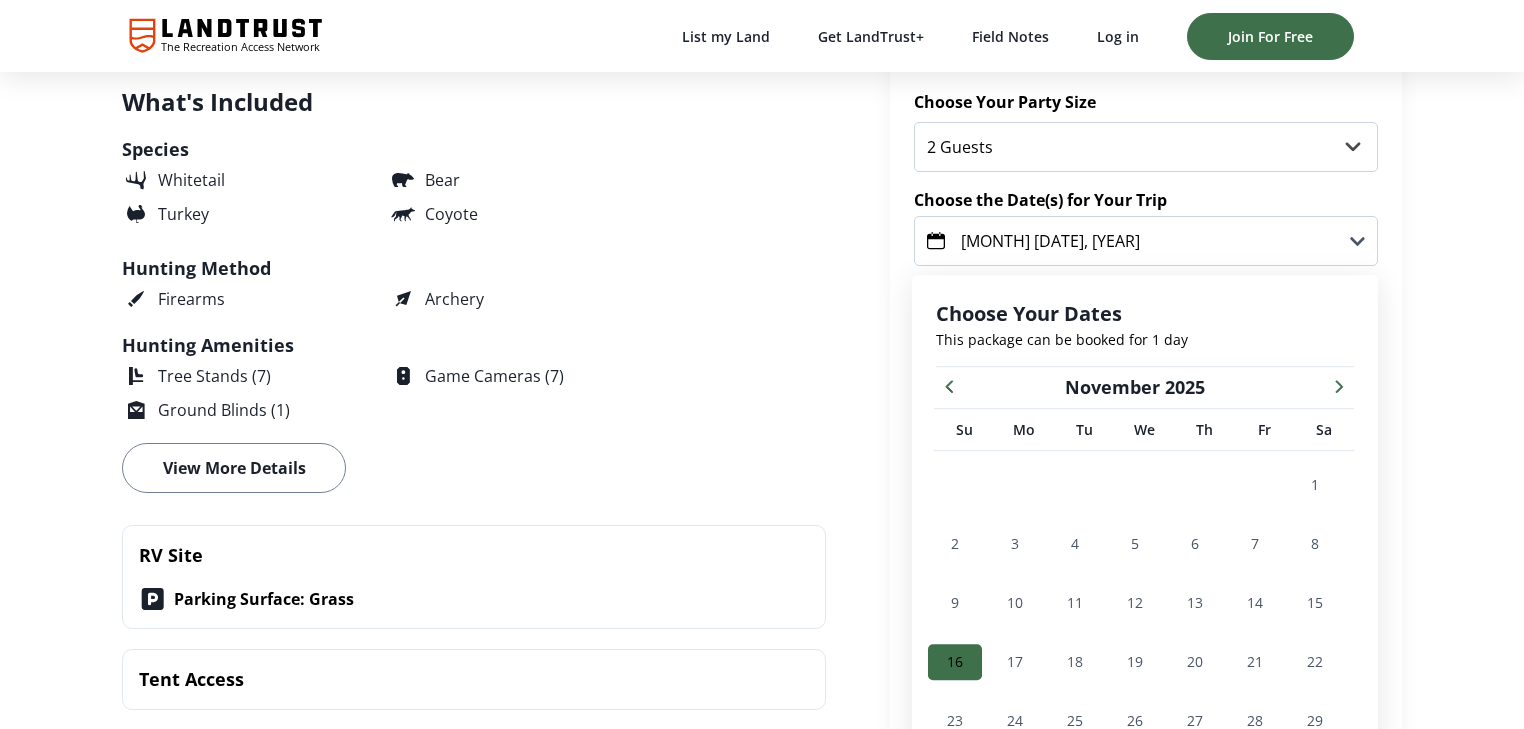 scroll, scrollTop: 624, scrollLeft: 0, axis: vertical 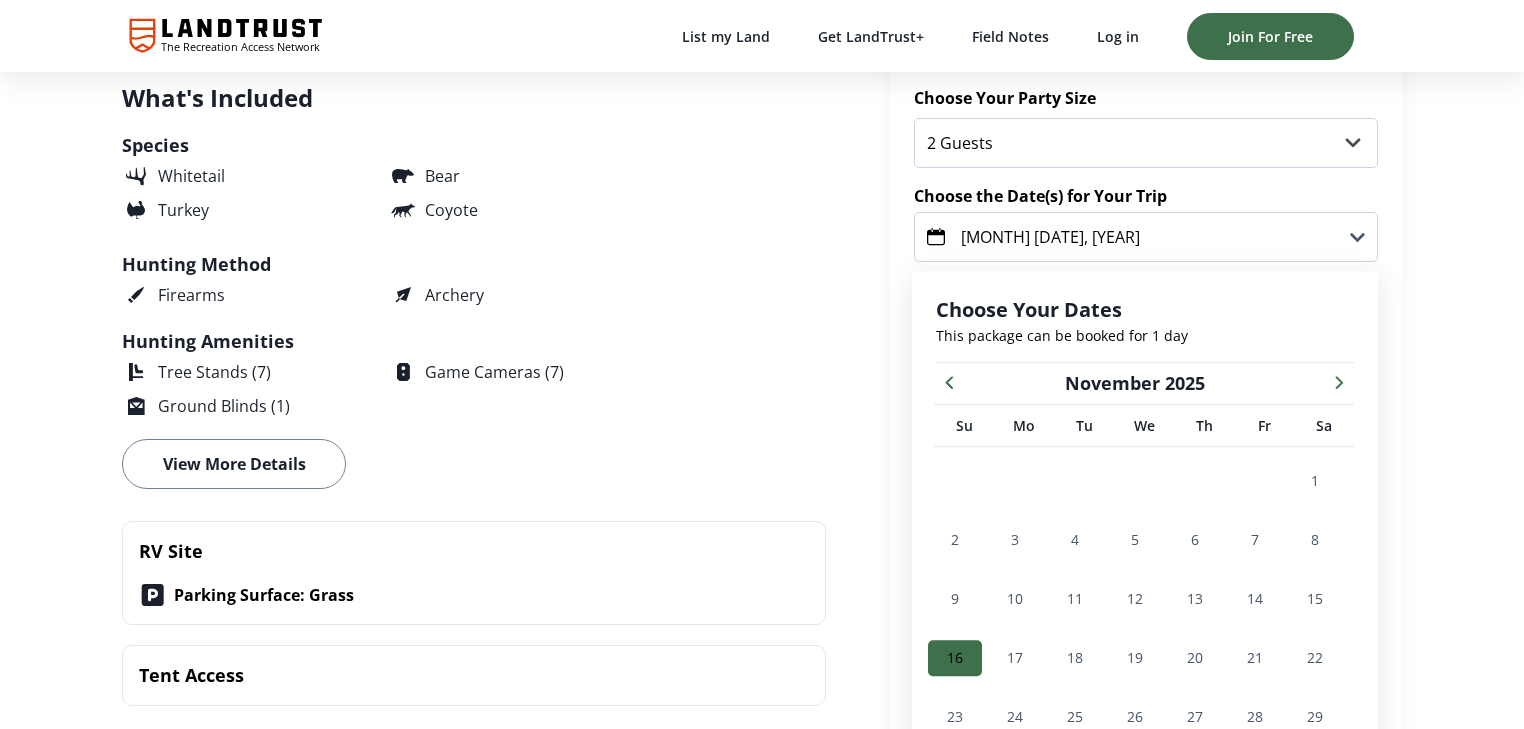 click at bounding box center [1339, 381] 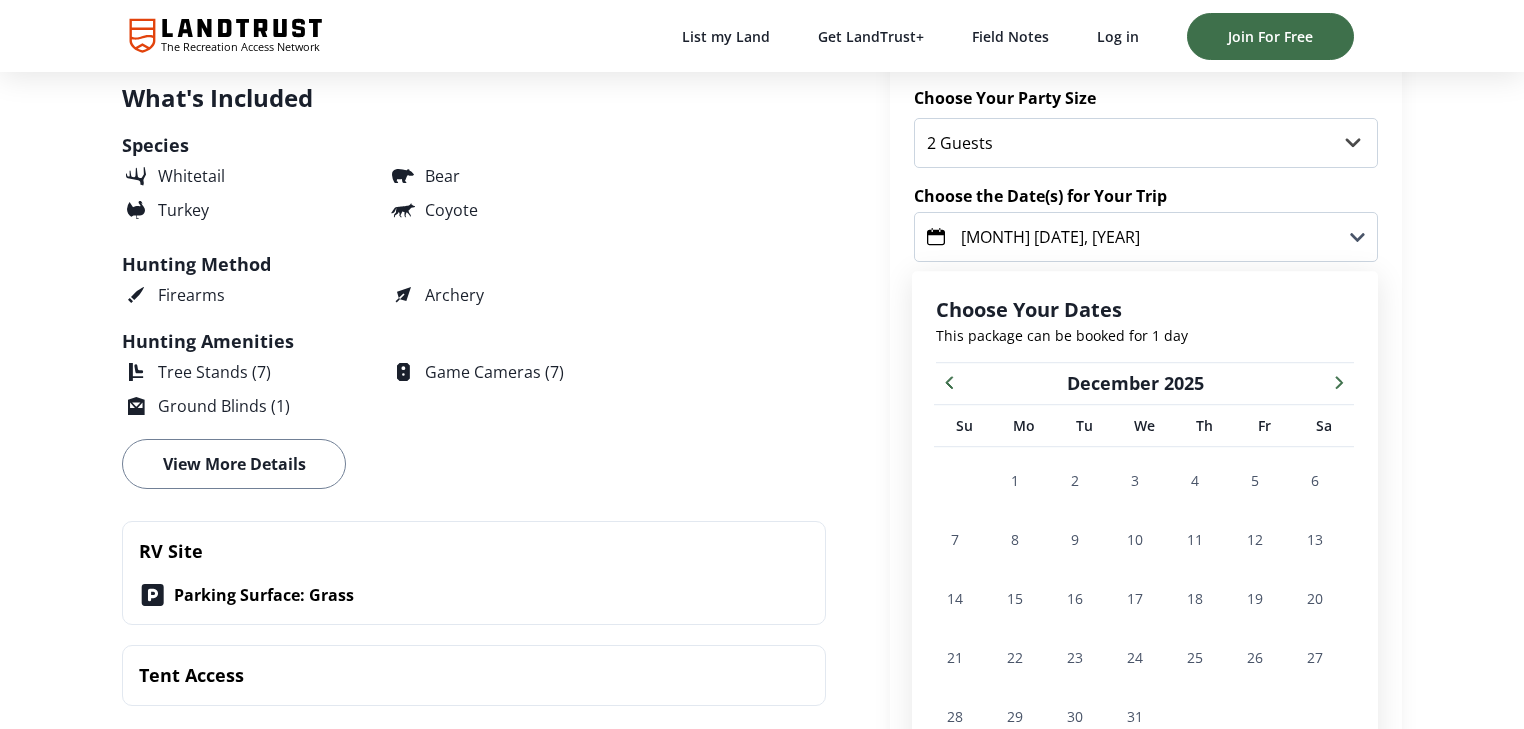 click 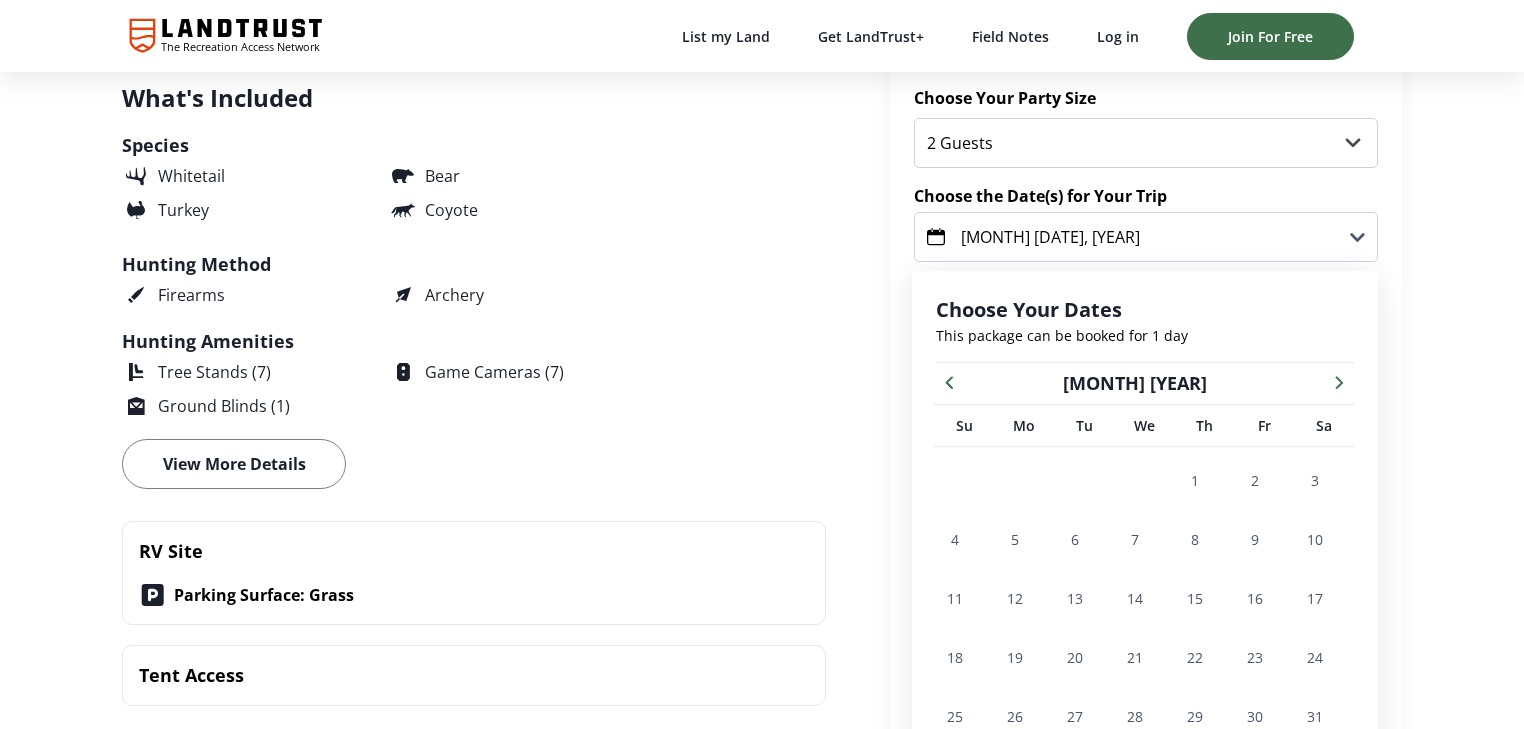 click 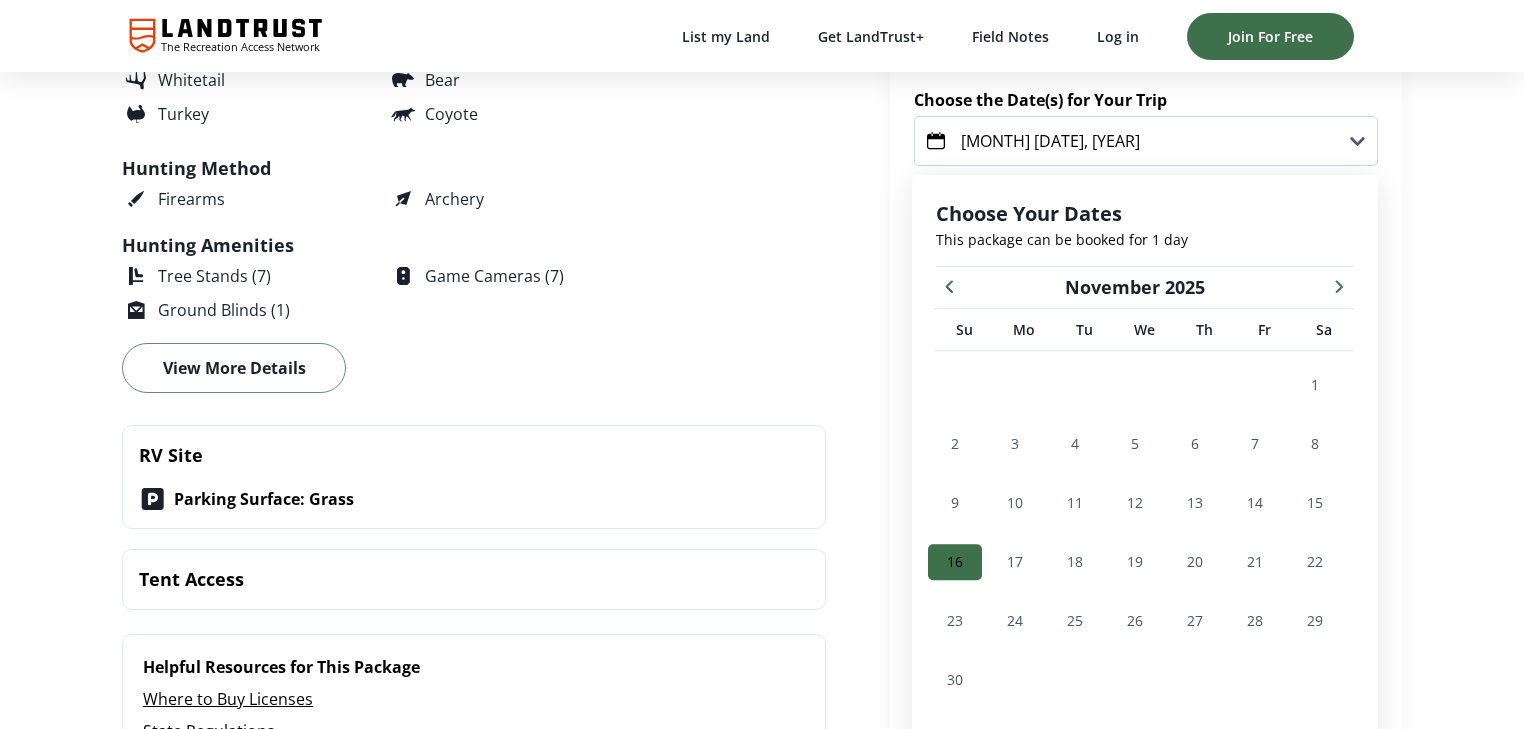 scroll, scrollTop: 624, scrollLeft: 0, axis: vertical 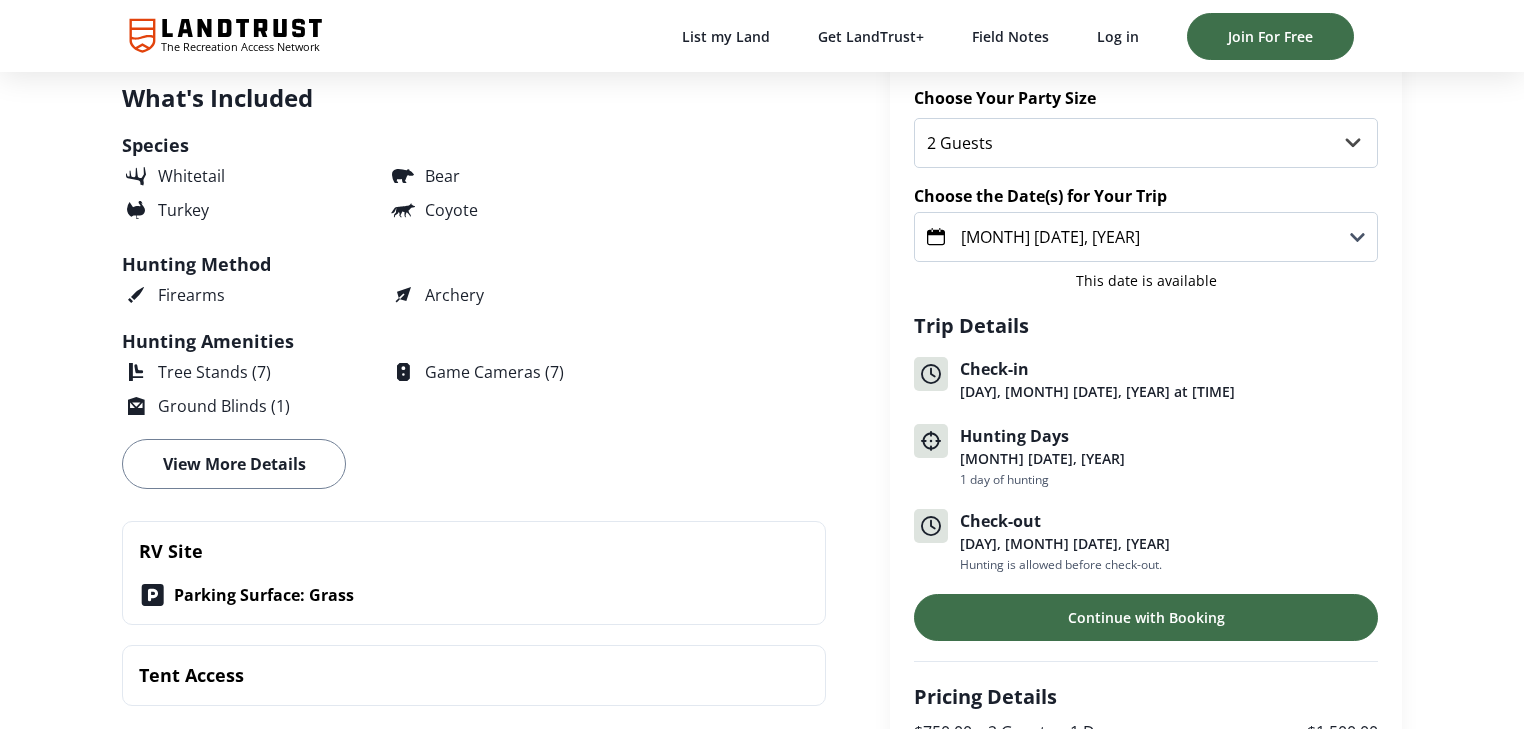 click 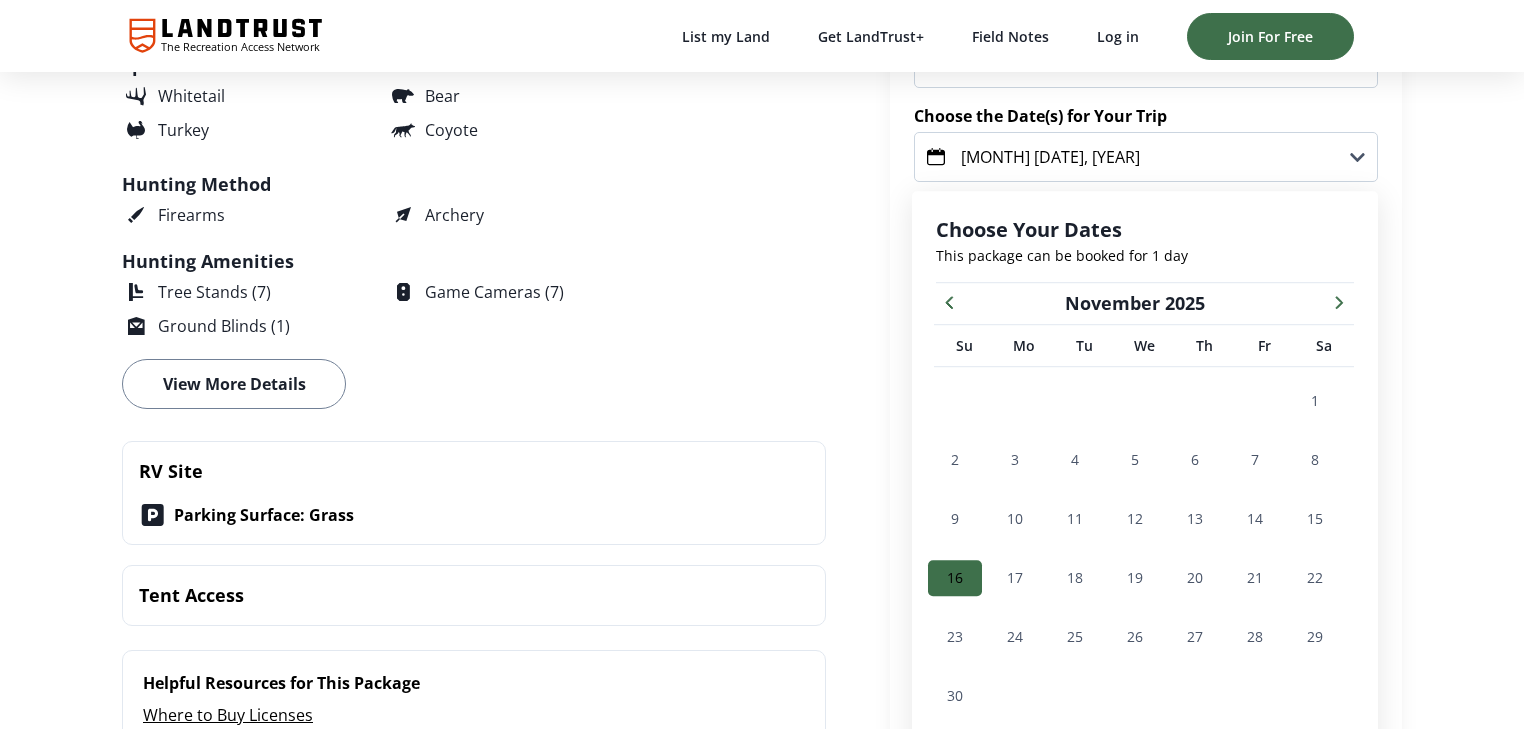 scroll, scrollTop: 784, scrollLeft: 0, axis: vertical 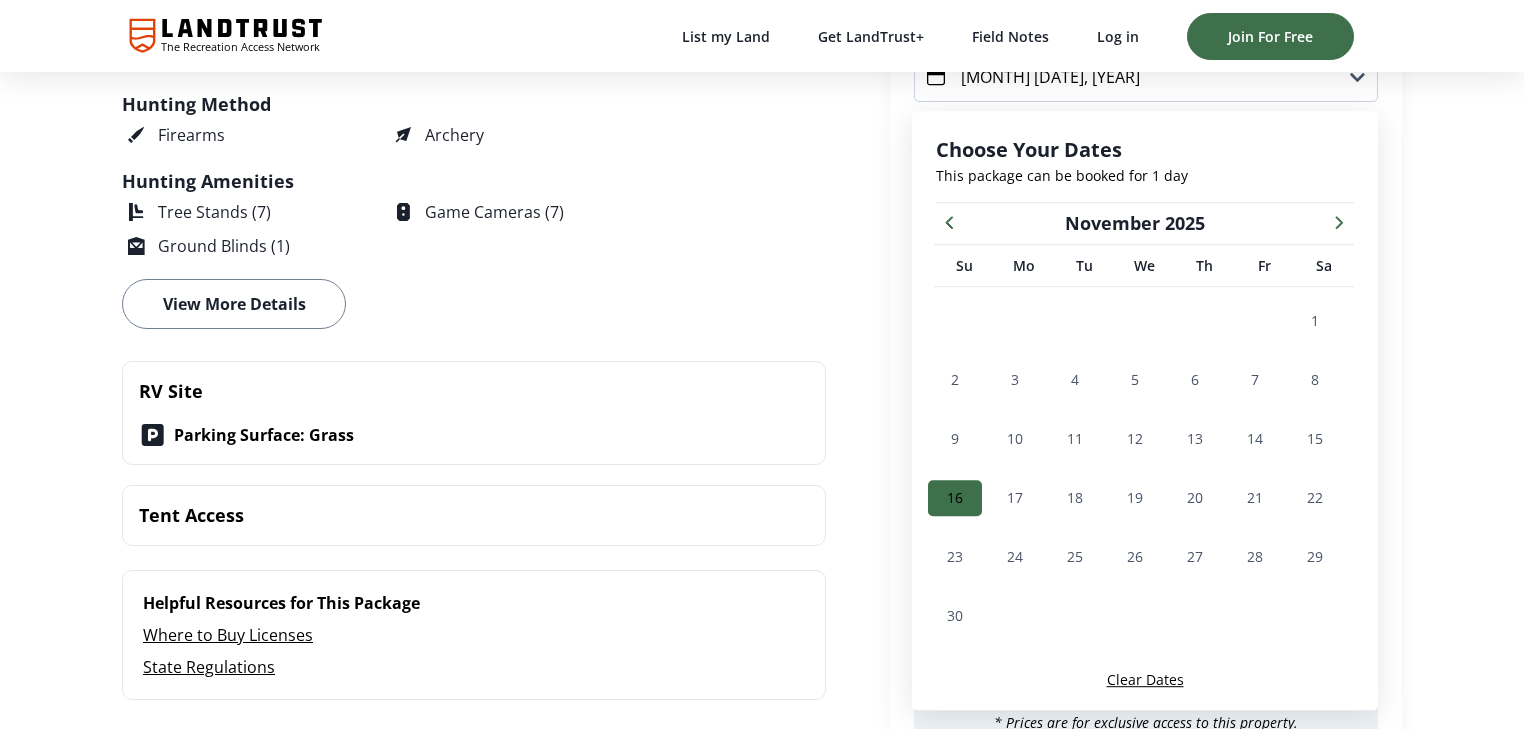 click at bounding box center (1339, 221) 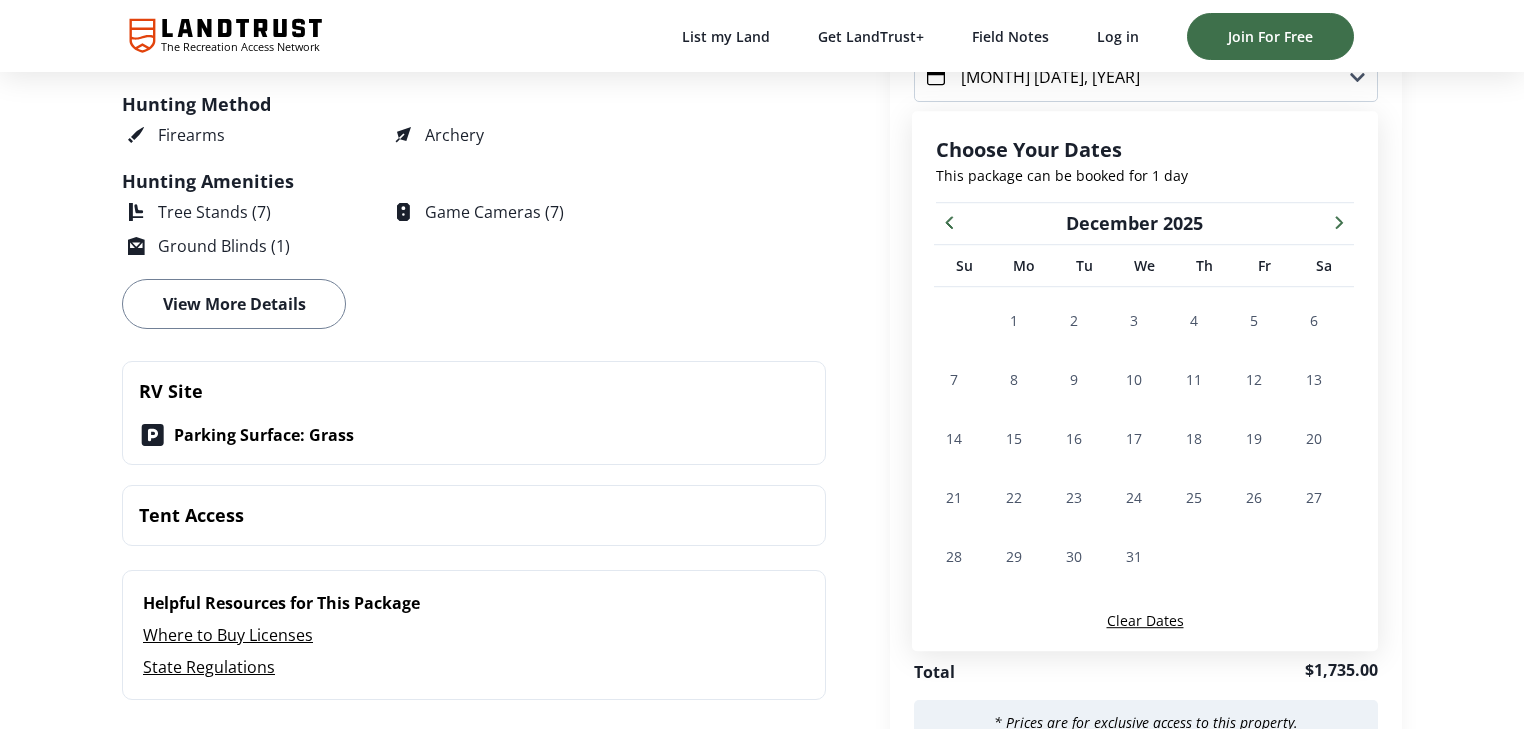 click at bounding box center (1339, 221) 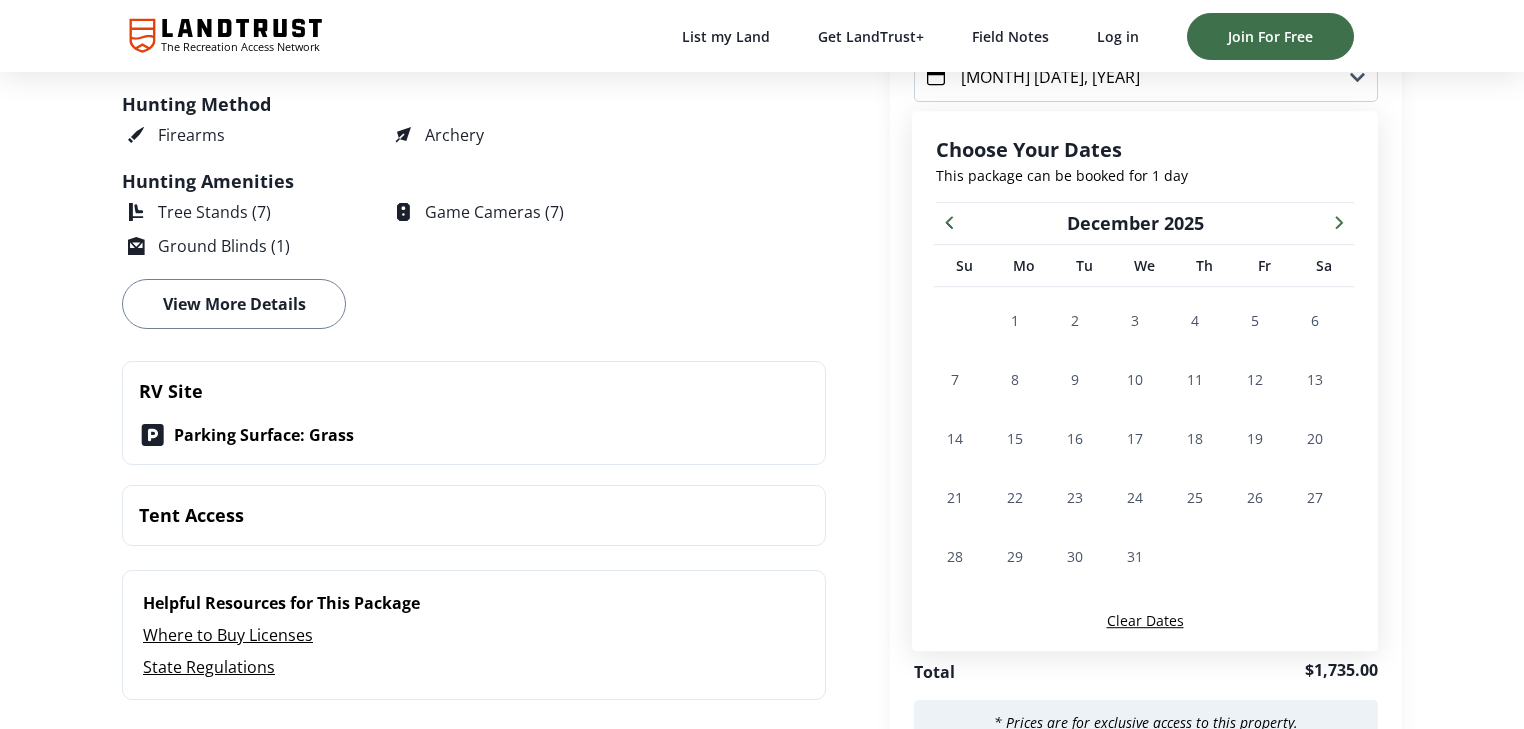 click at bounding box center (1339, 221) 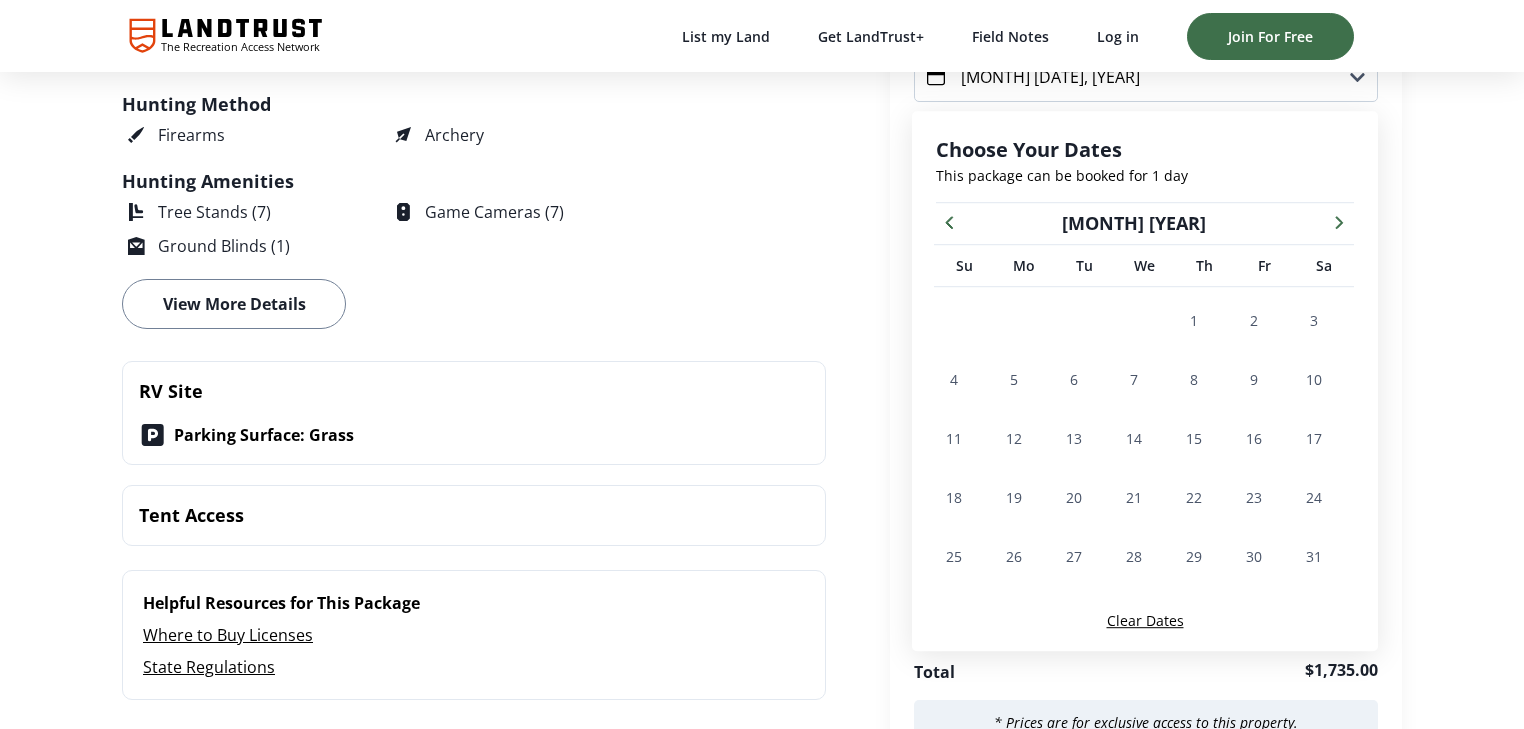 click at bounding box center (1339, 221) 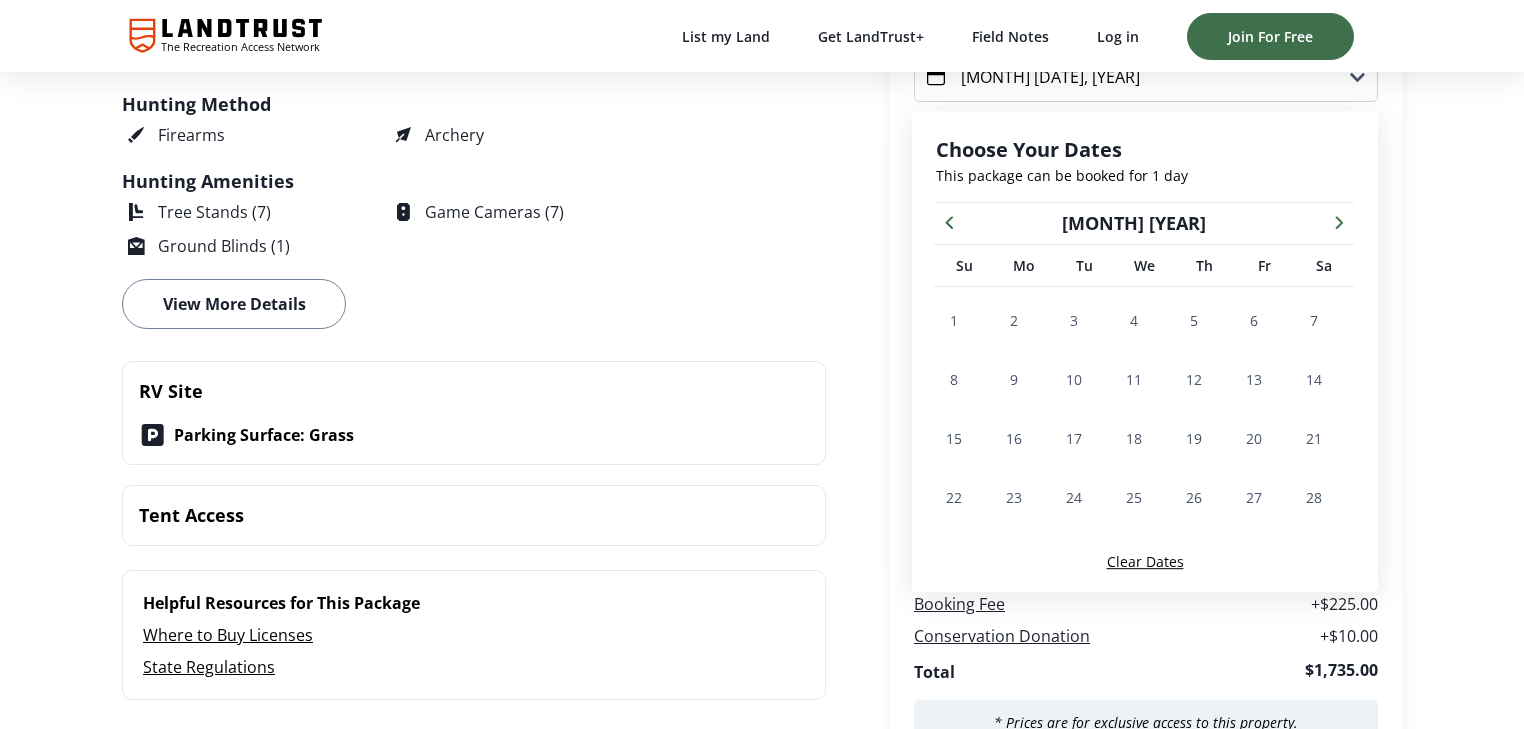 click at bounding box center [1339, 221] 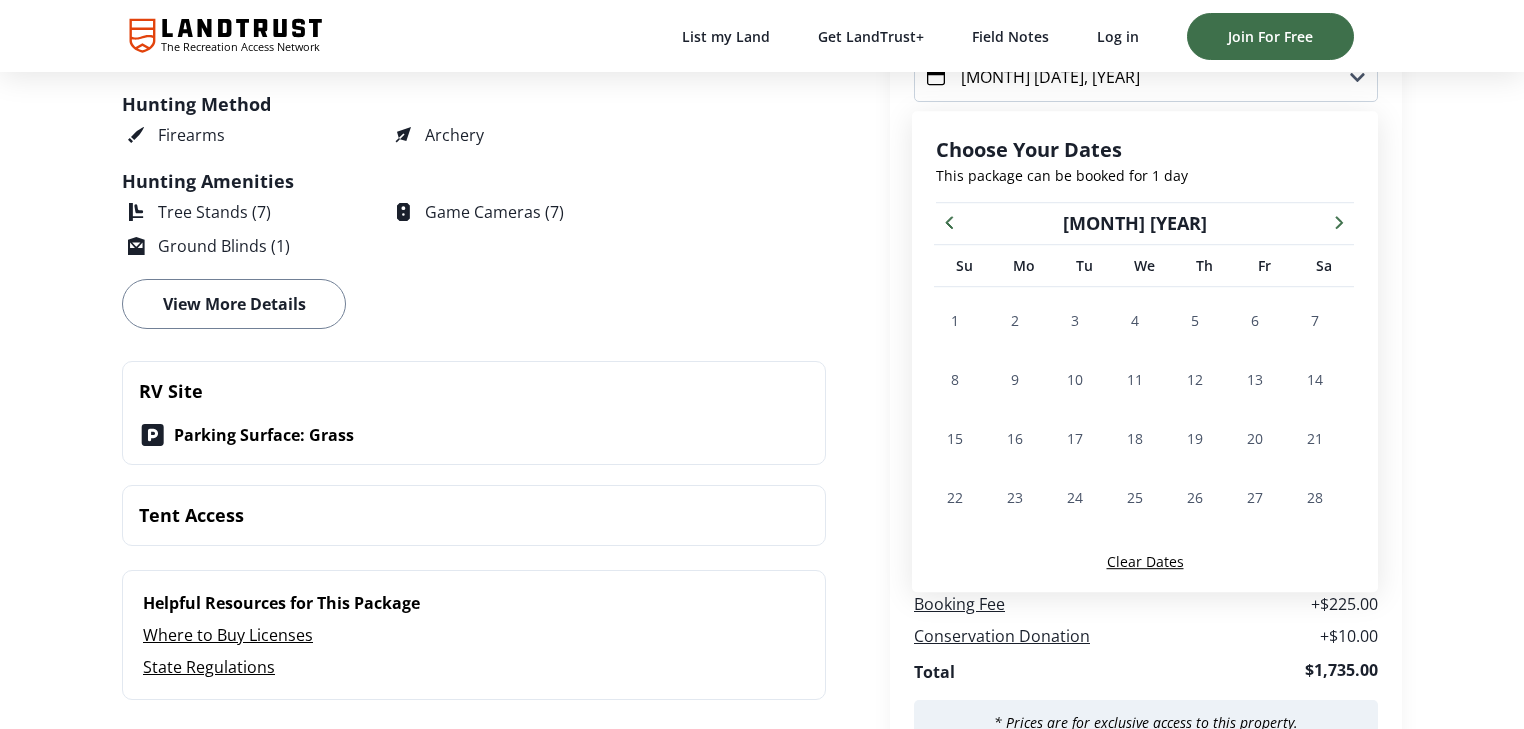 click at bounding box center (1339, 221) 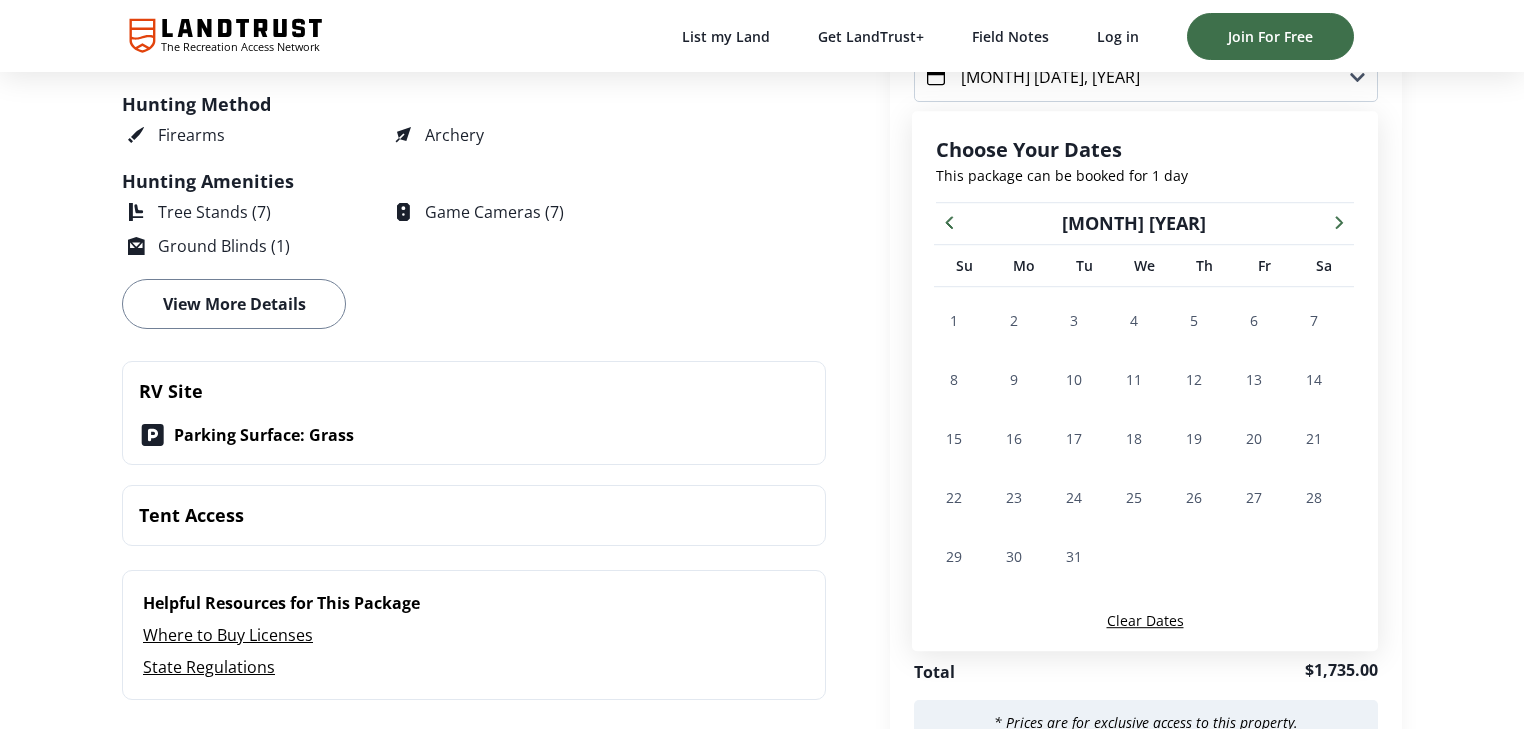 click at bounding box center [1339, 221] 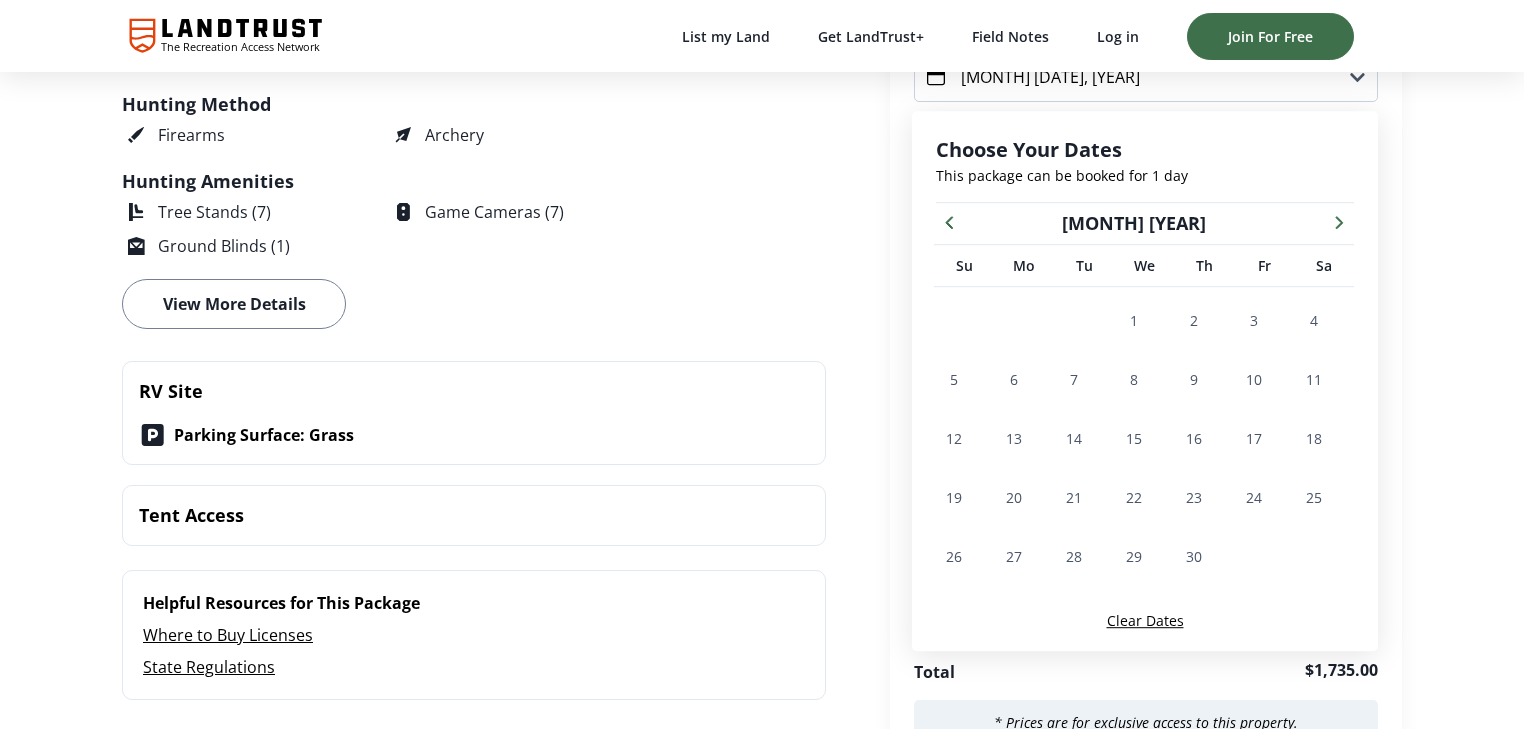 click at bounding box center (1339, 221) 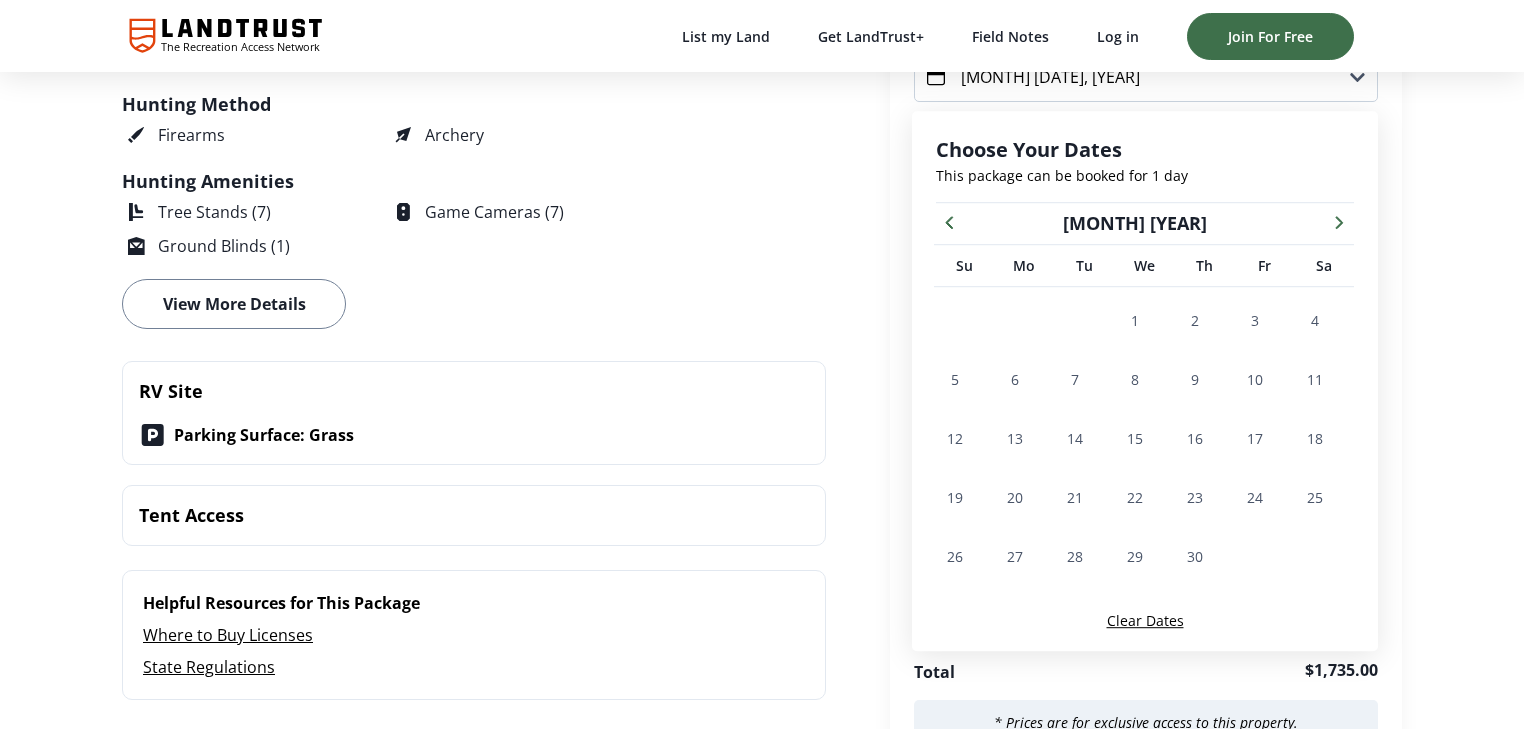 click at bounding box center [1339, 221] 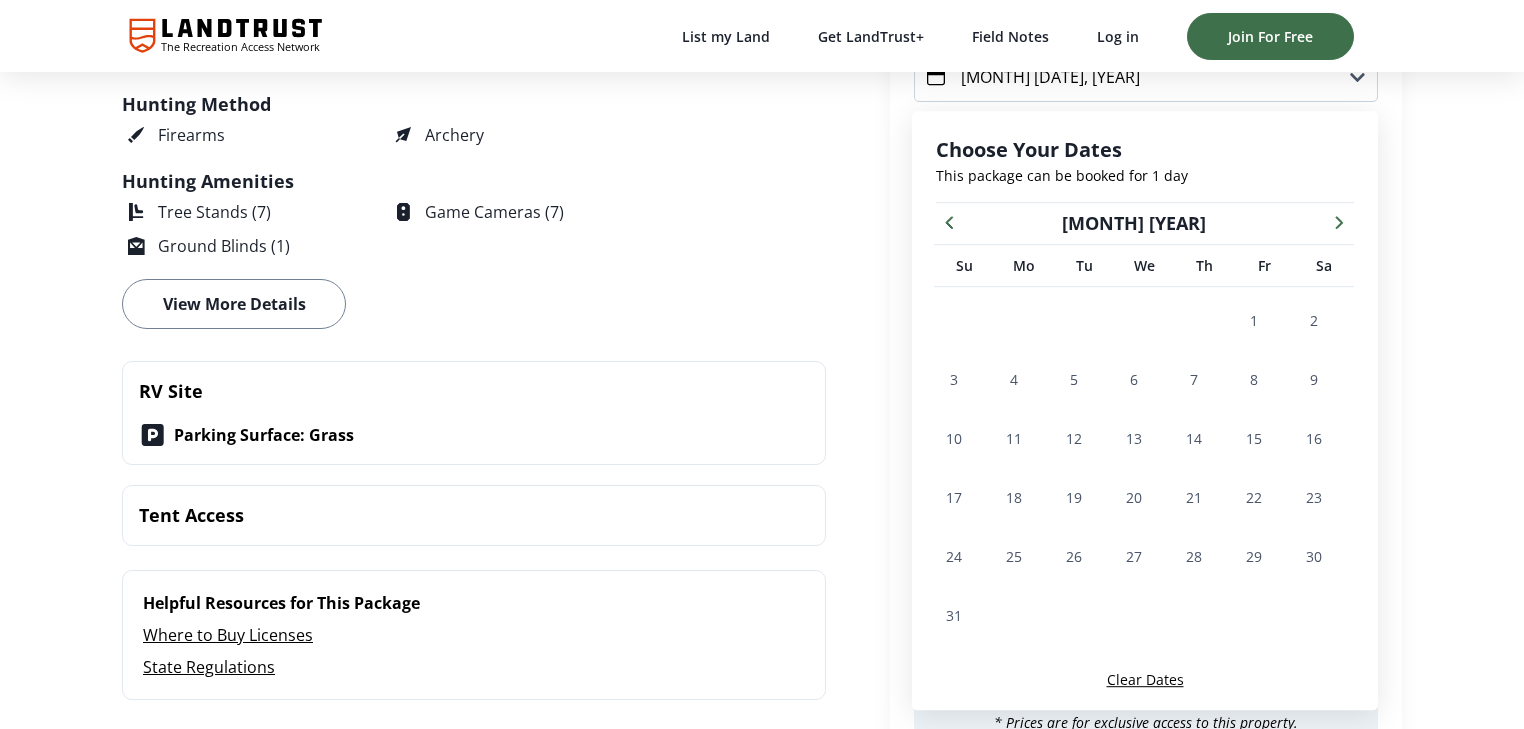 click at bounding box center (1339, 221) 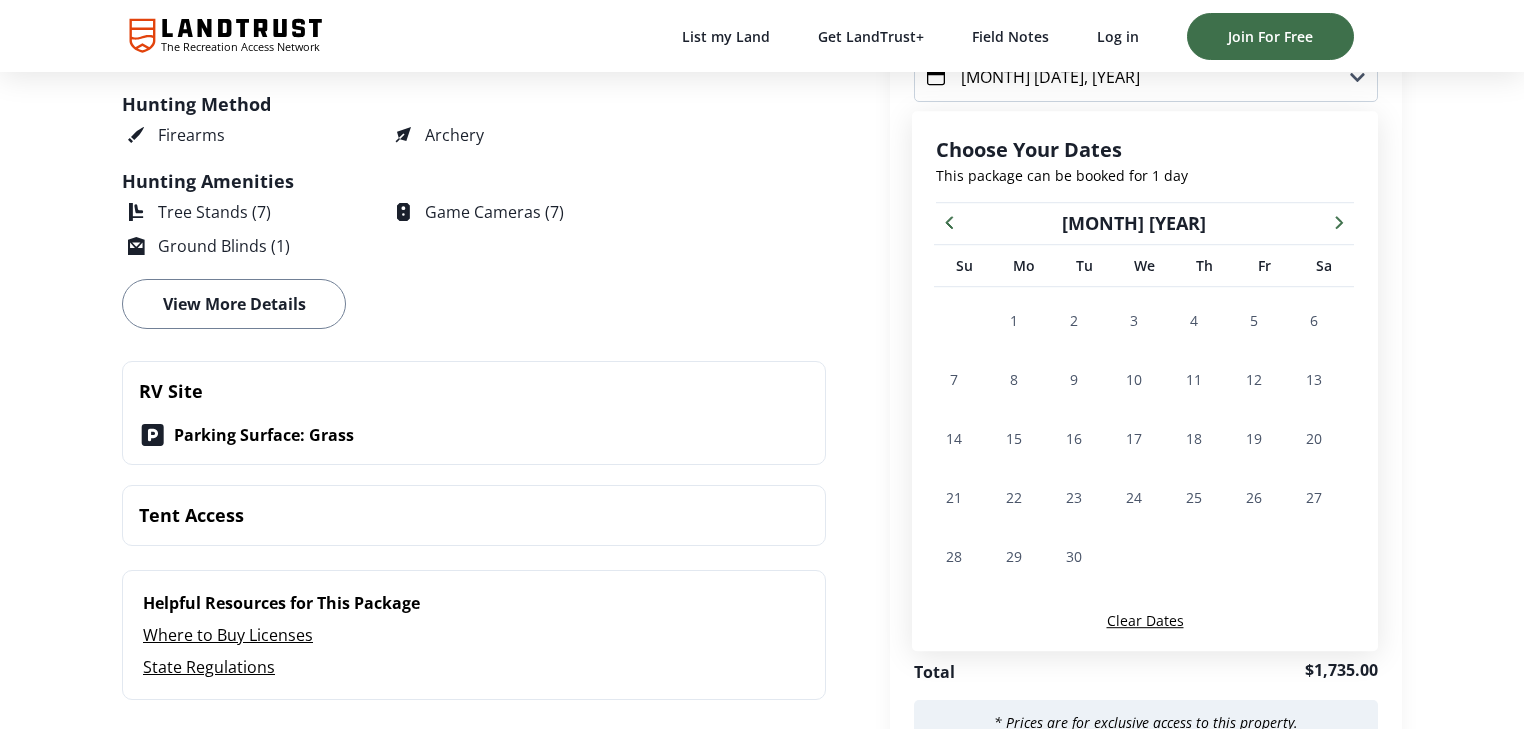 click at bounding box center (1339, 221) 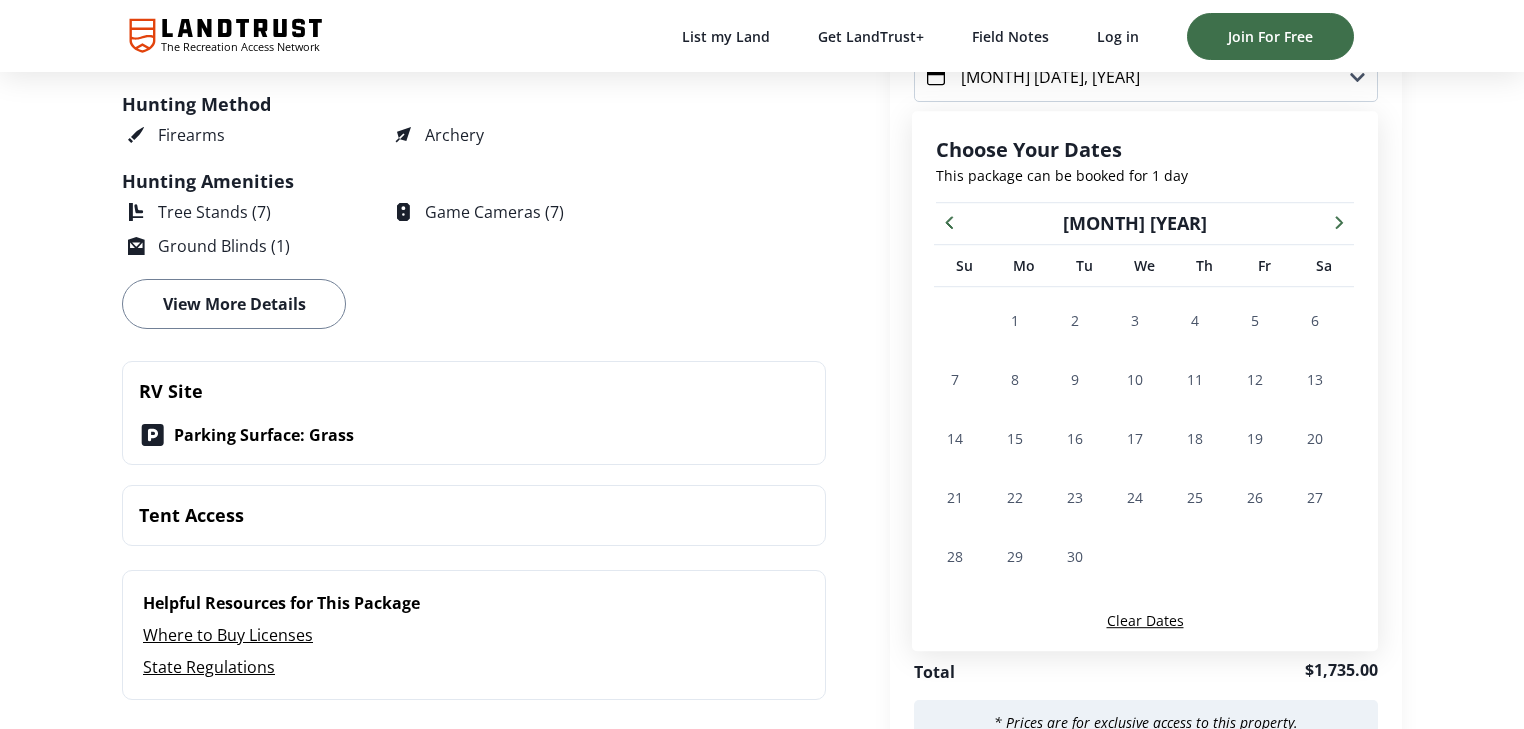 click at bounding box center [1339, 221] 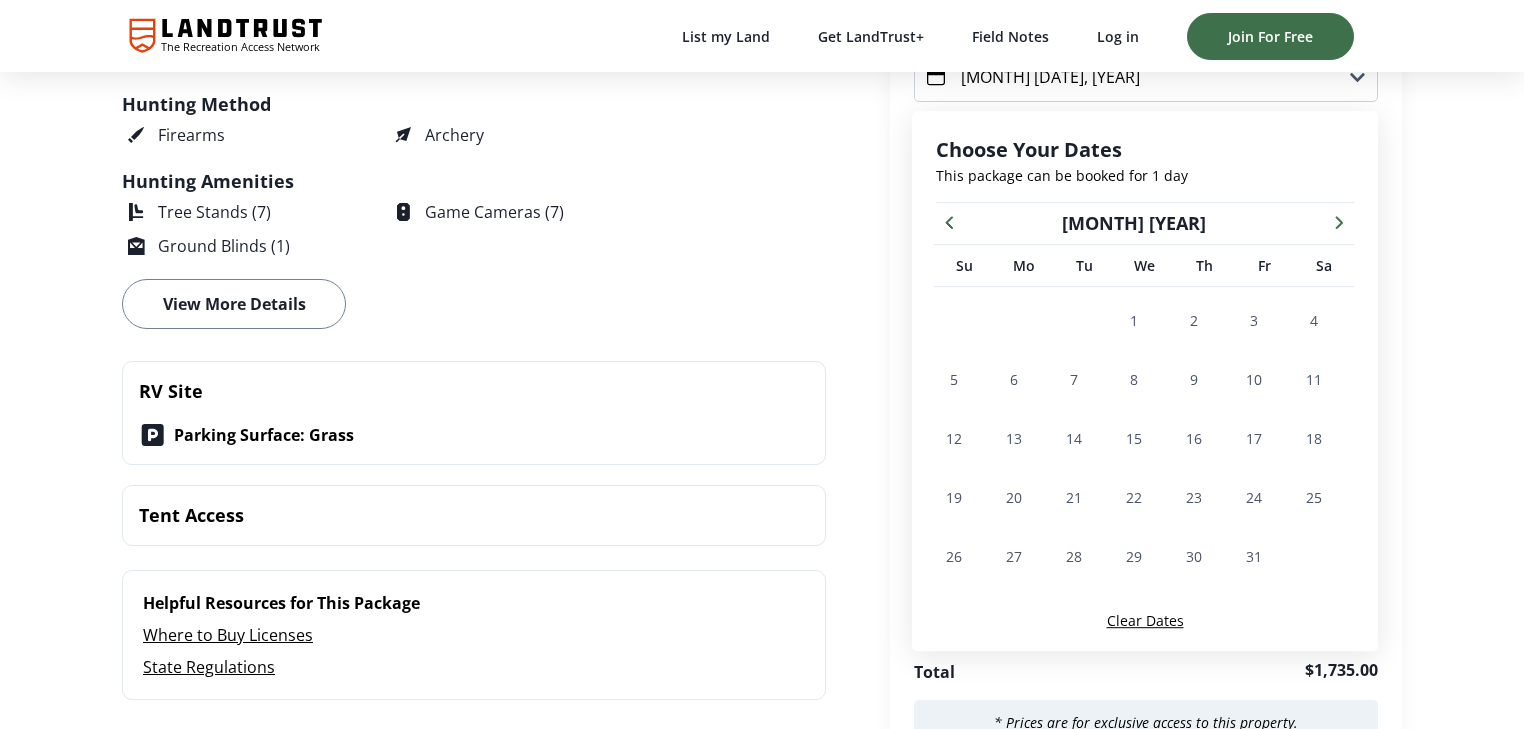 click at bounding box center [1339, 221] 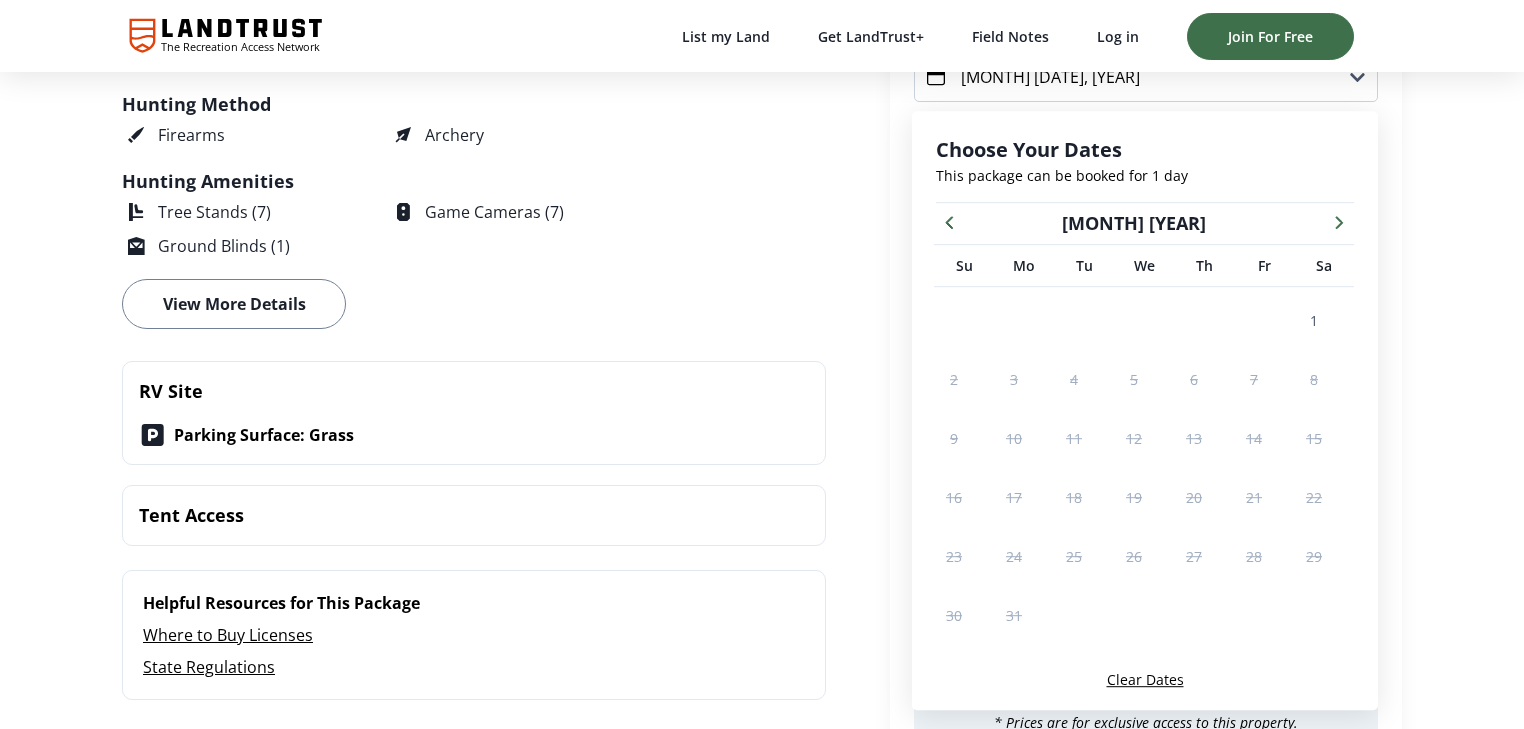 click at bounding box center (1339, 221) 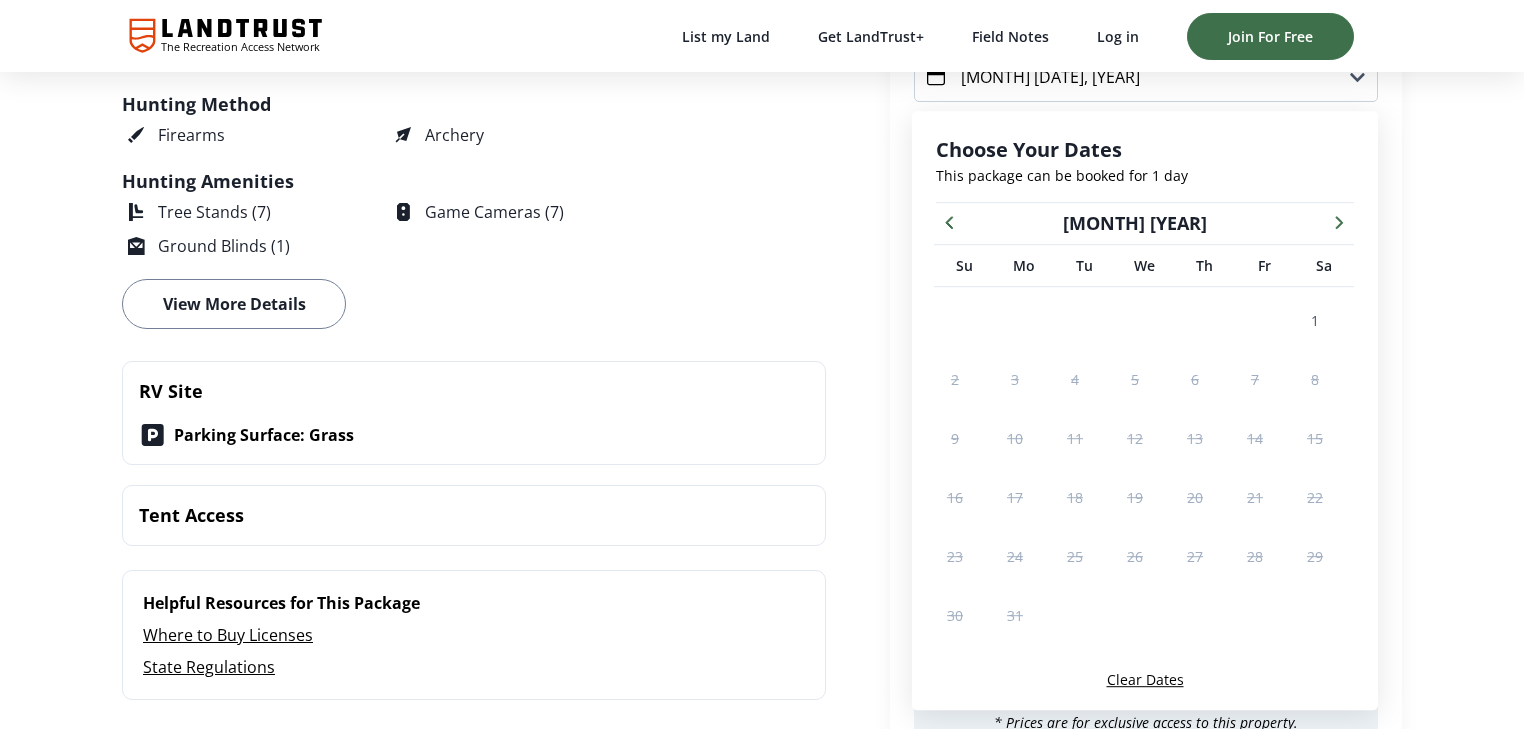 click at bounding box center (1339, 221) 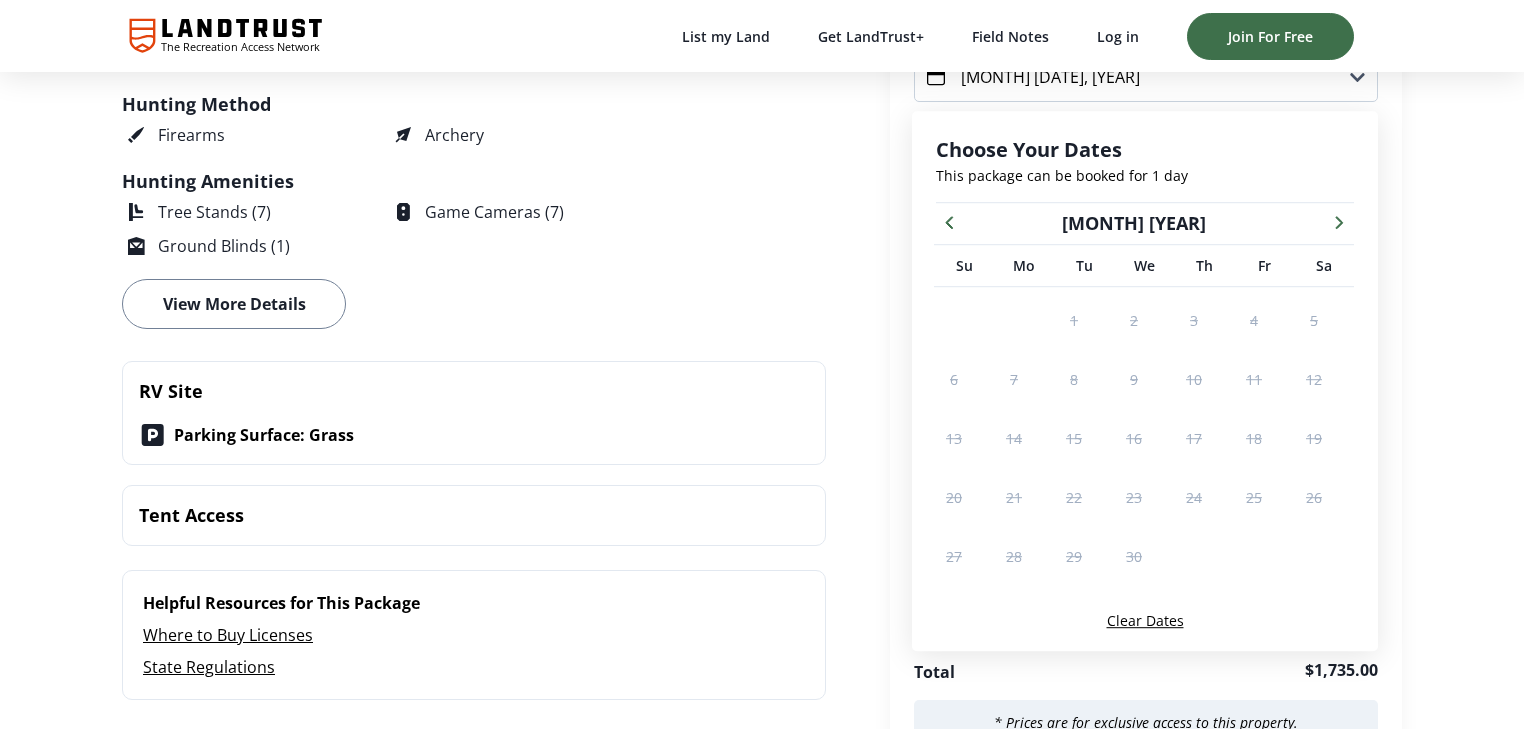 click at bounding box center [1339, 221] 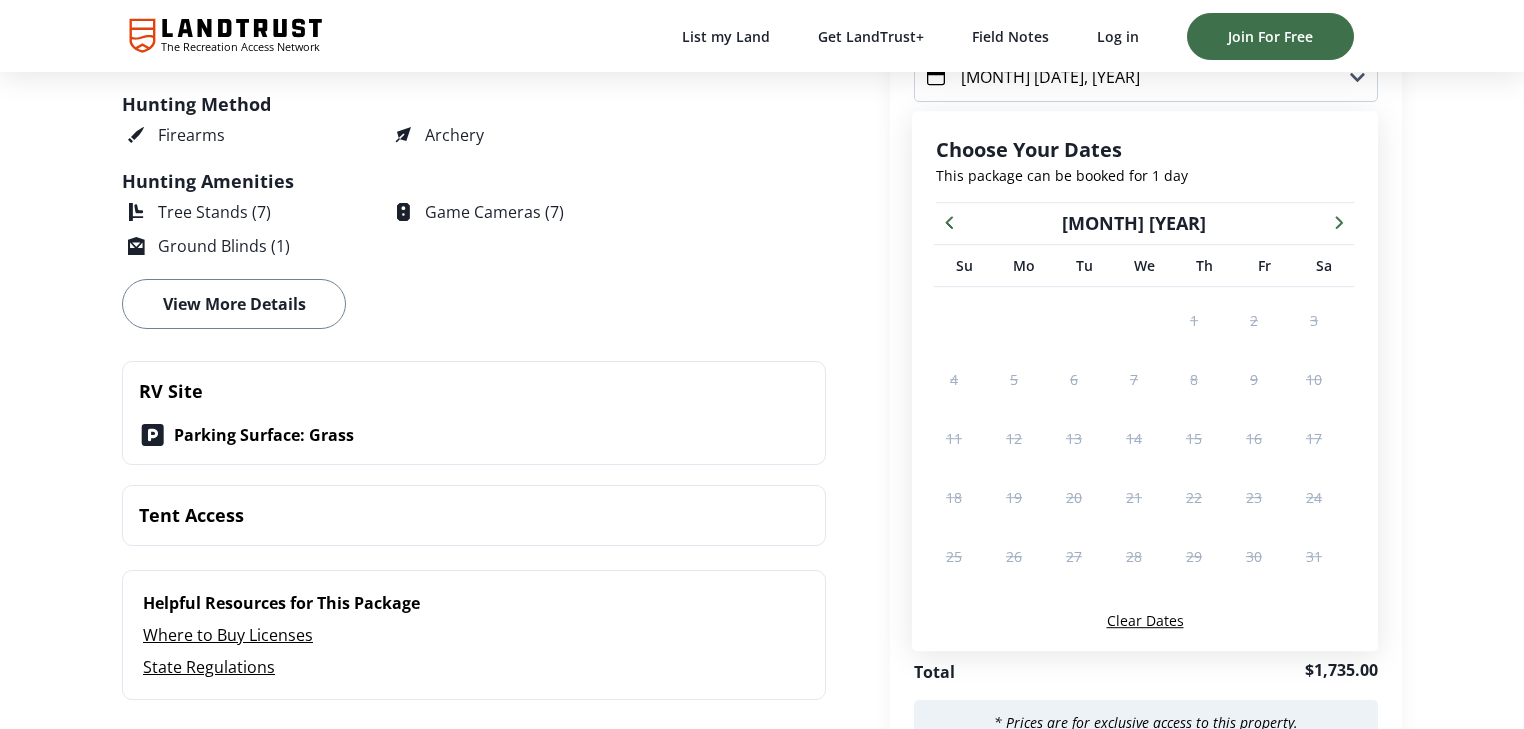 click at bounding box center (1339, 221) 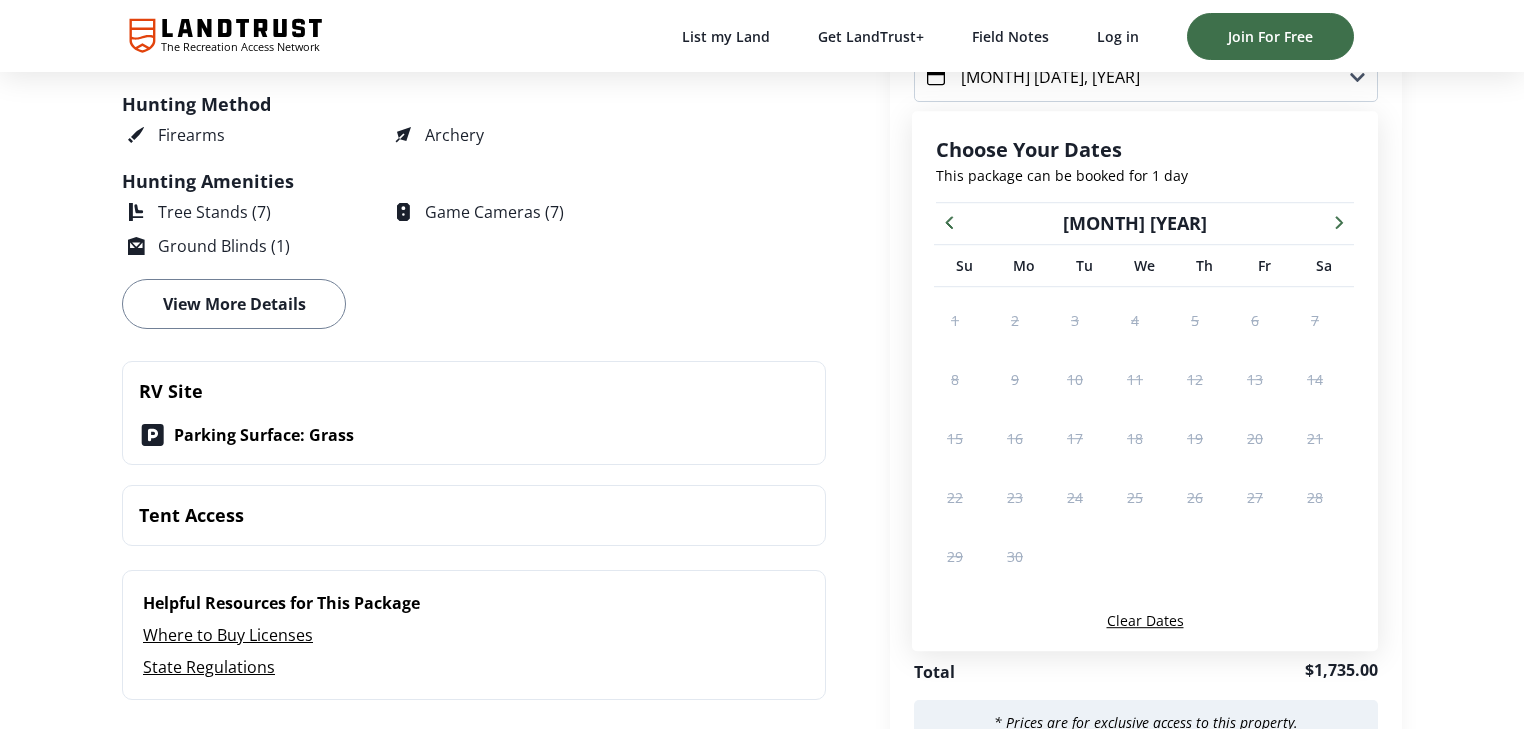 click on "16" at bounding box center (1015, 438) 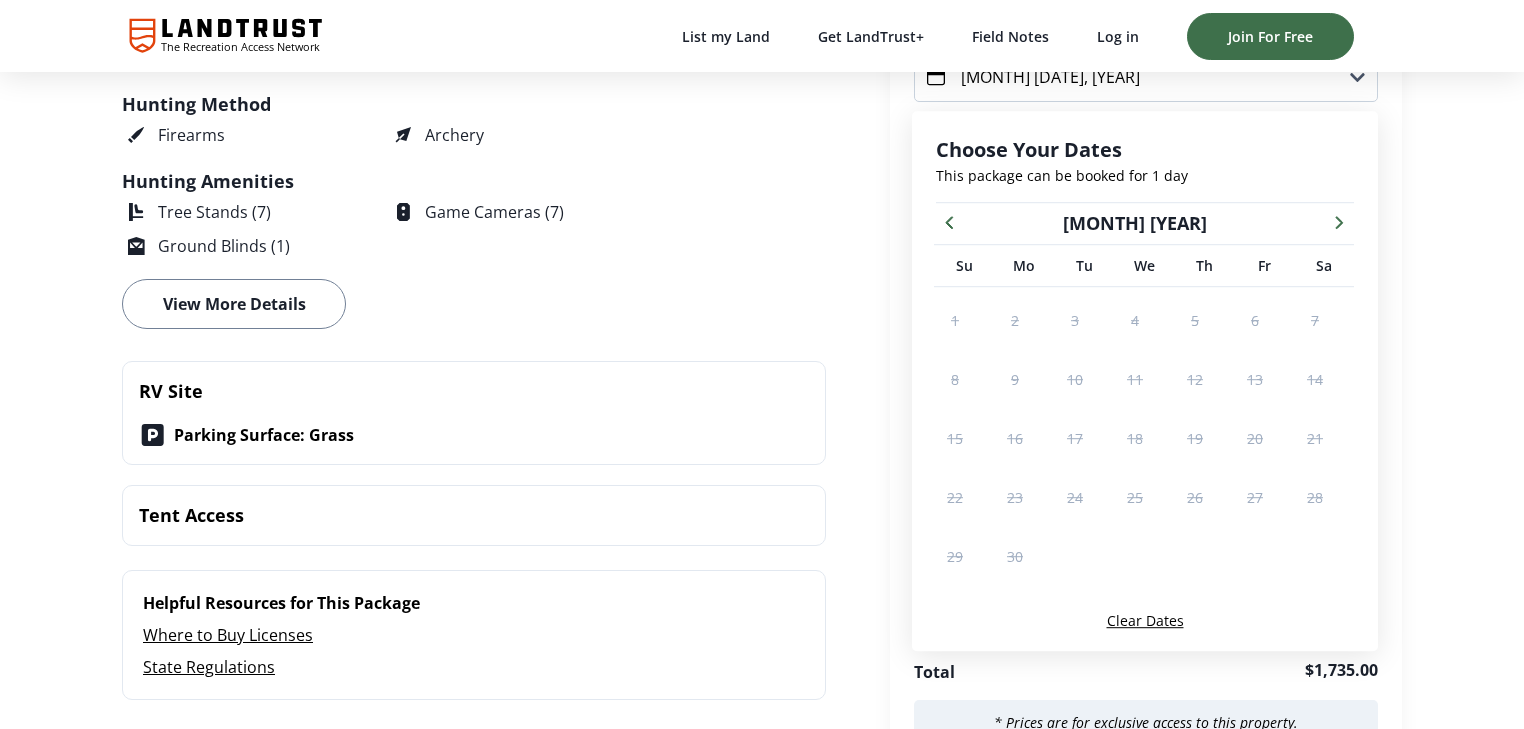 click at bounding box center (949, 221) 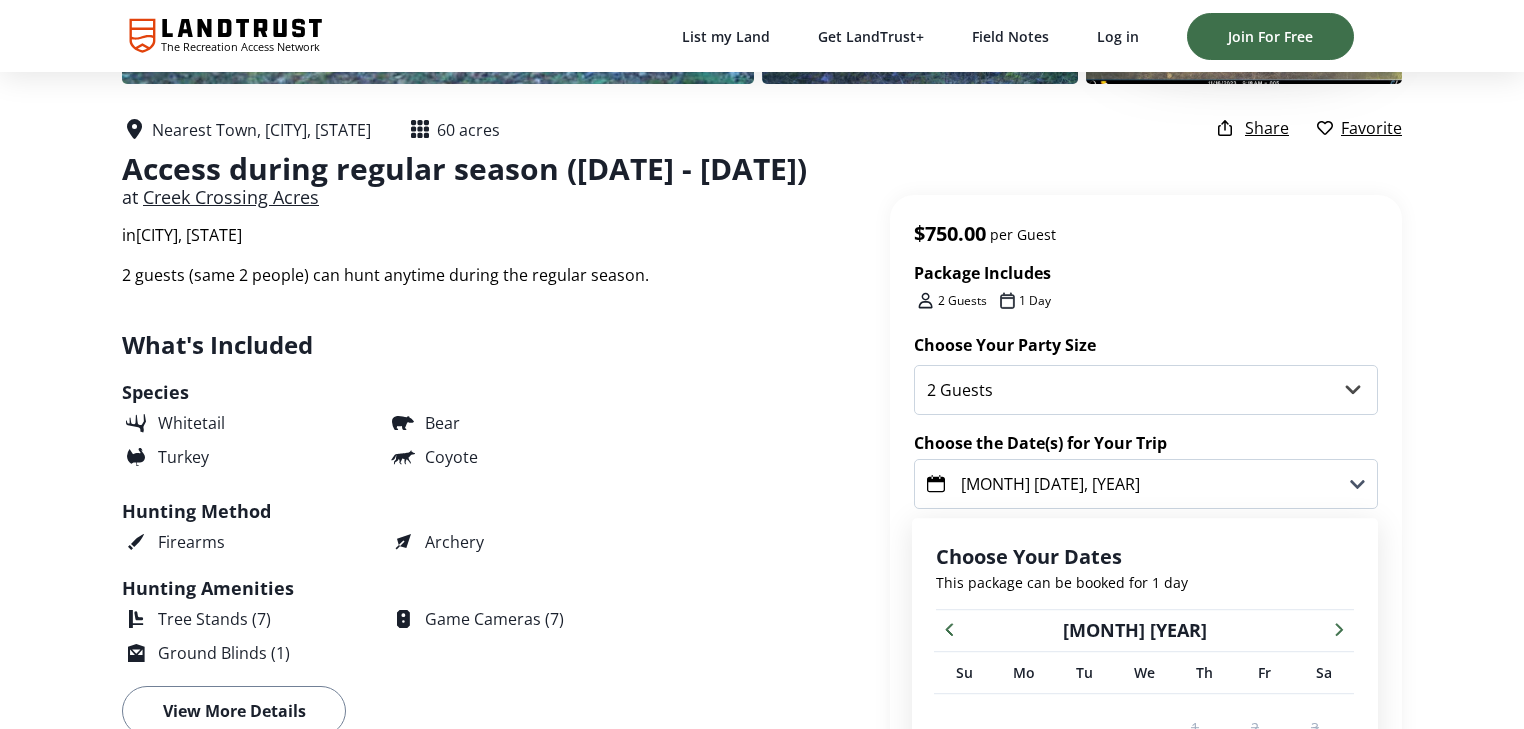 scroll, scrollTop: 304, scrollLeft: 0, axis: vertical 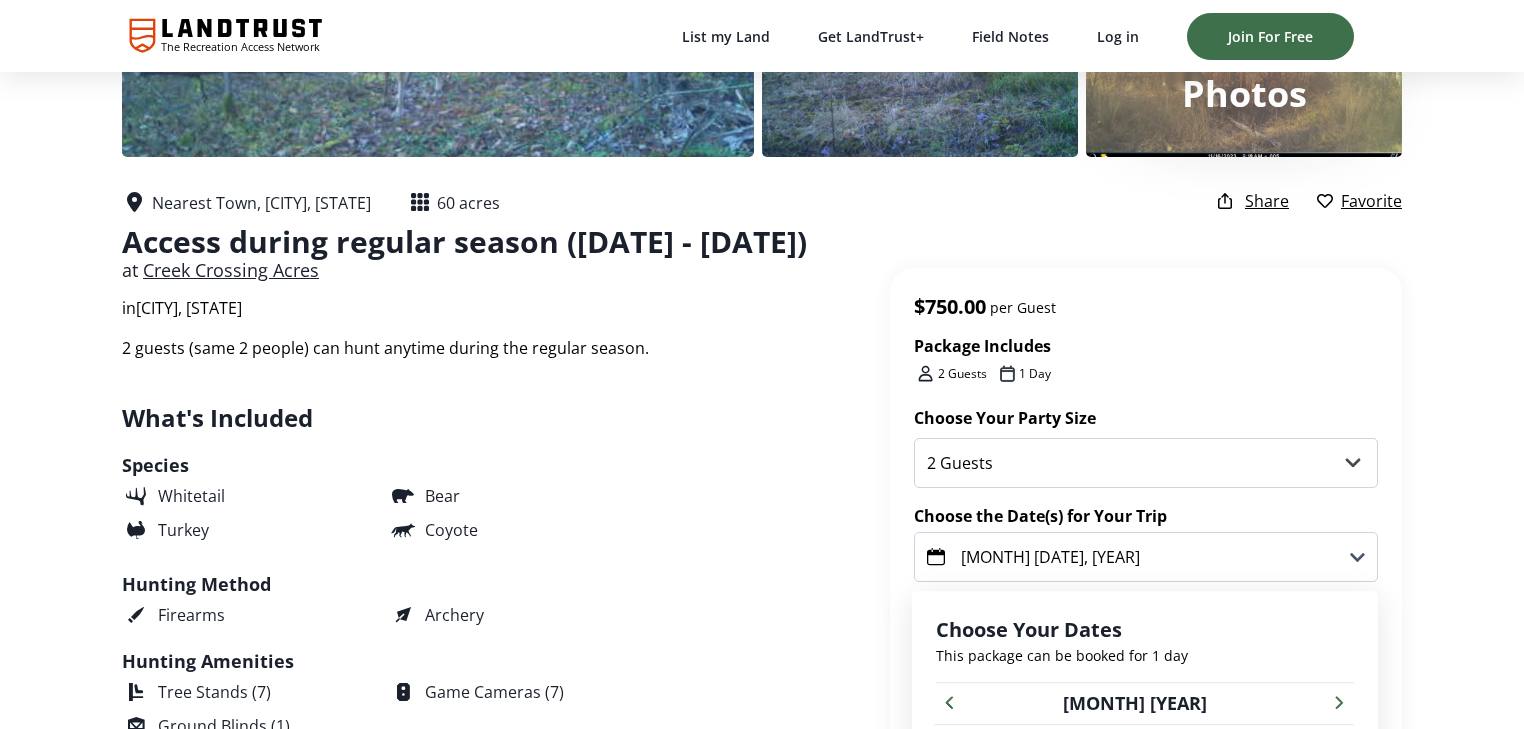 click 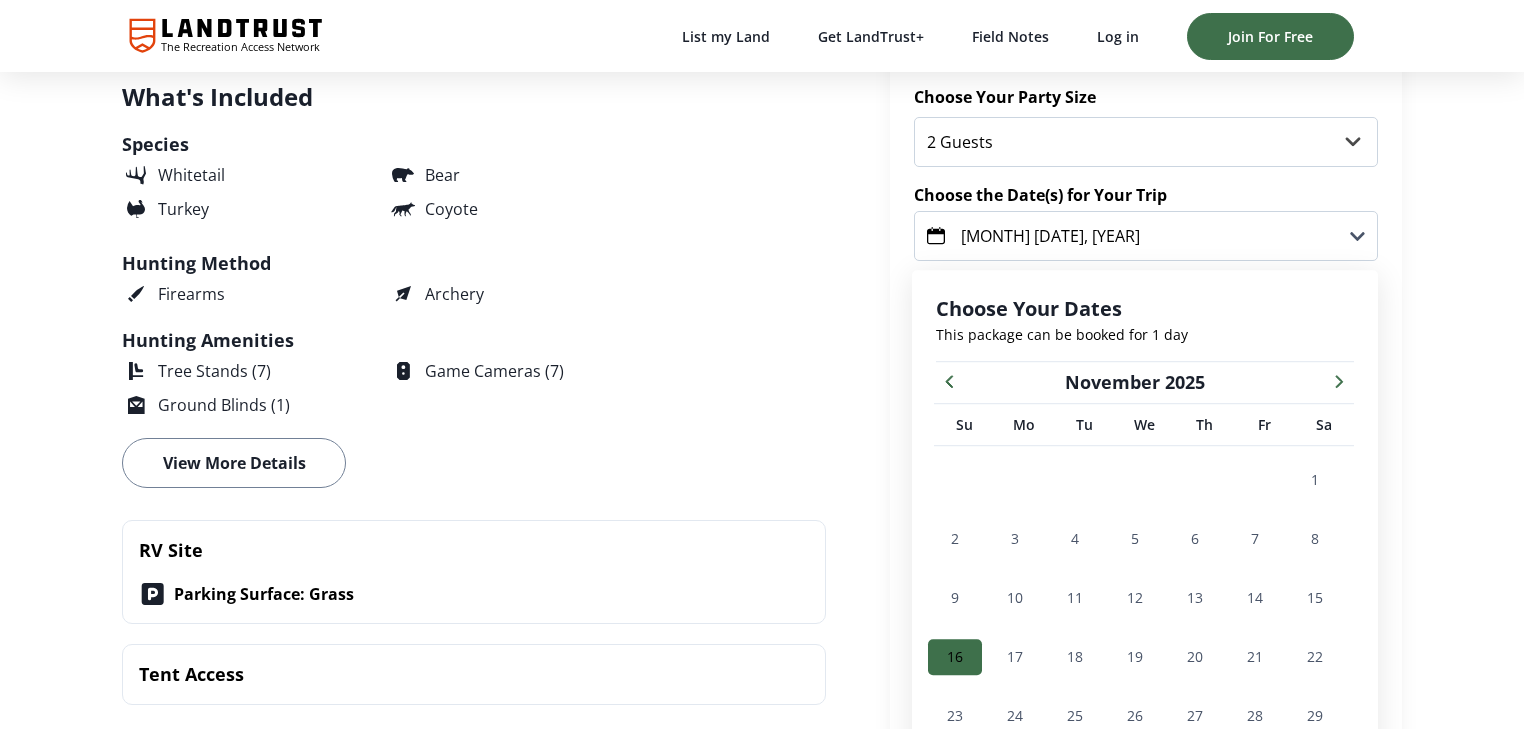 scroll, scrollTop: 624, scrollLeft: 0, axis: vertical 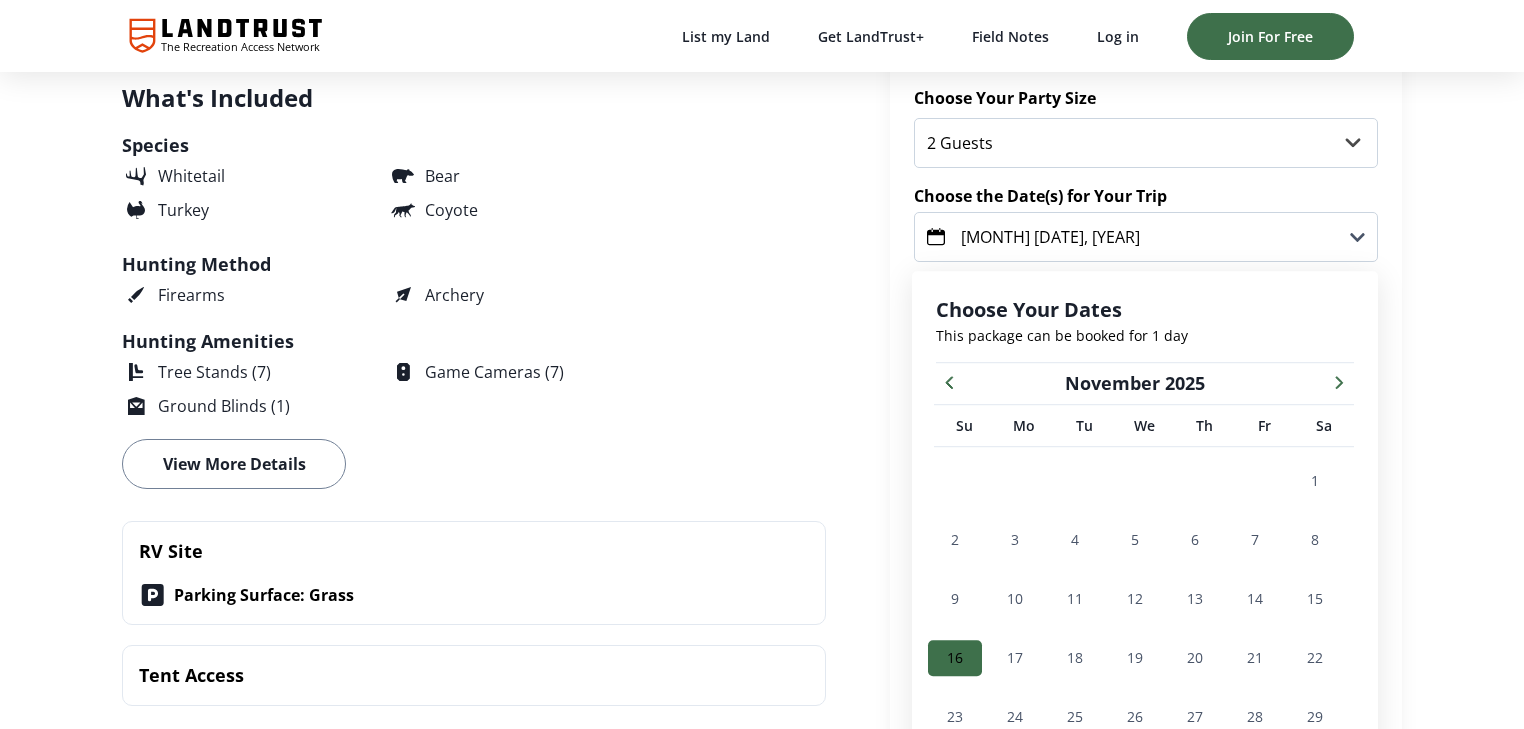 click on "Nov 16, 2025" at bounding box center (1146, 237) 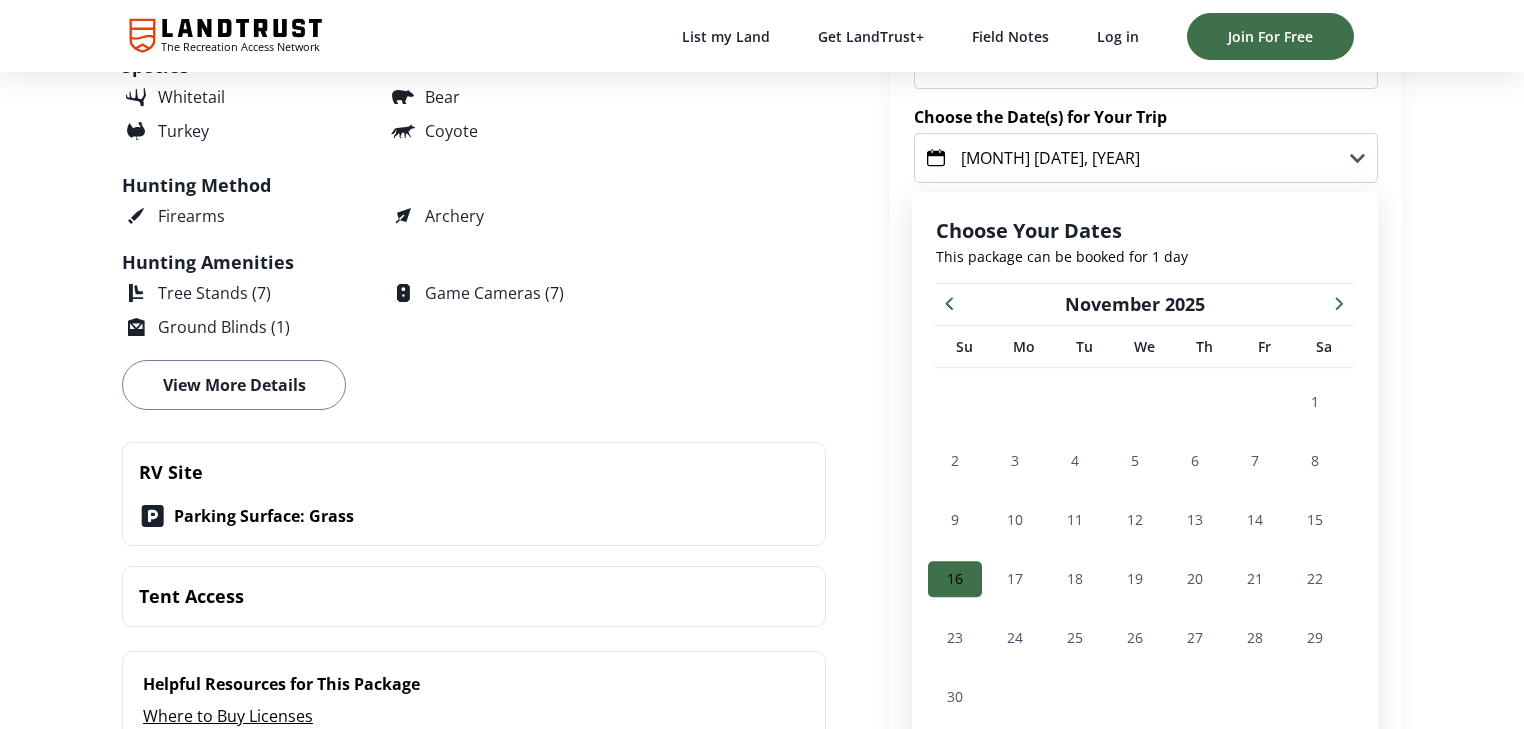 scroll, scrollTop: 784, scrollLeft: 0, axis: vertical 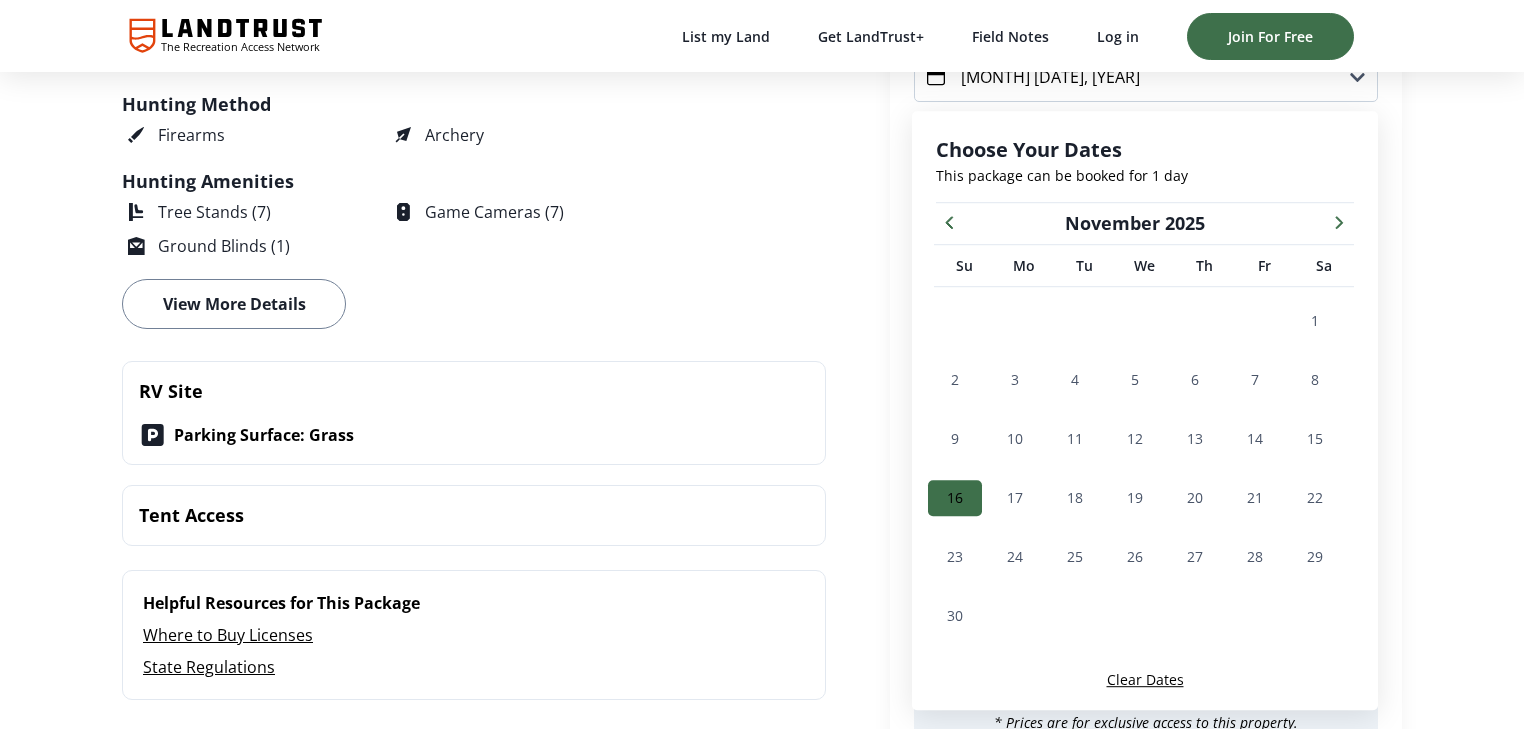 click on "16" at bounding box center (955, 498) 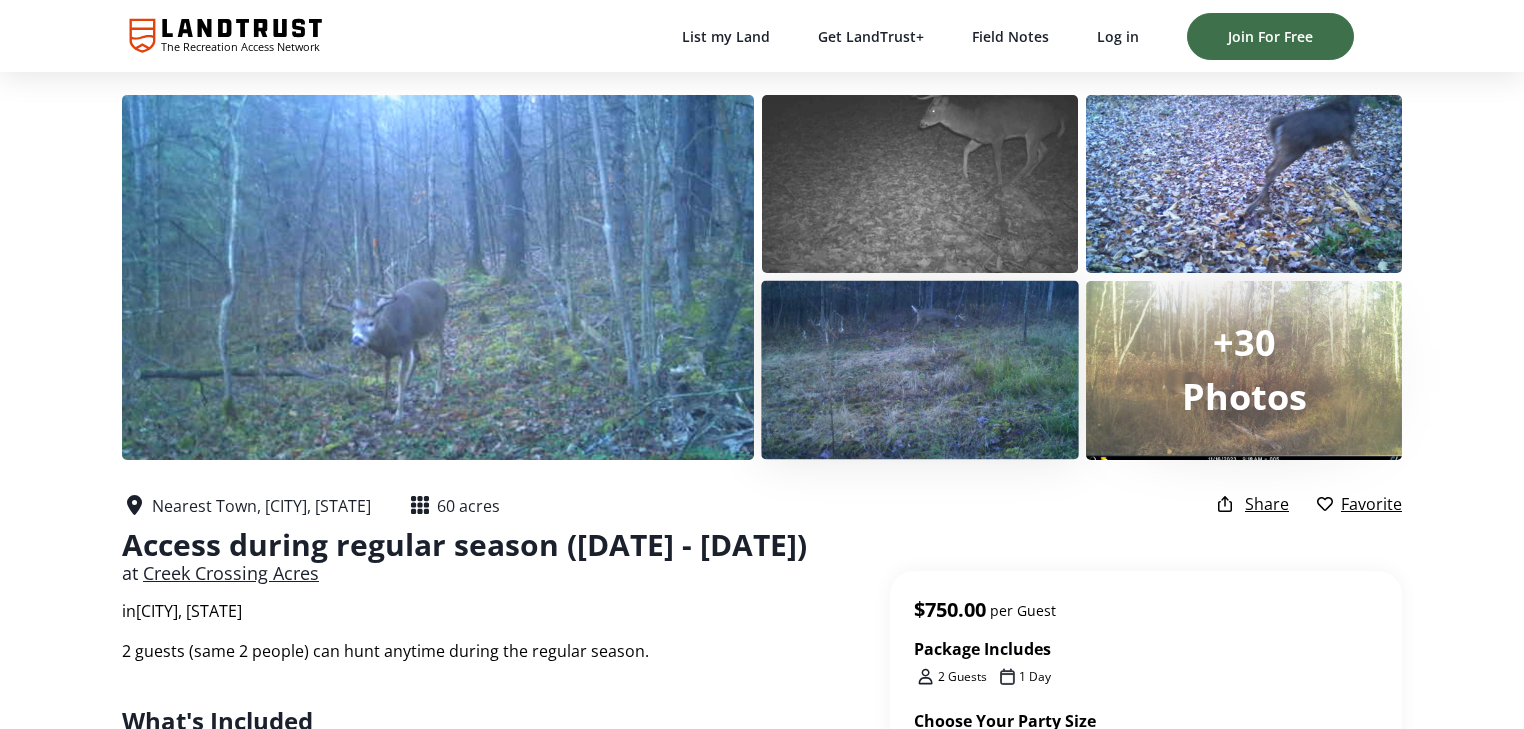 scroll, scrollTop: 0, scrollLeft: 0, axis: both 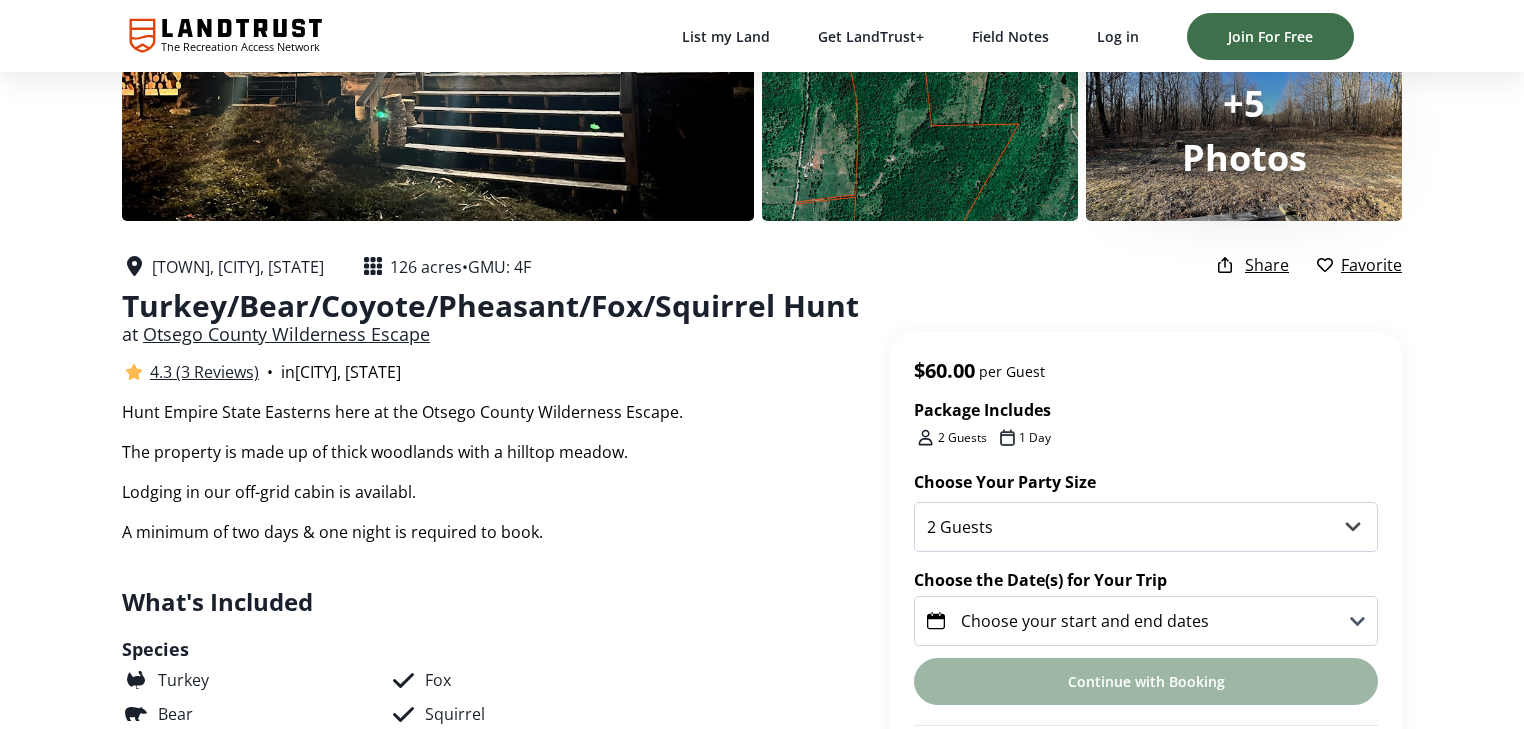 click on "4.3 (3 Reviews)" at bounding box center [204, 372] 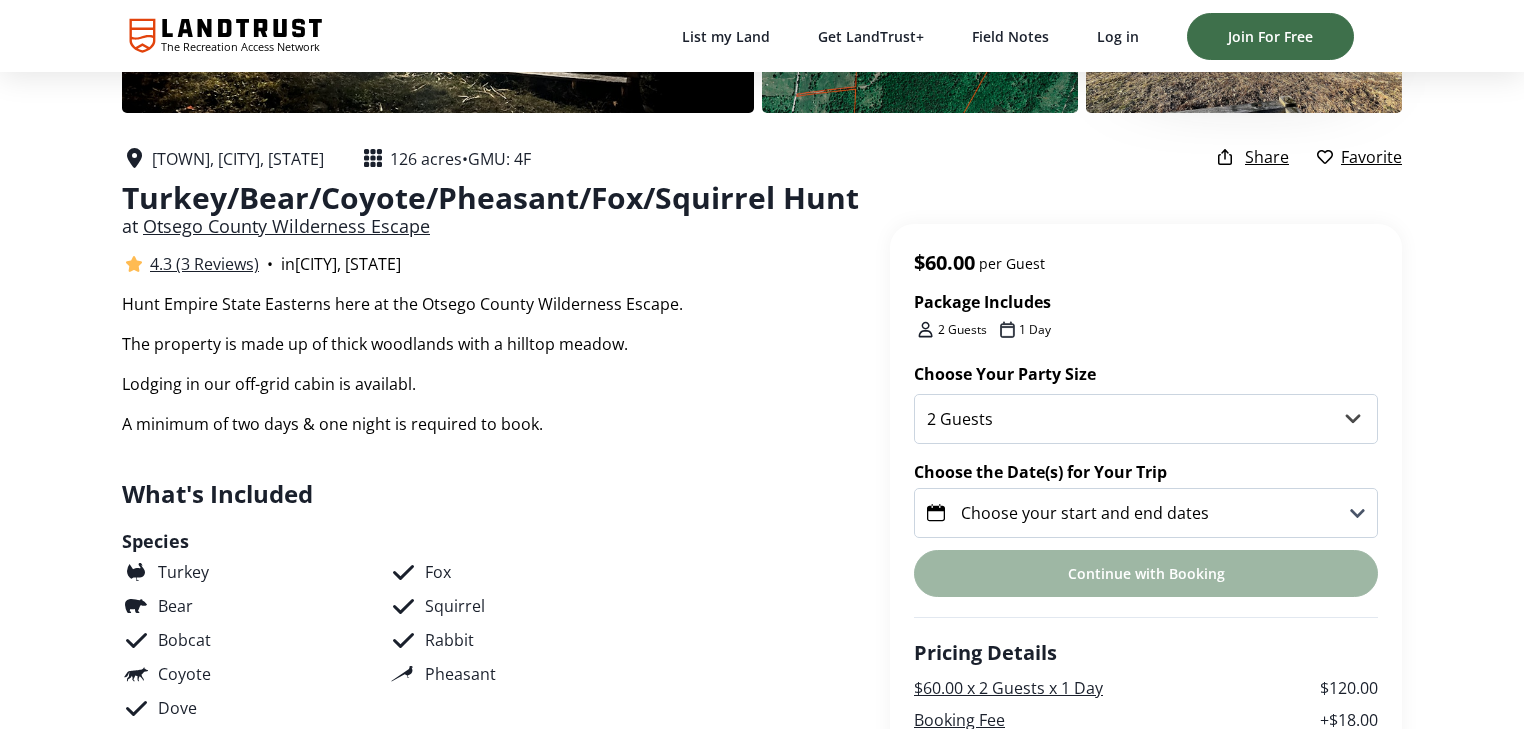 scroll, scrollTop: 340, scrollLeft: 0, axis: vertical 